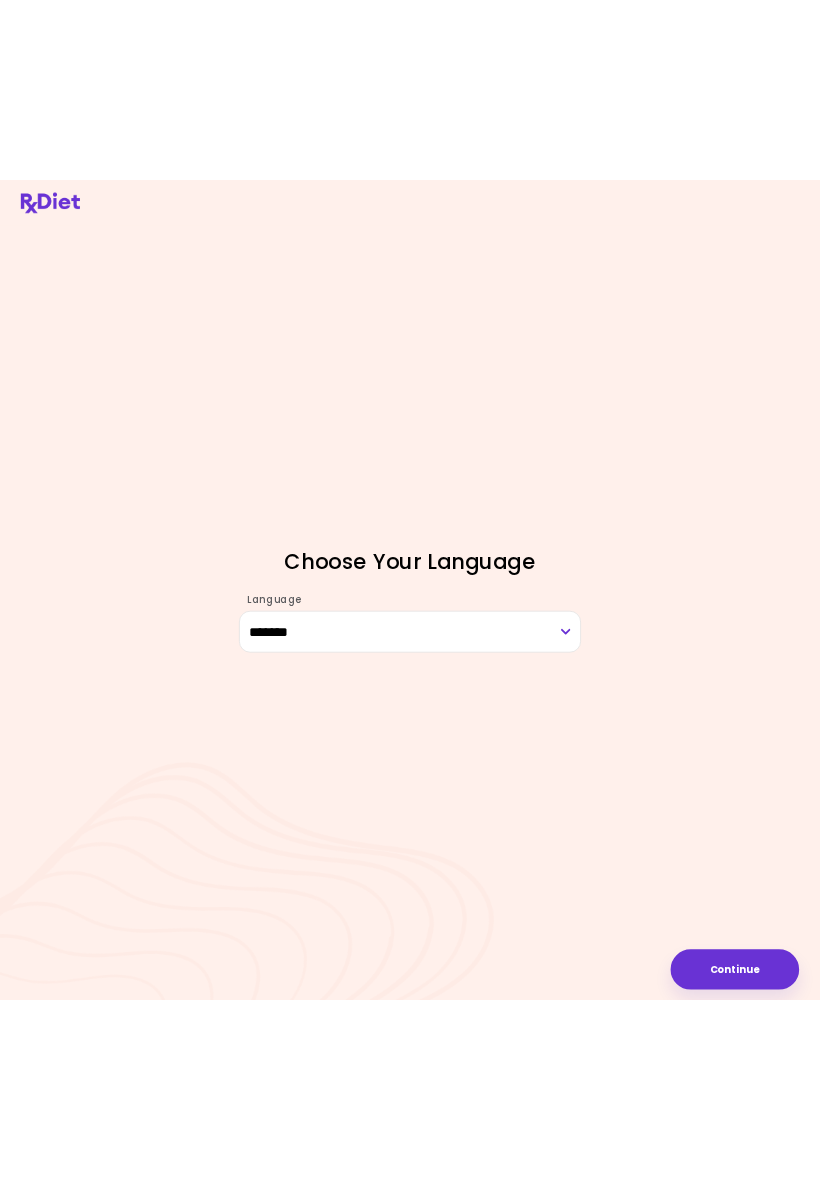 scroll, scrollTop: 0, scrollLeft: 0, axis: both 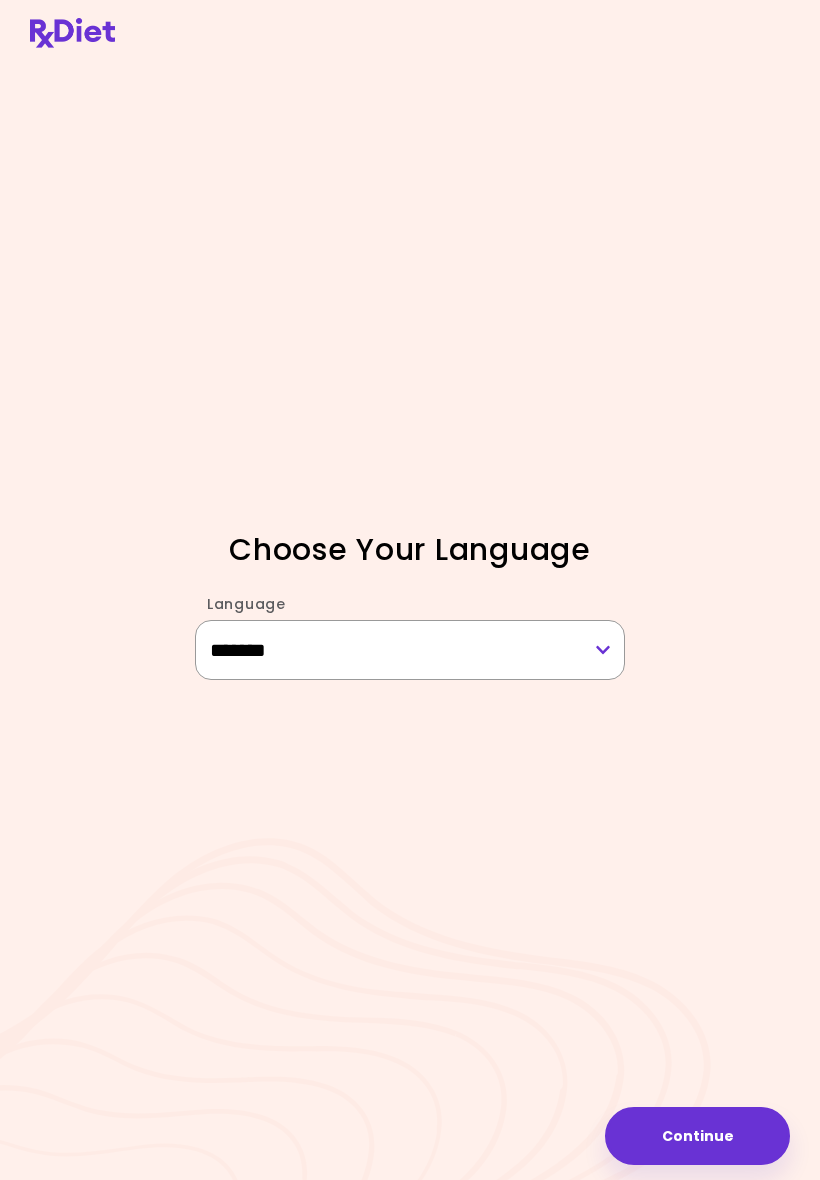 drag, startPoint x: 601, startPoint y: 656, endPoint x: 641, endPoint y: 672, distance: 43.081318 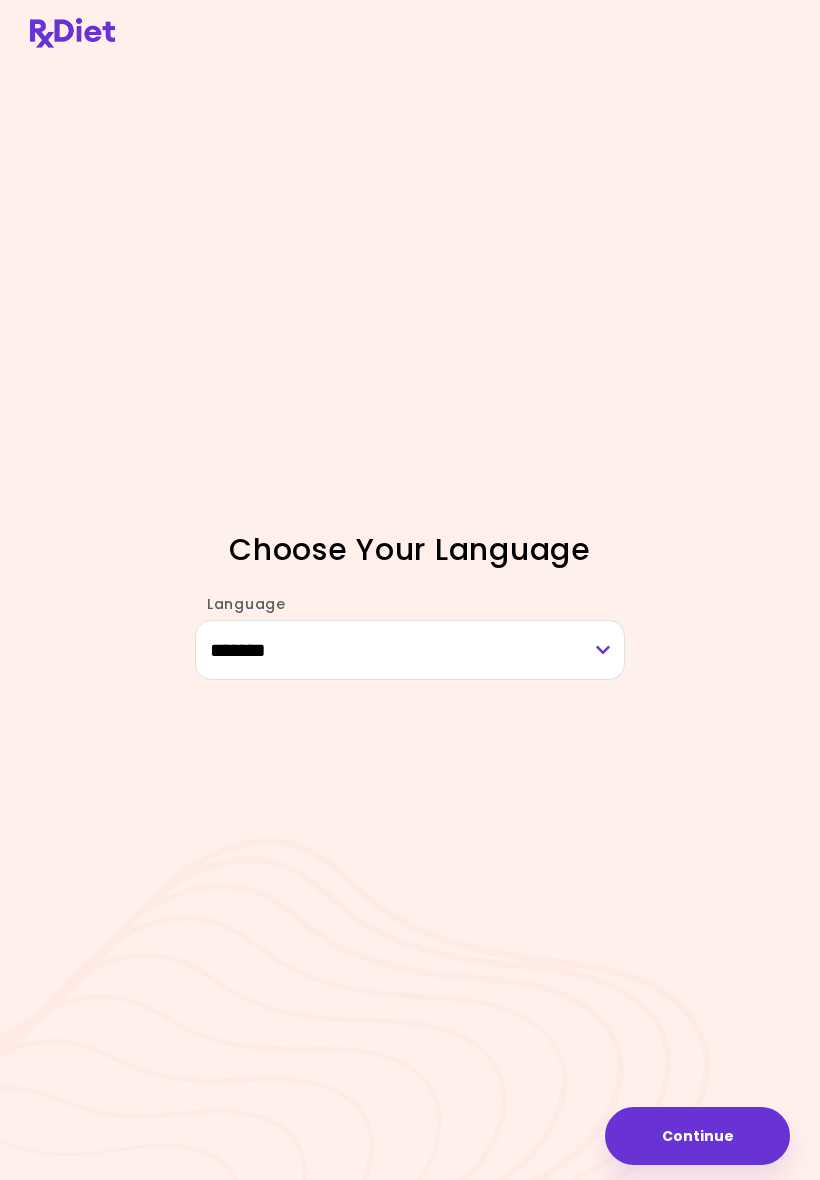 click on "Continue" at bounding box center (697, 1136) 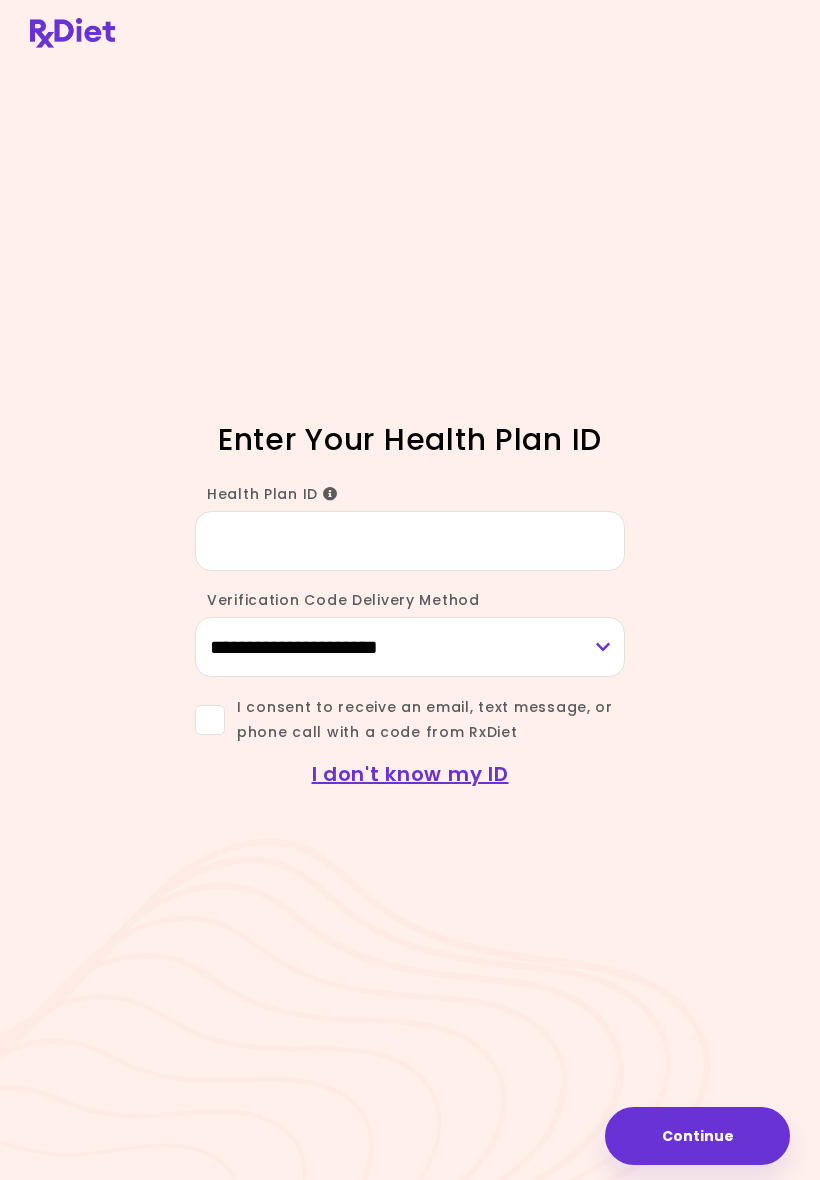 click on "Health Plan ID" at bounding box center [410, 541] 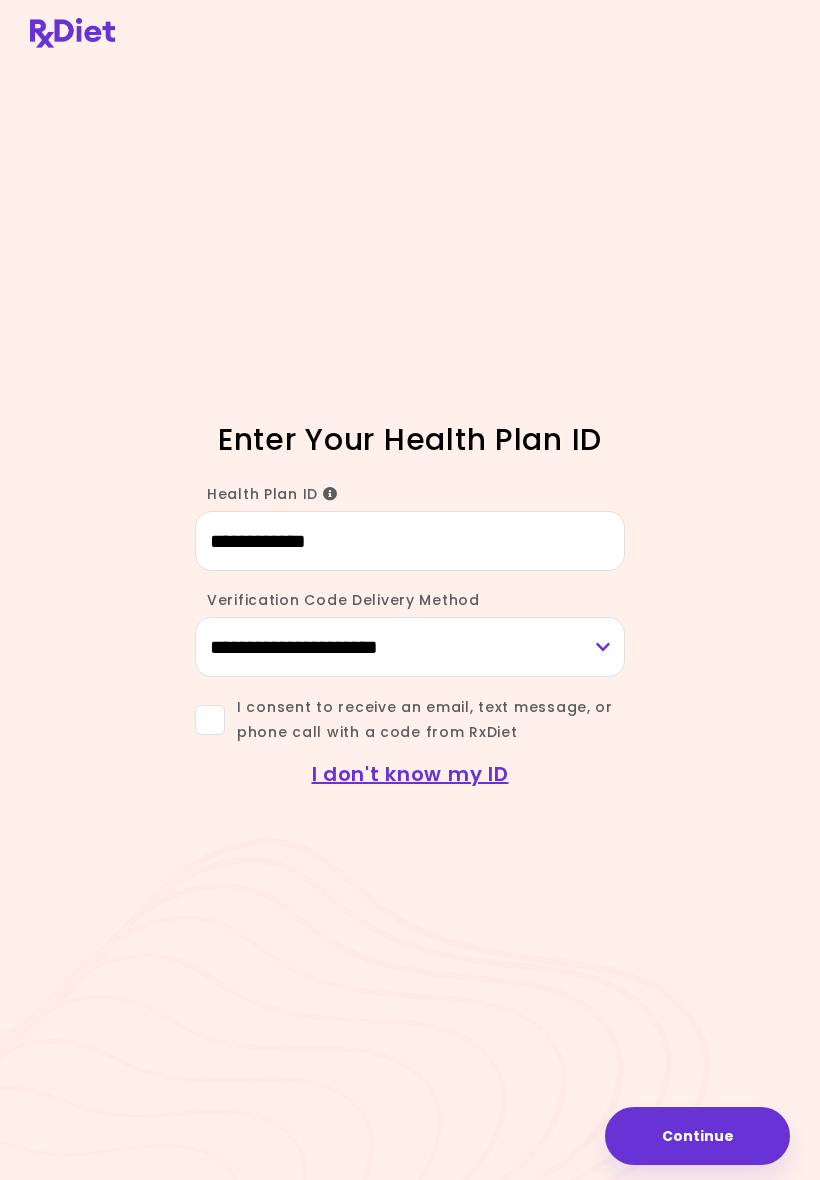 type on "**********" 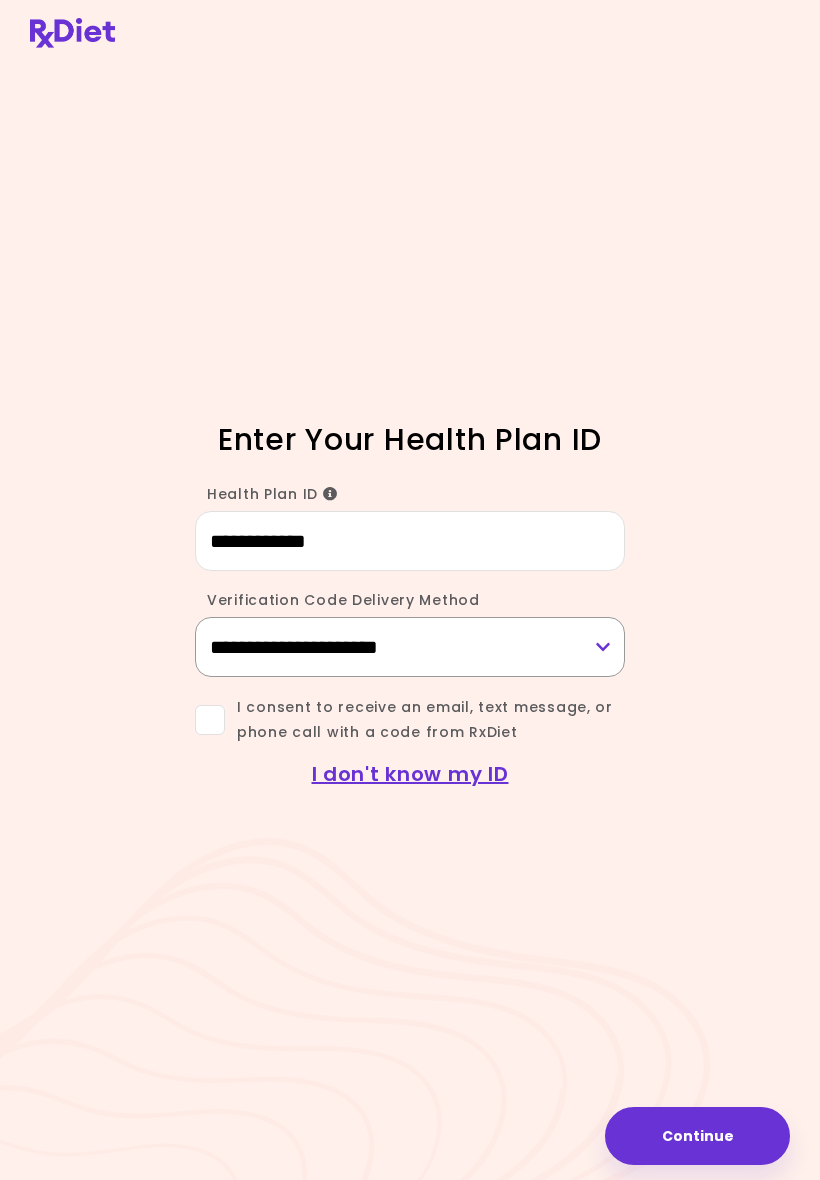 drag, startPoint x: 603, startPoint y: 653, endPoint x: 562, endPoint y: 686, distance: 52.63079 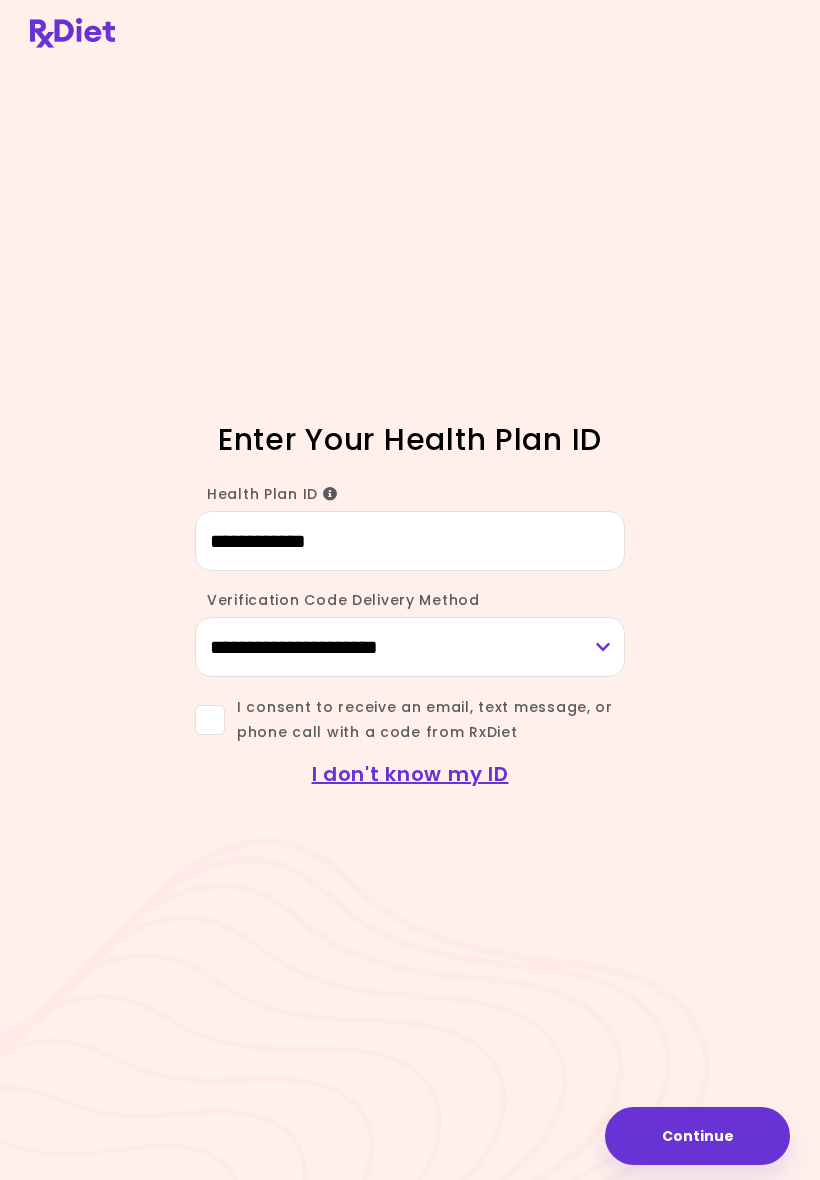 click at bounding box center [210, 720] 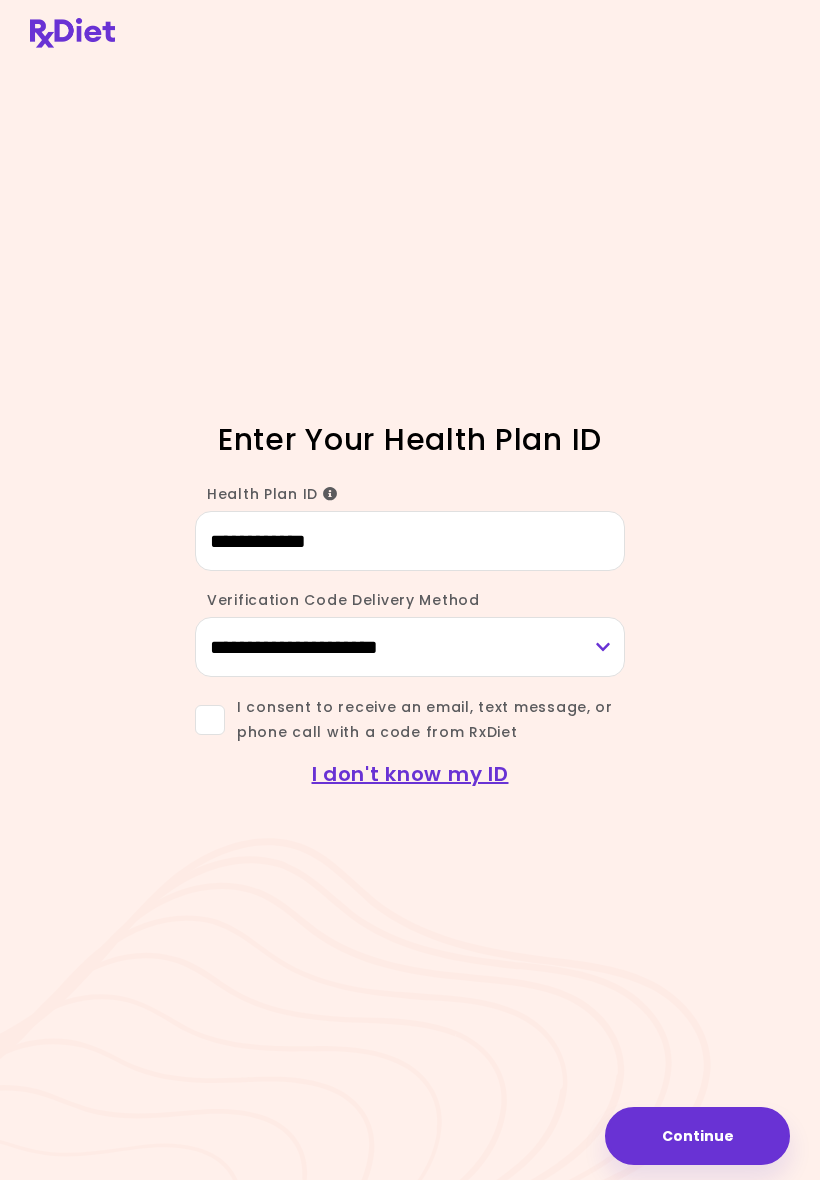 click on "Continue" at bounding box center [697, 1136] 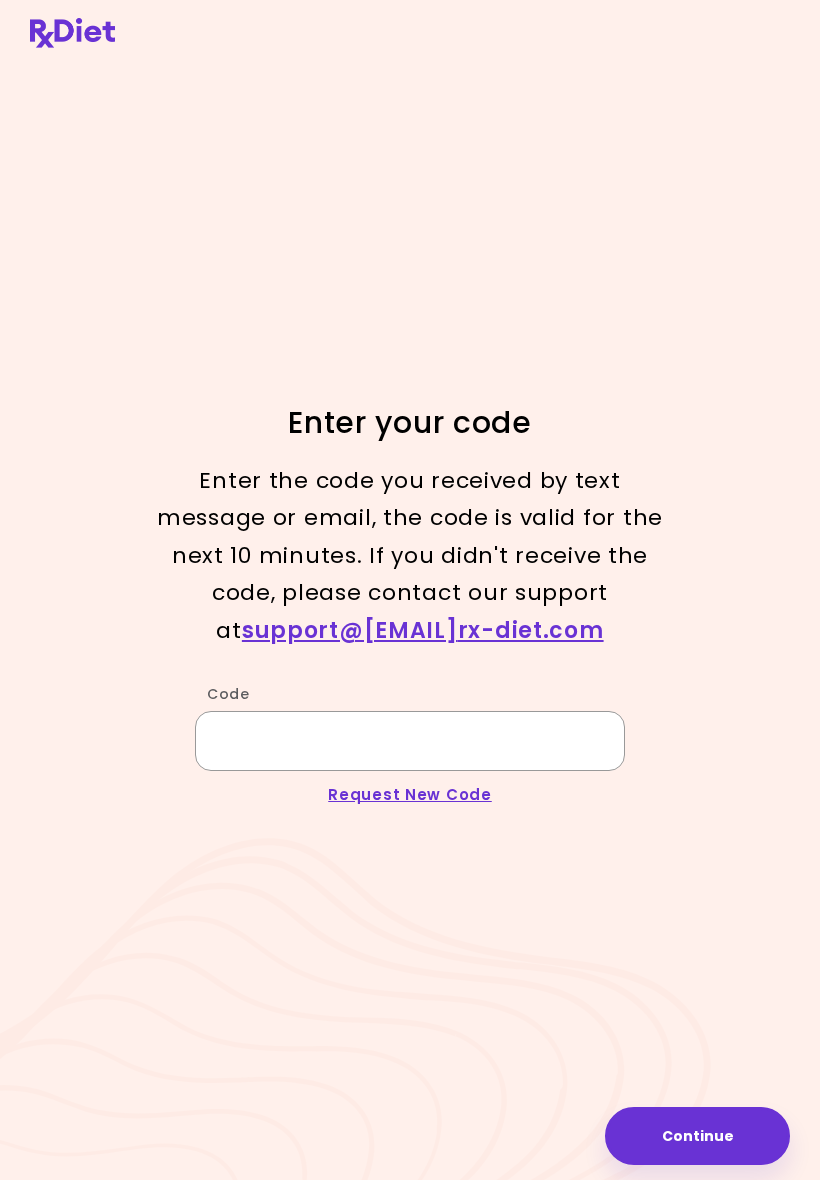 click on "Code" at bounding box center (410, 741) 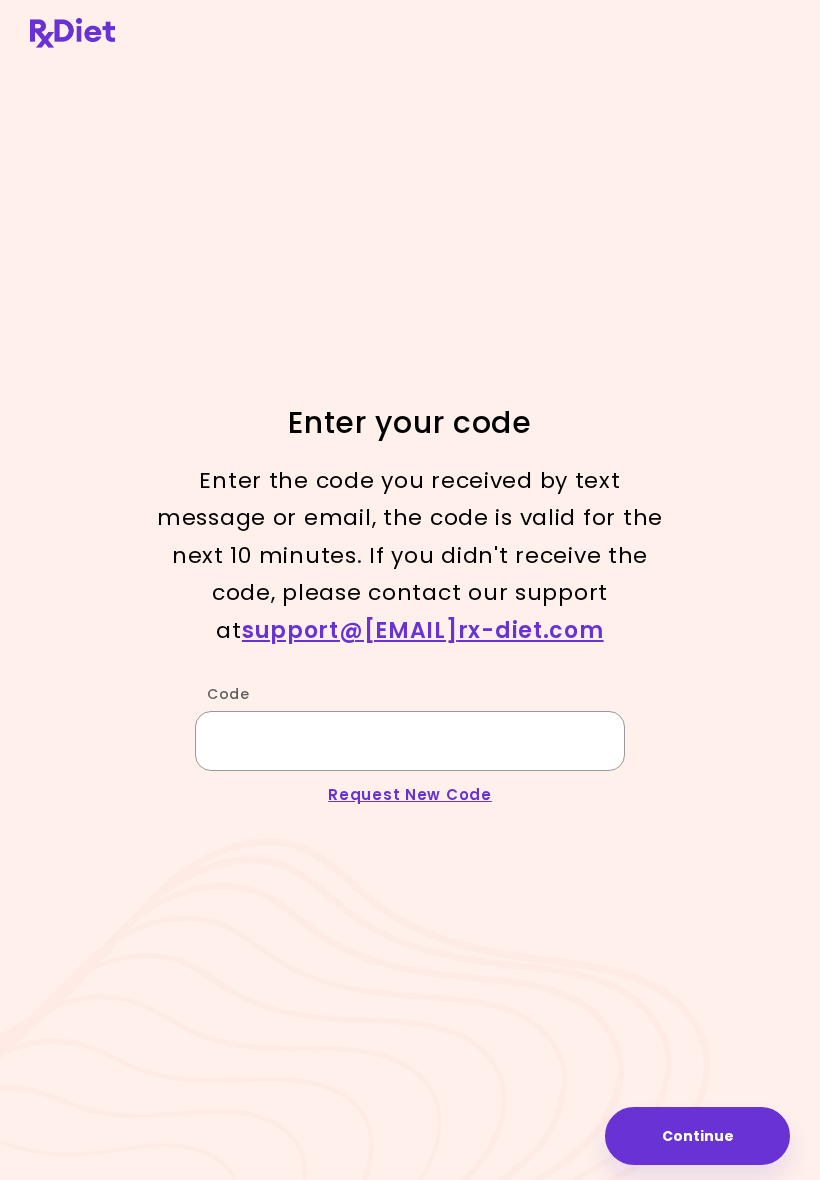 click on "Code" at bounding box center [410, 741] 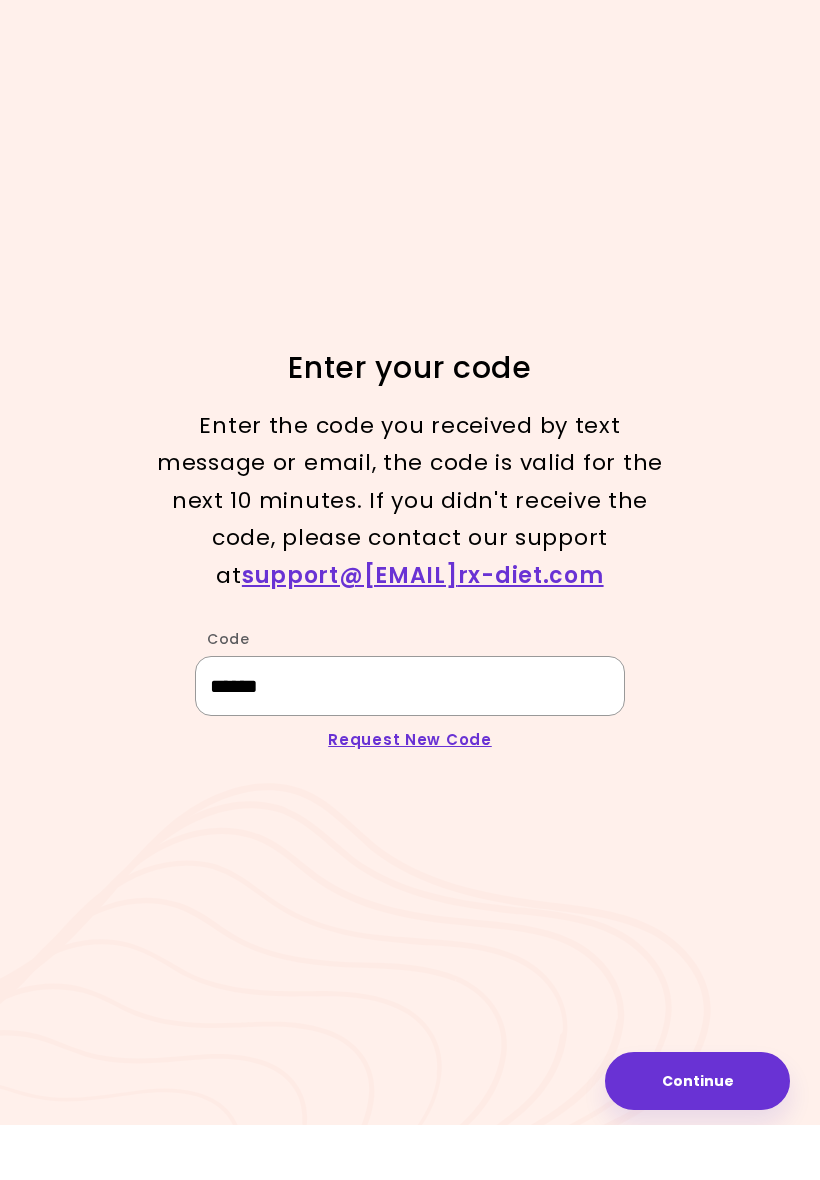 type on "******" 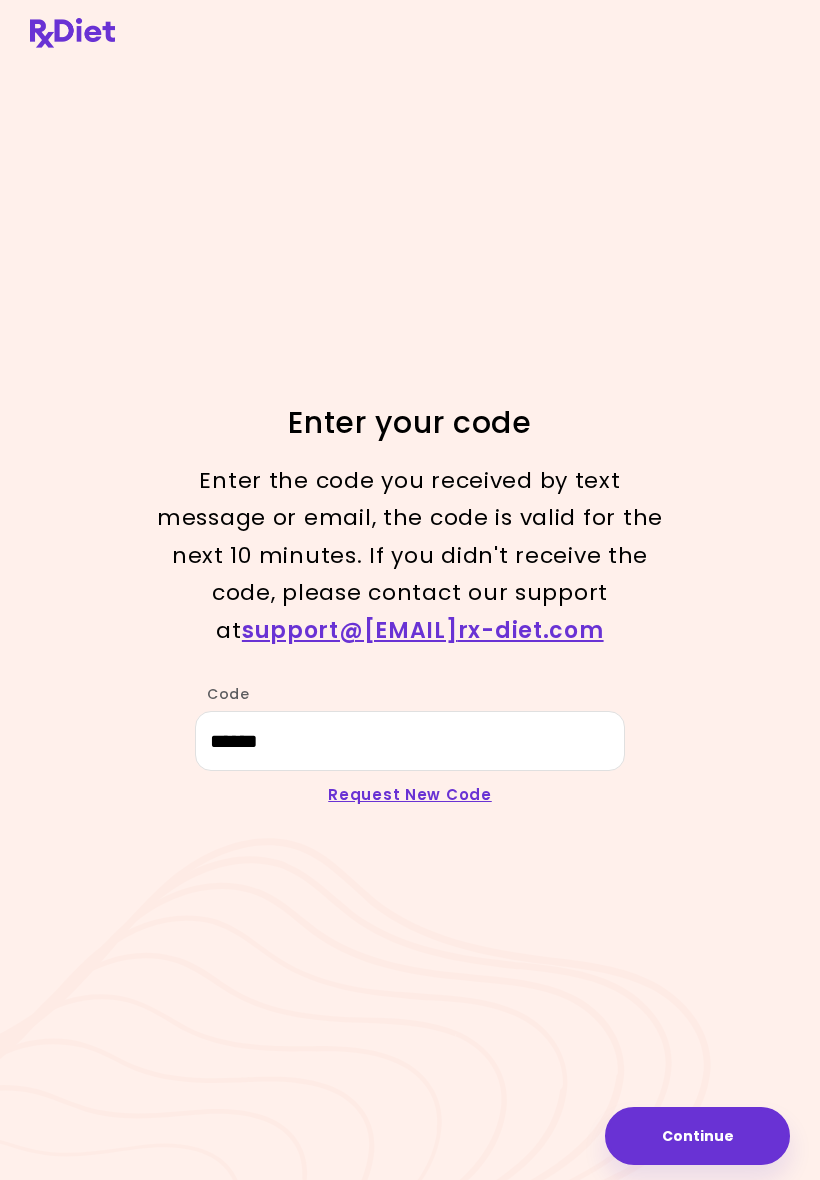 click on "Enter your code Enter the code you received by text message or email, the code is valid for the next 10 minutes. If you didn't receive the code, please contact our support at support@[EMAIL] Code ****** Request New Code Continue" at bounding box center (410, 590) 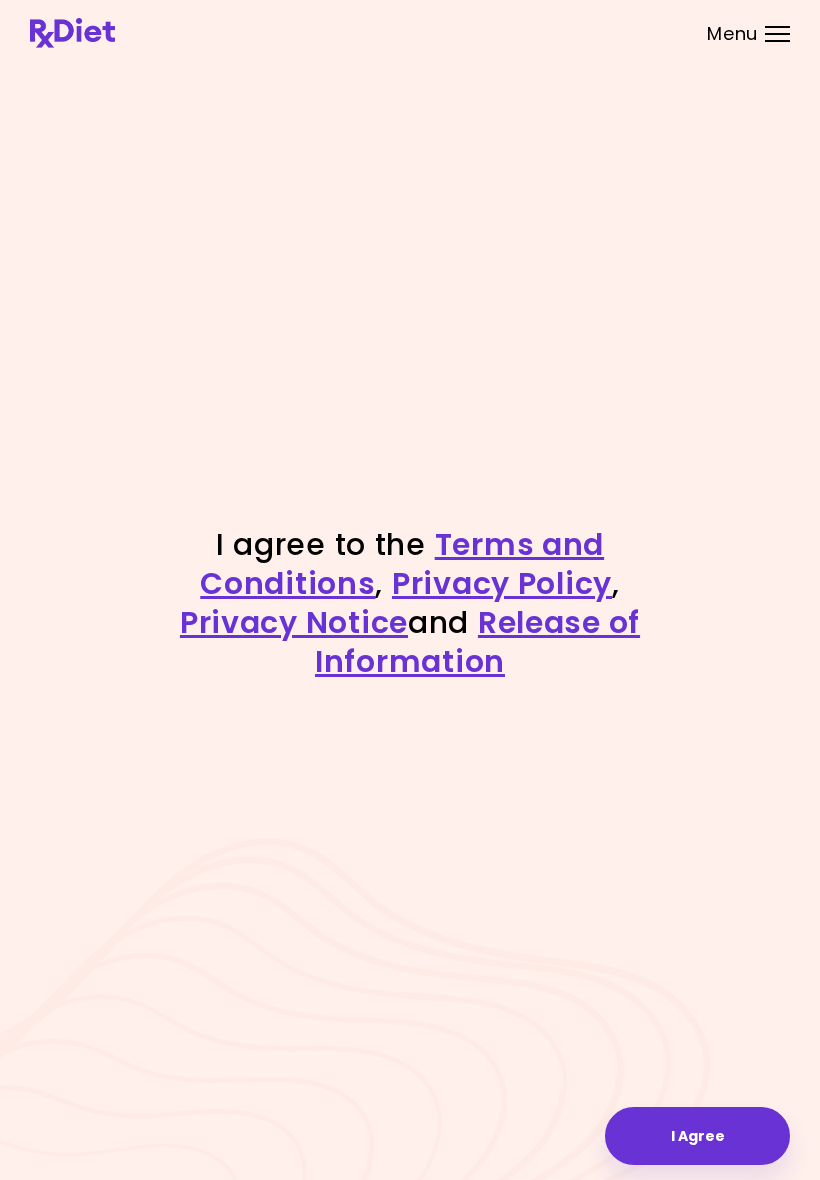 click on "I Agree" at bounding box center (697, 1136) 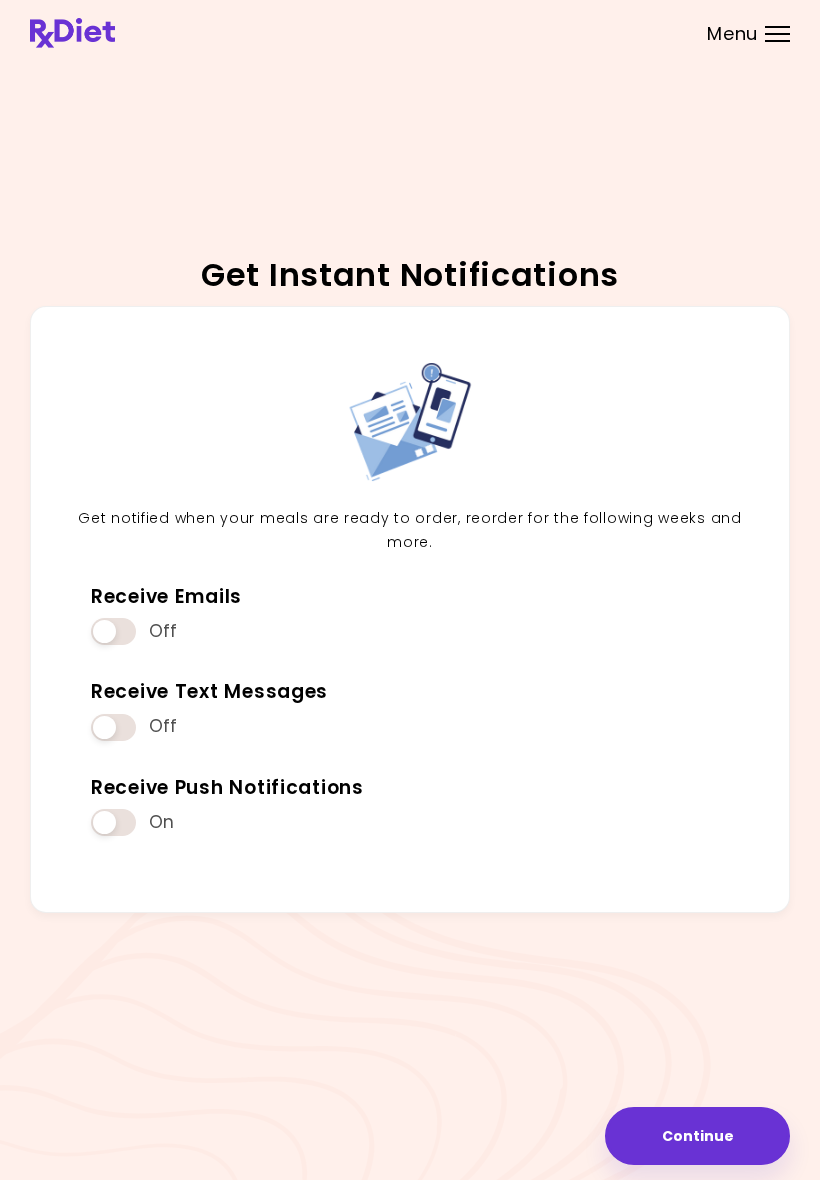 click at bounding box center [113, 727] 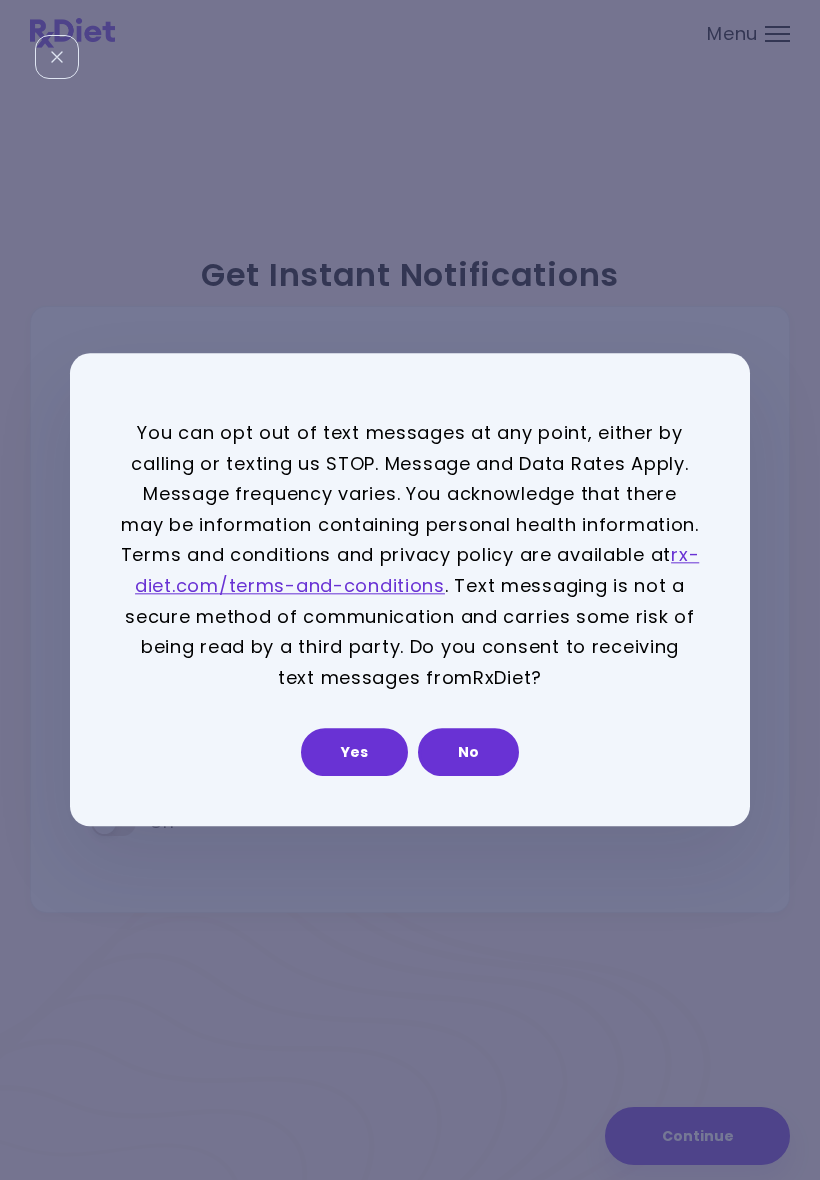 click on "Yes" at bounding box center (354, 753) 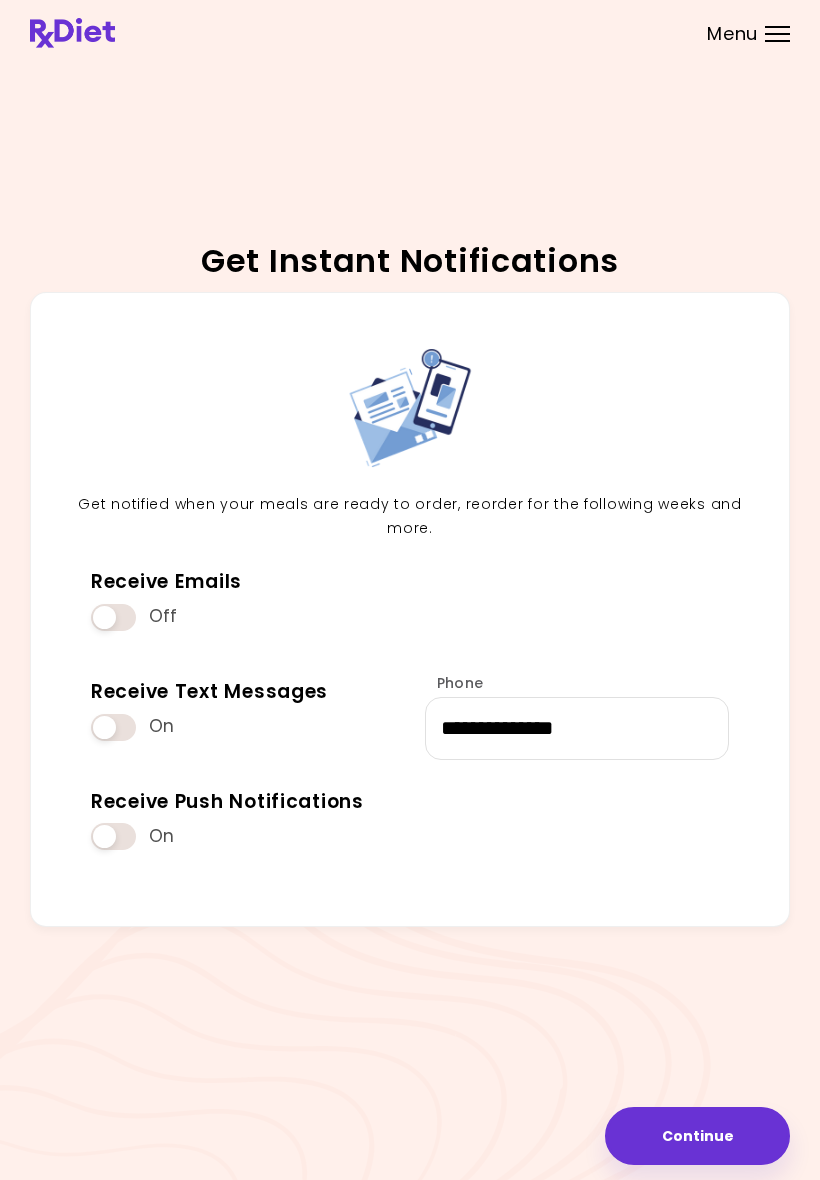 click at bounding box center [113, 617] 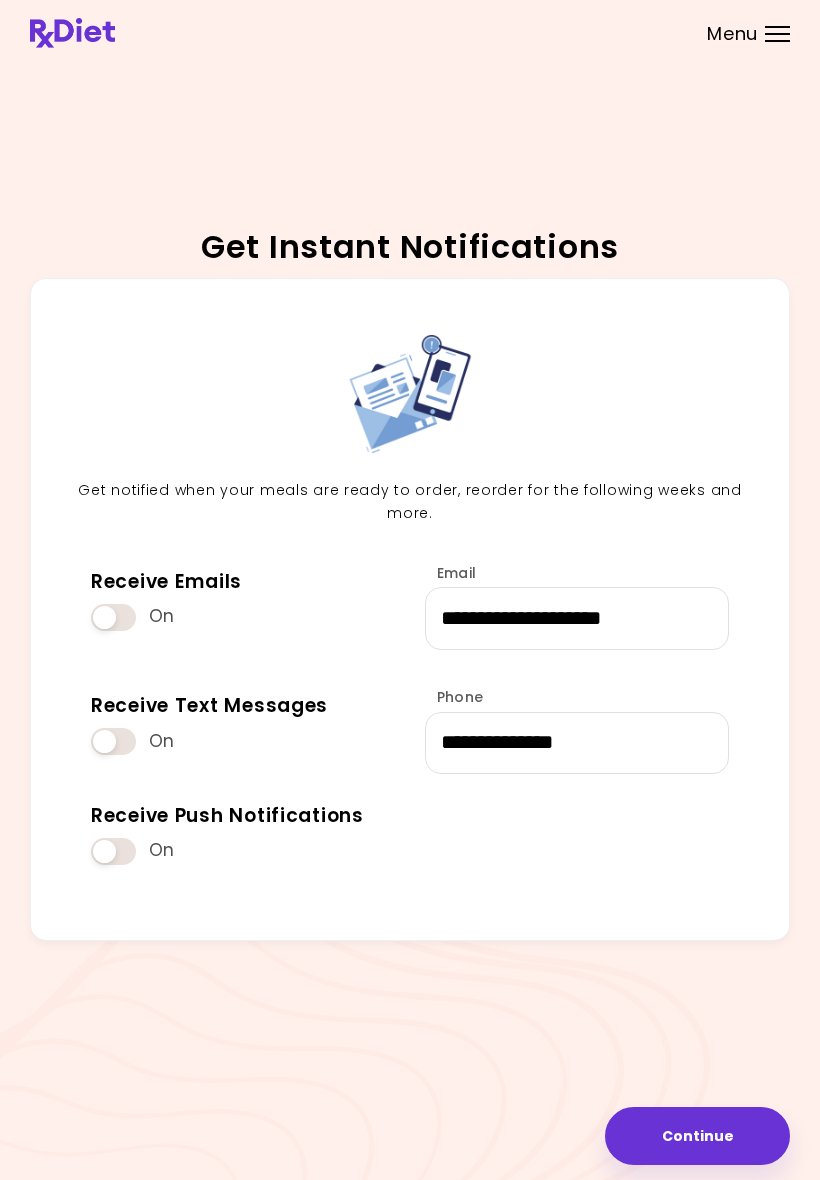 click on "Continue" at bounding box center [697, 1136] 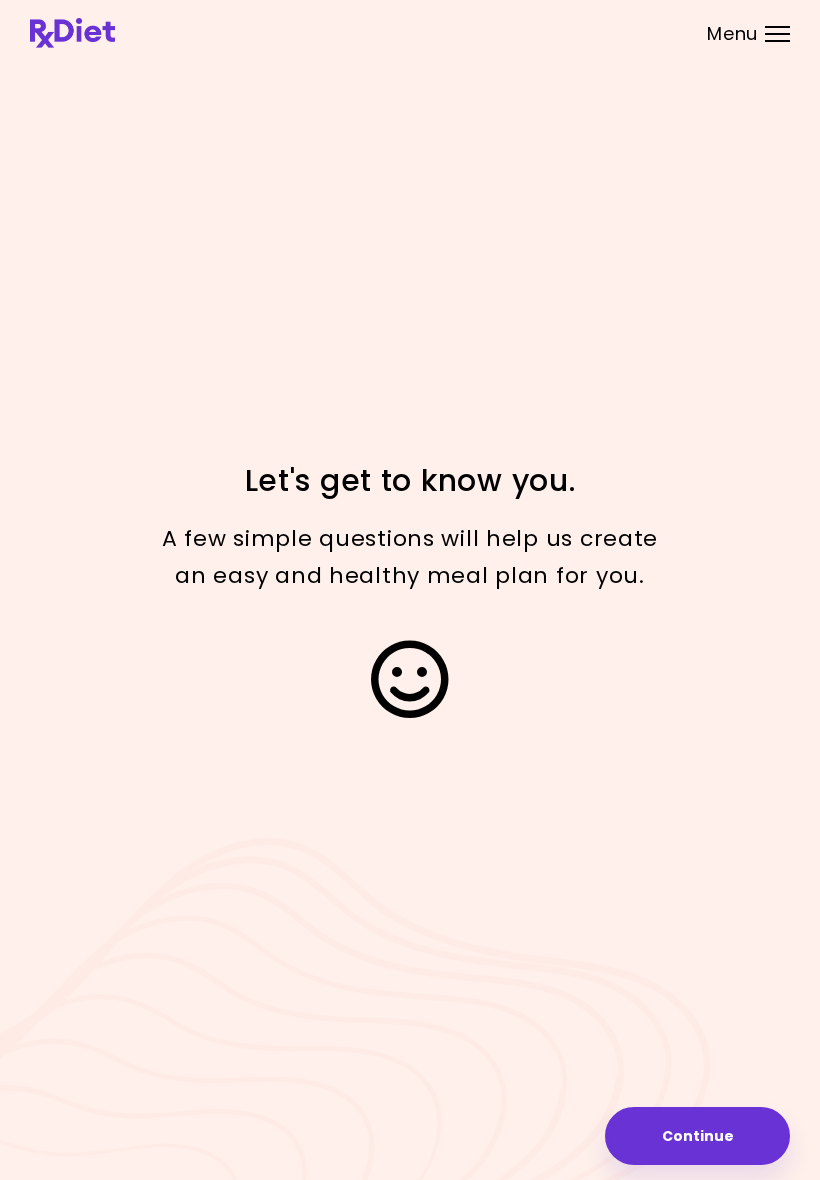 click on "Continue" at bounding box center (697, 1136) 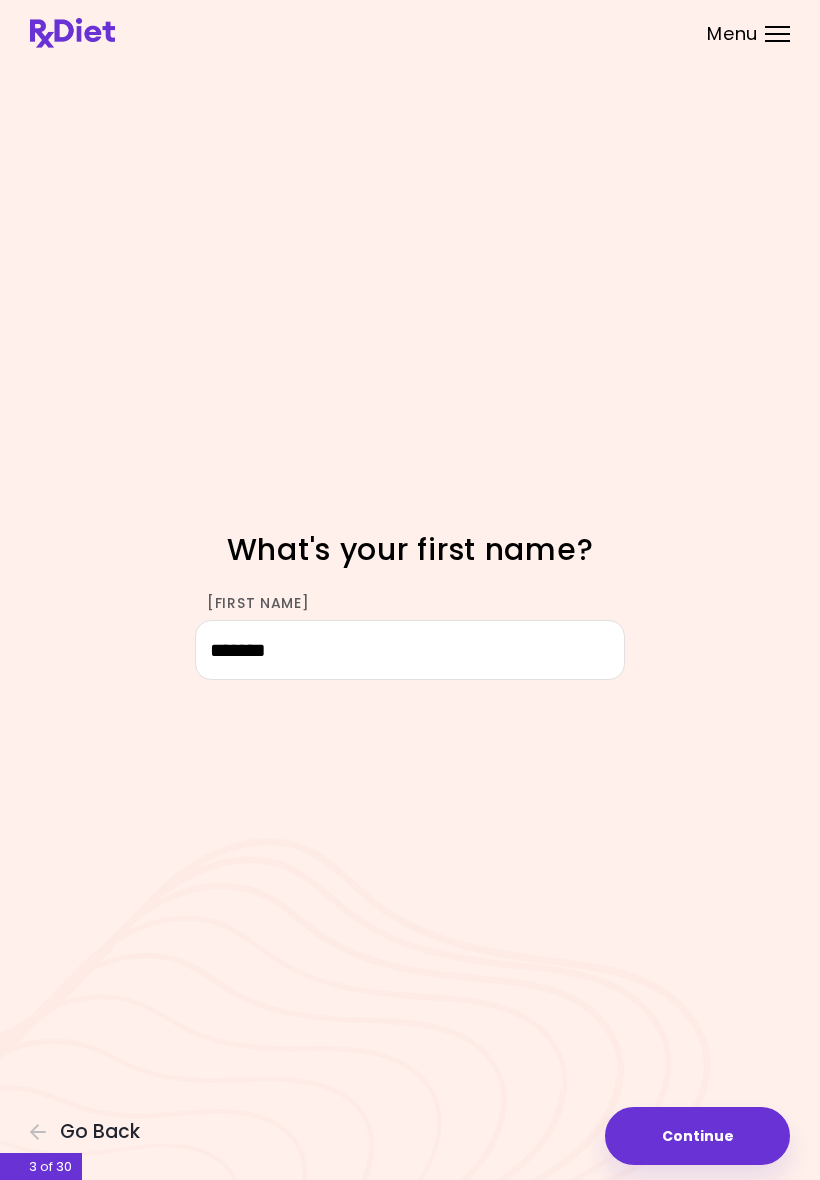 click on "Focusable invisible element What's your first name? [FIRST NAME] ******* Continue Go Back 3   of   30" at bounding box center (410, 590) 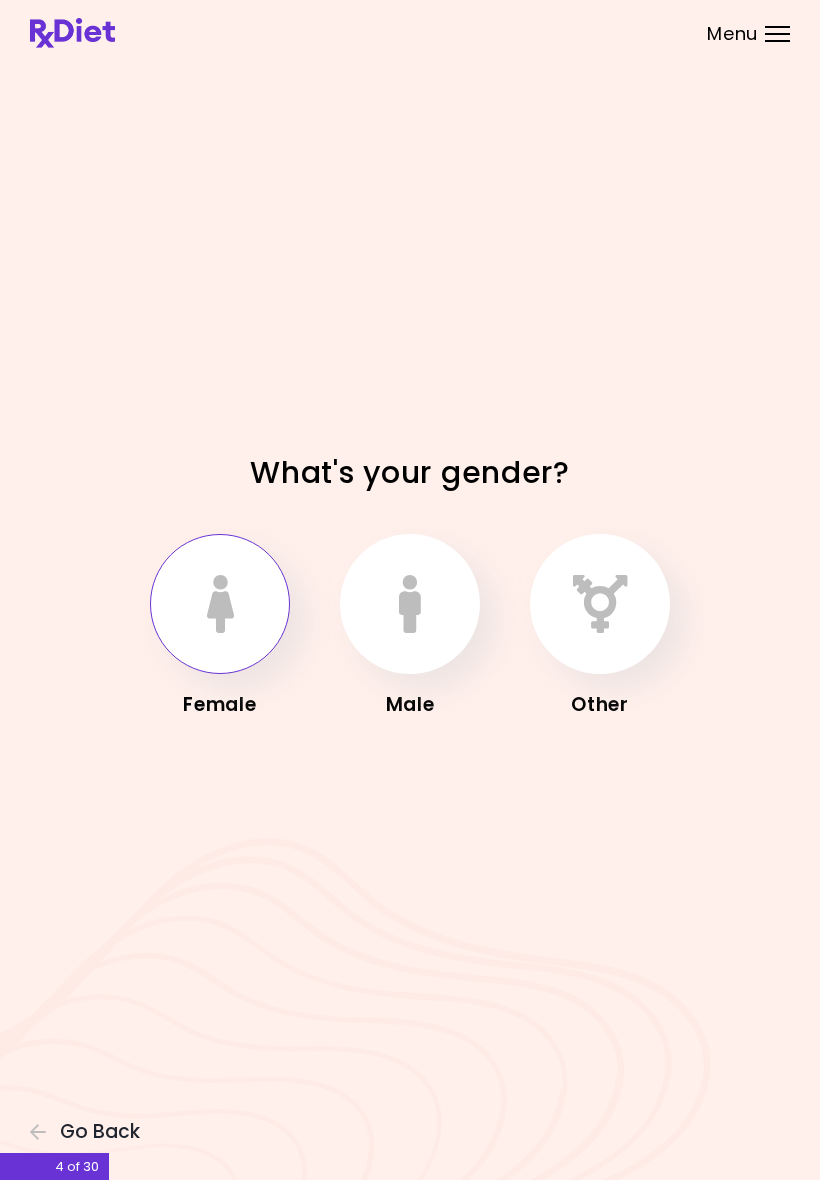 click at bounding box center [220, 604] 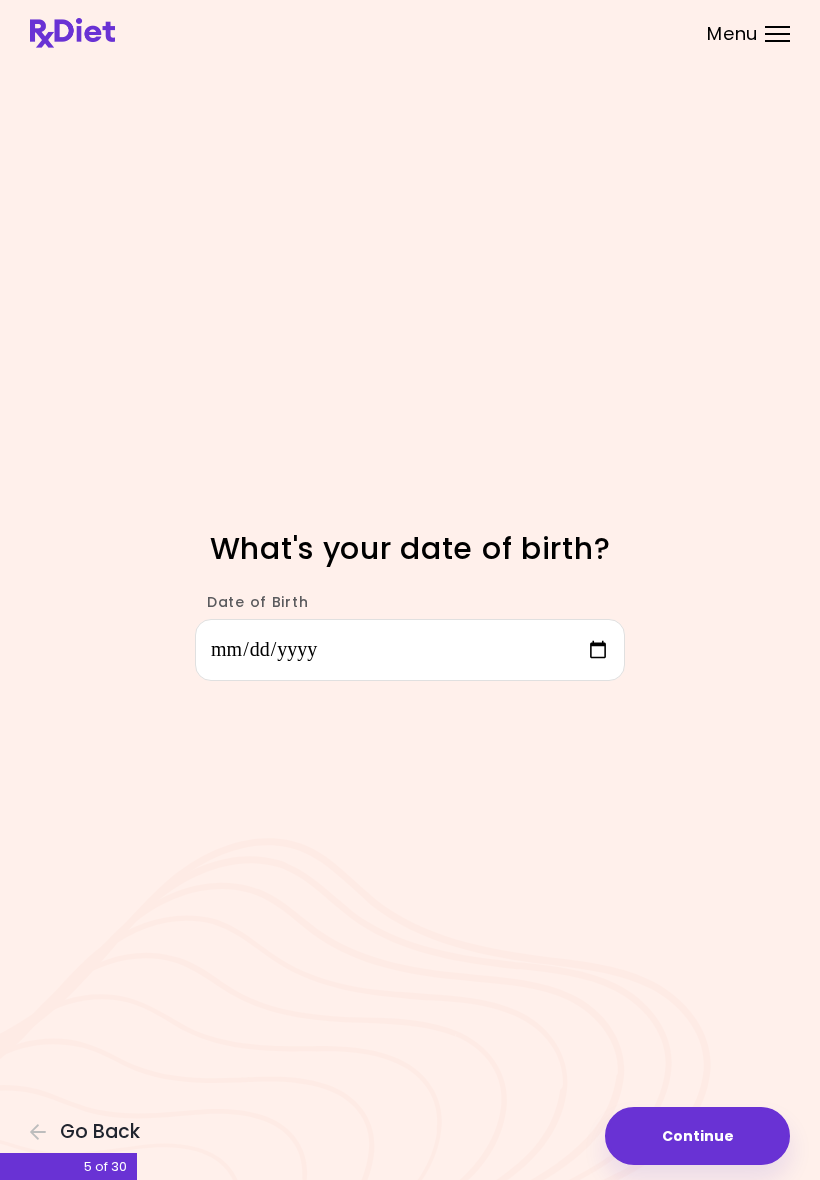click on "Continue" at bounding box center (697, 1136) 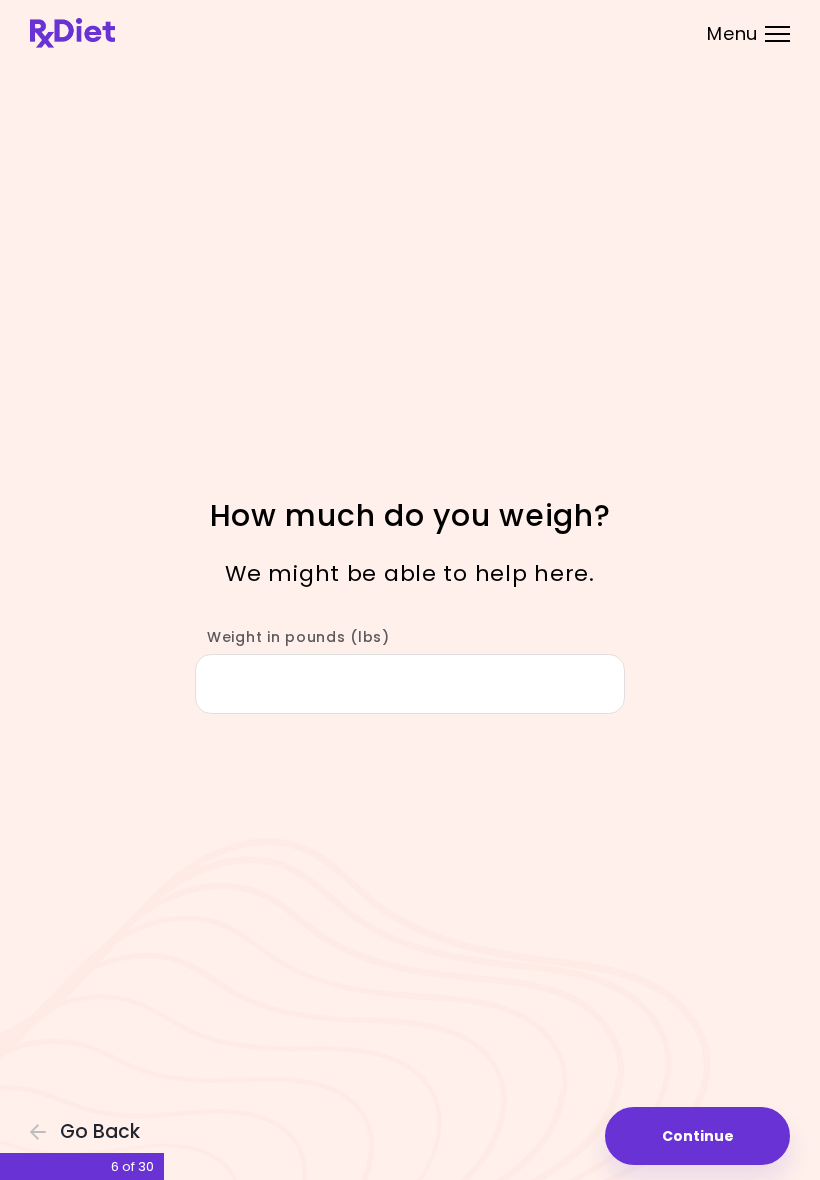 click on "Weight in pounds (lbs)" at bounding box center (410, 684) 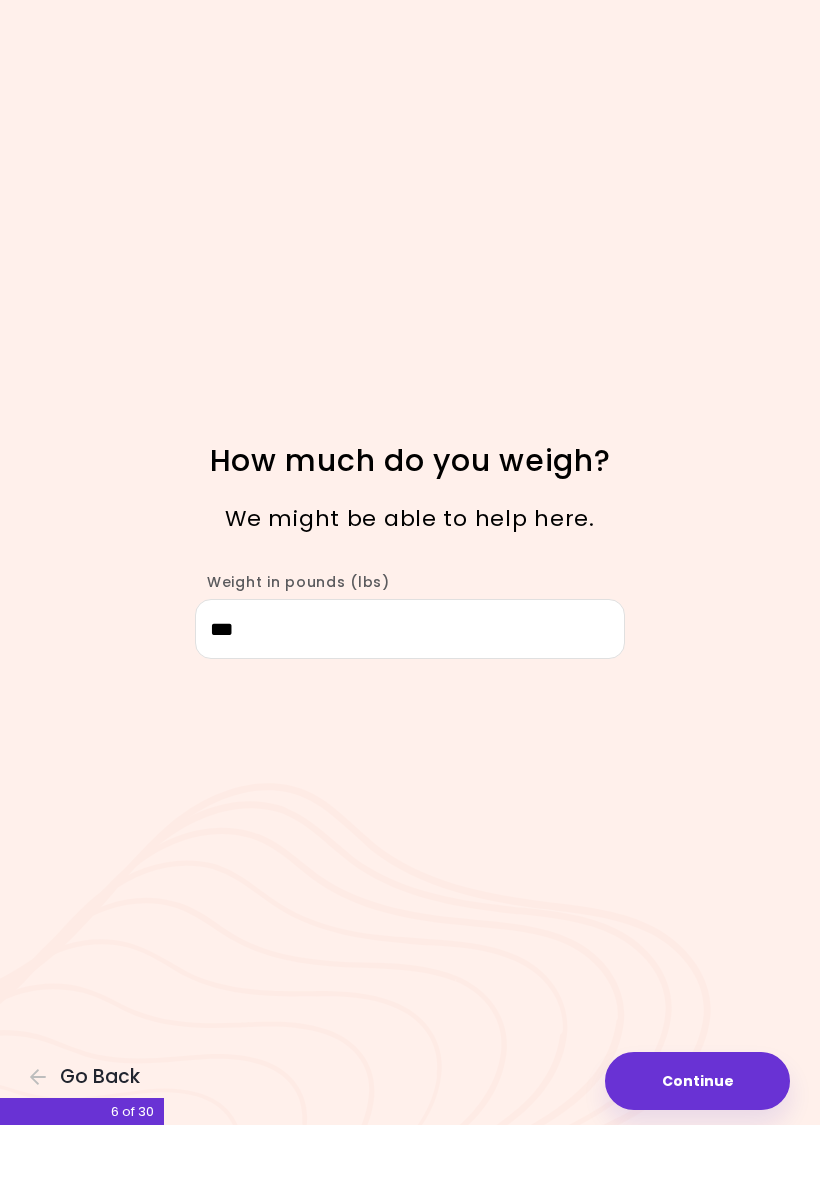 type on "***" 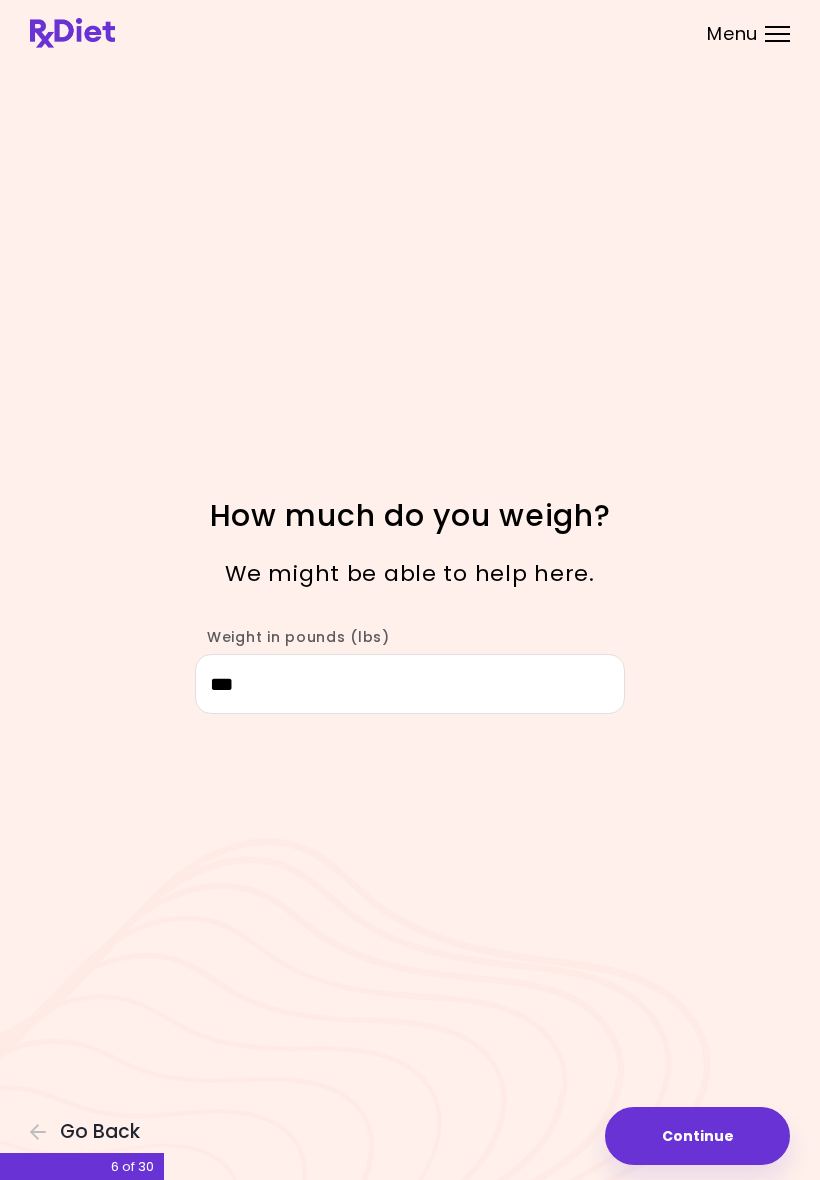 click on "Focusable invisible element How much do you weigh? We might be able to help here. Weight in pounds (lbs) *** Continue Go Back 6   of   30" at bounding box center [410, 590] 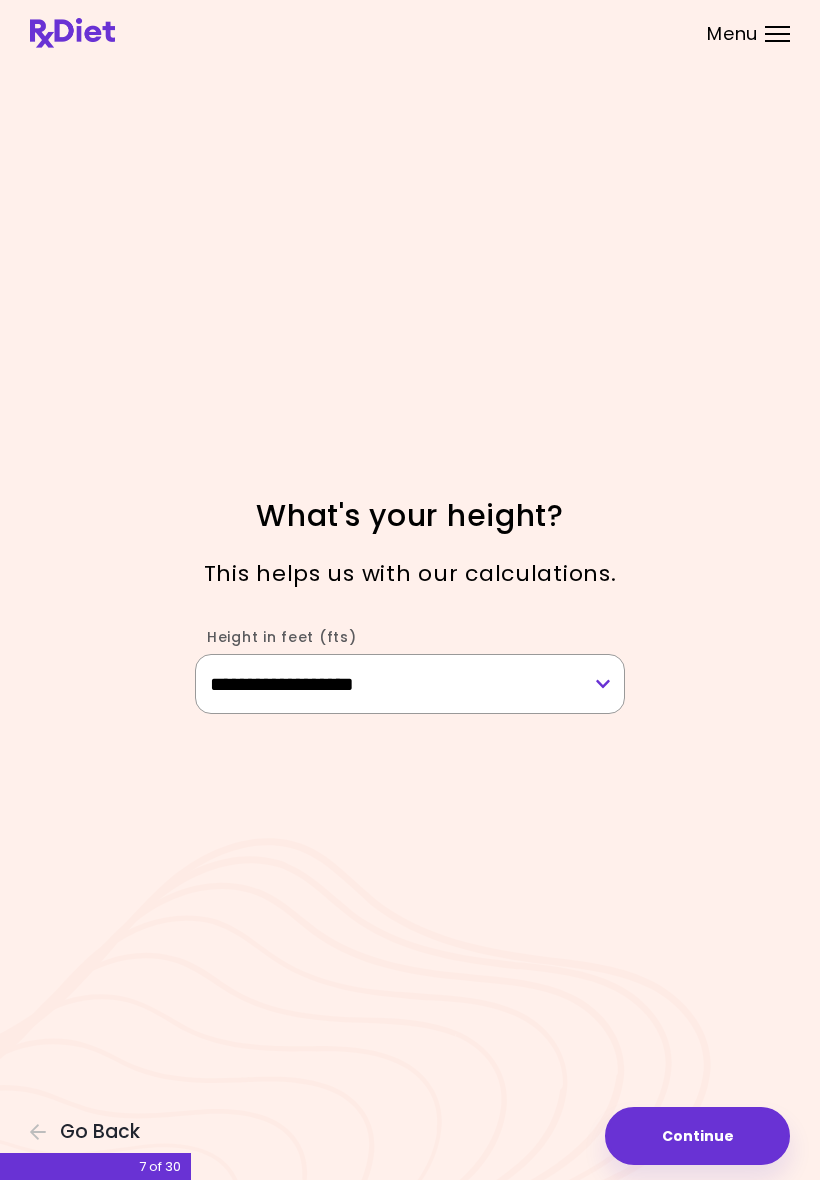 select on "****" 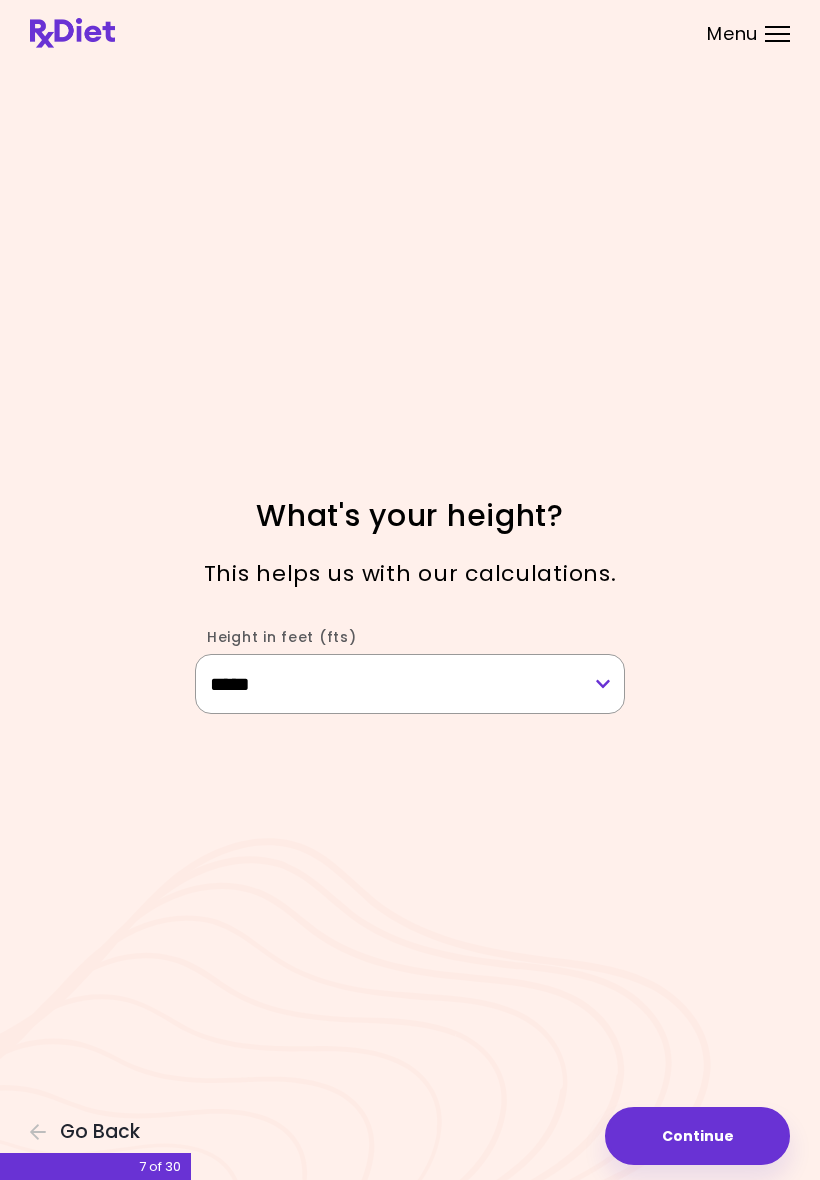 drag, startPoint x: 604, startPoint y: 678, endPoint x: 691, endPoint y: 892, distance: 231.00865 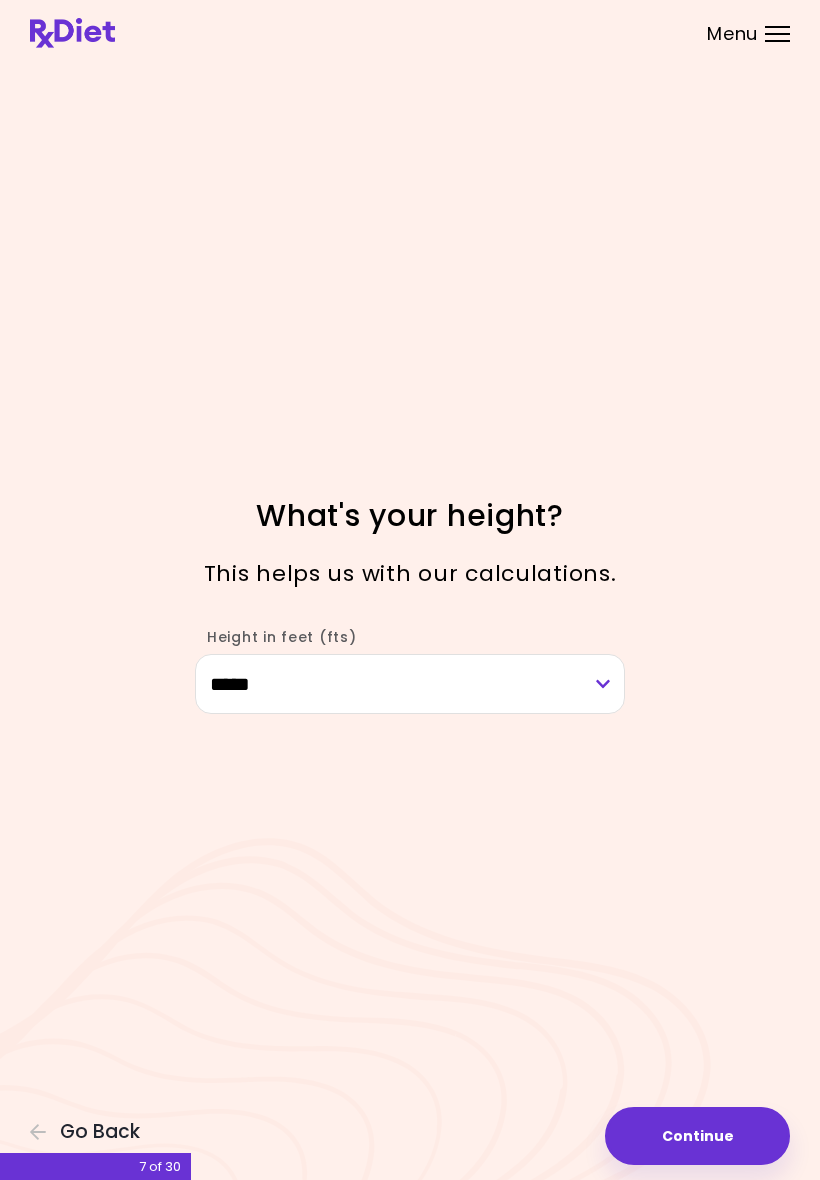 click on "Continue" at bounding box center [697, 1136] 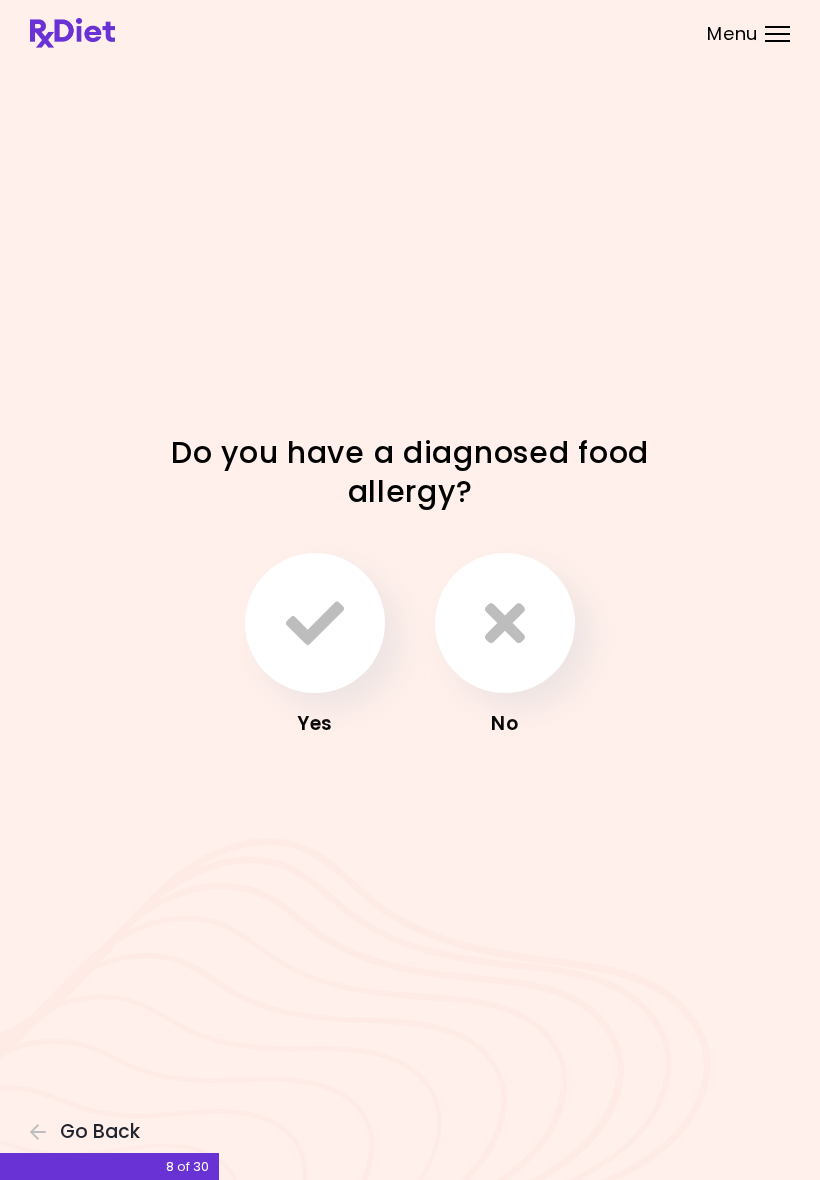 click at bounding box center [505, 623] 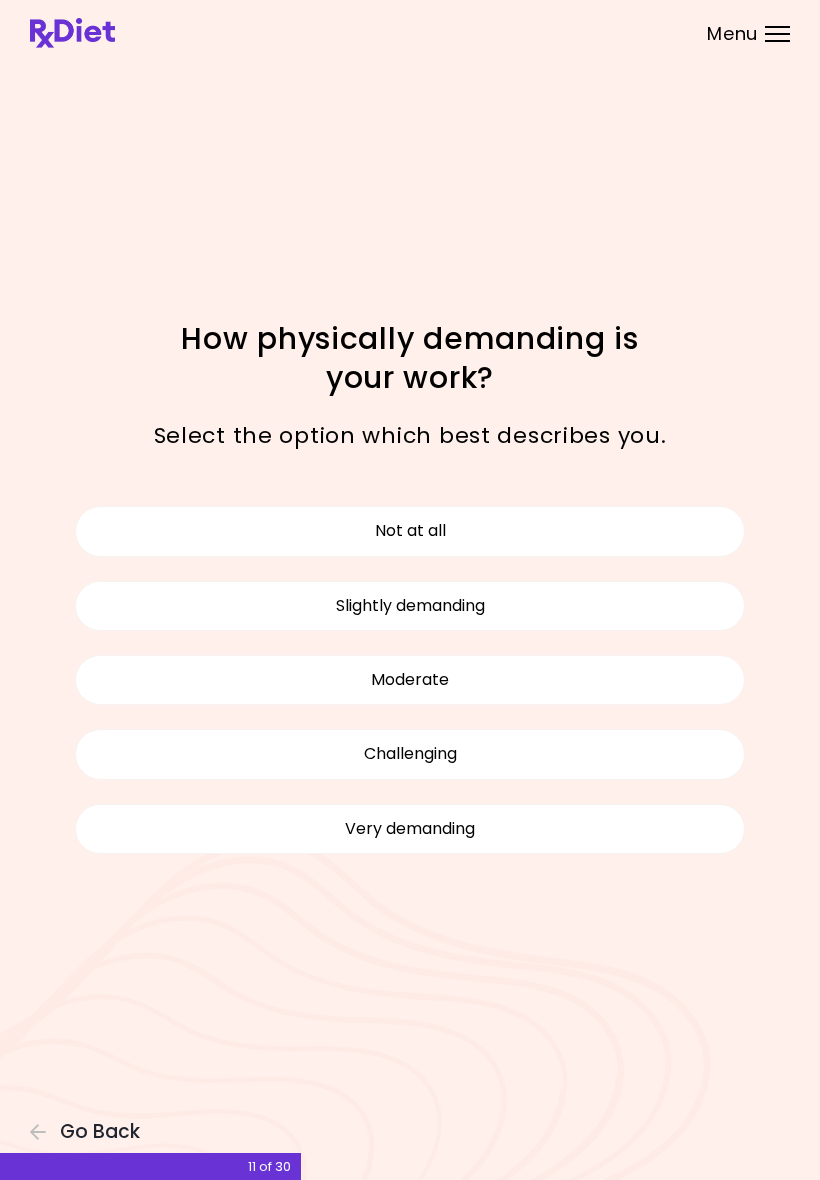 click on "Not at all" at bounding box center [410, 531] 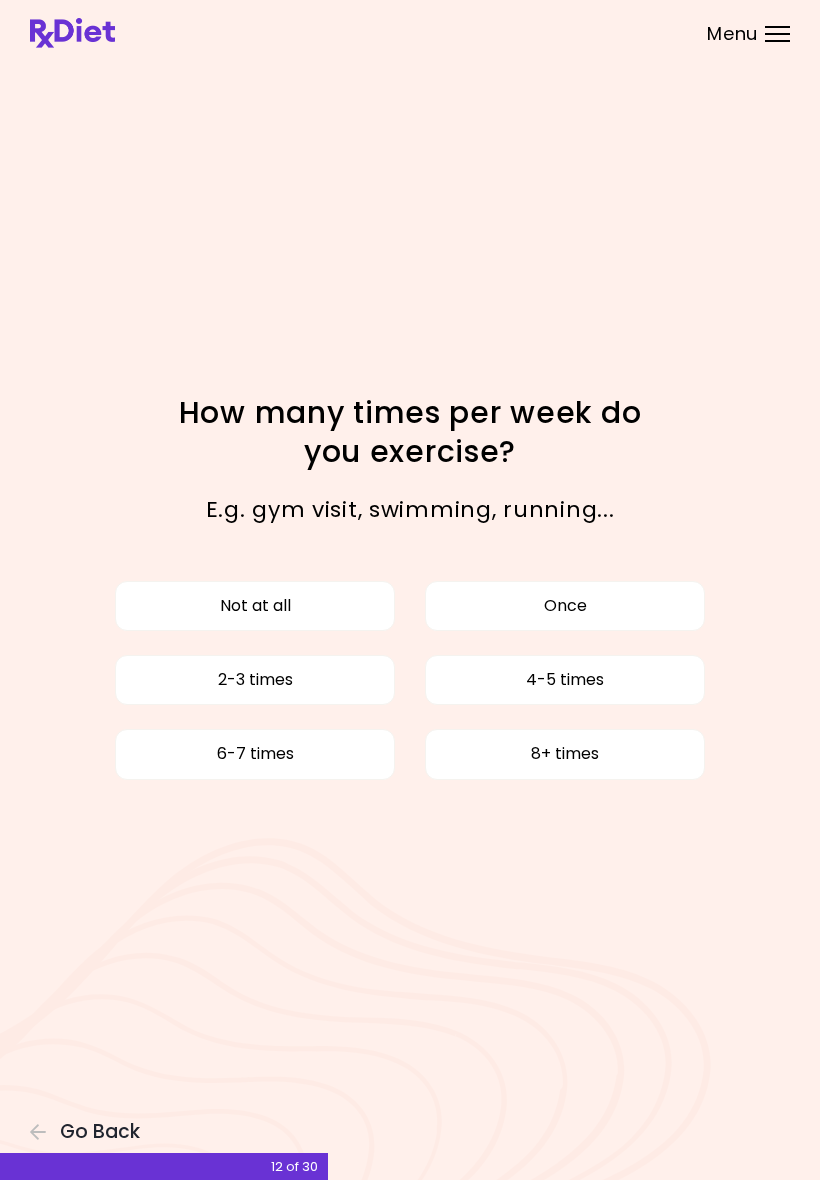 click on "2-3 times" at bounding box center [255, 680] 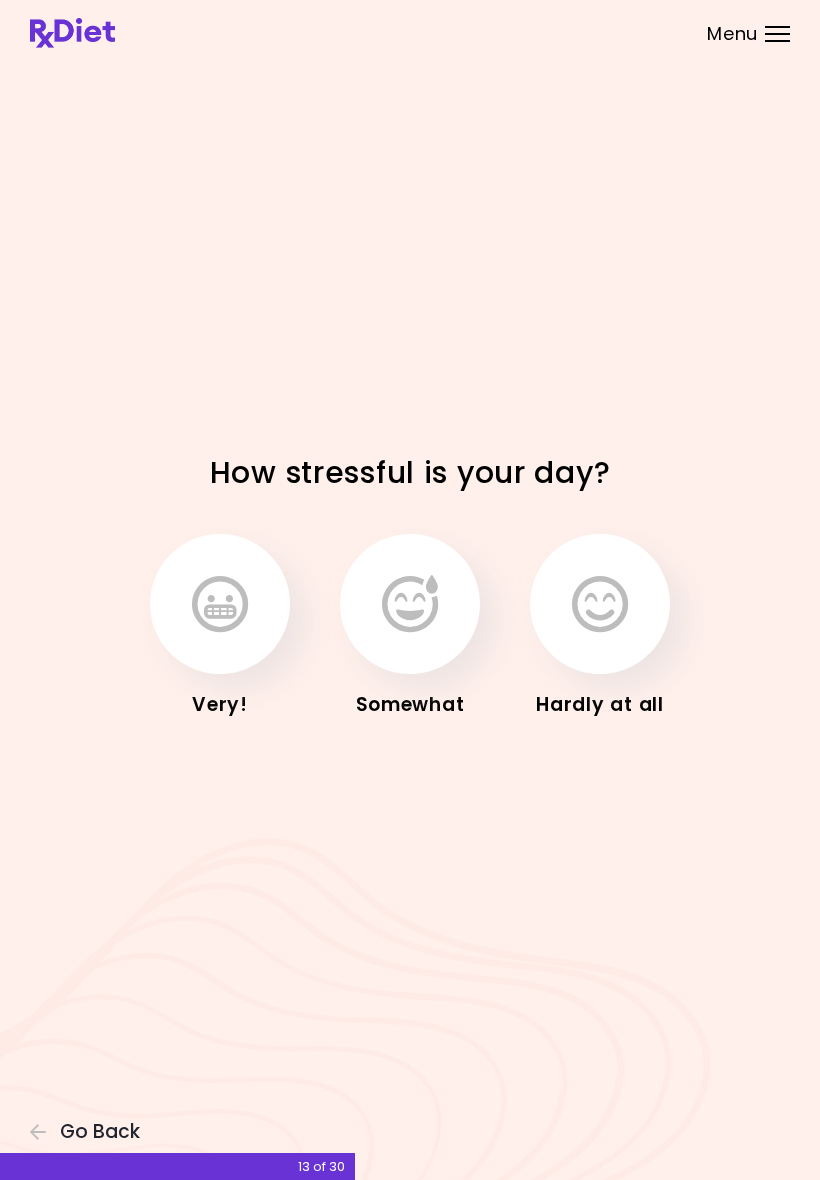 click at bounding box center [410, 604] 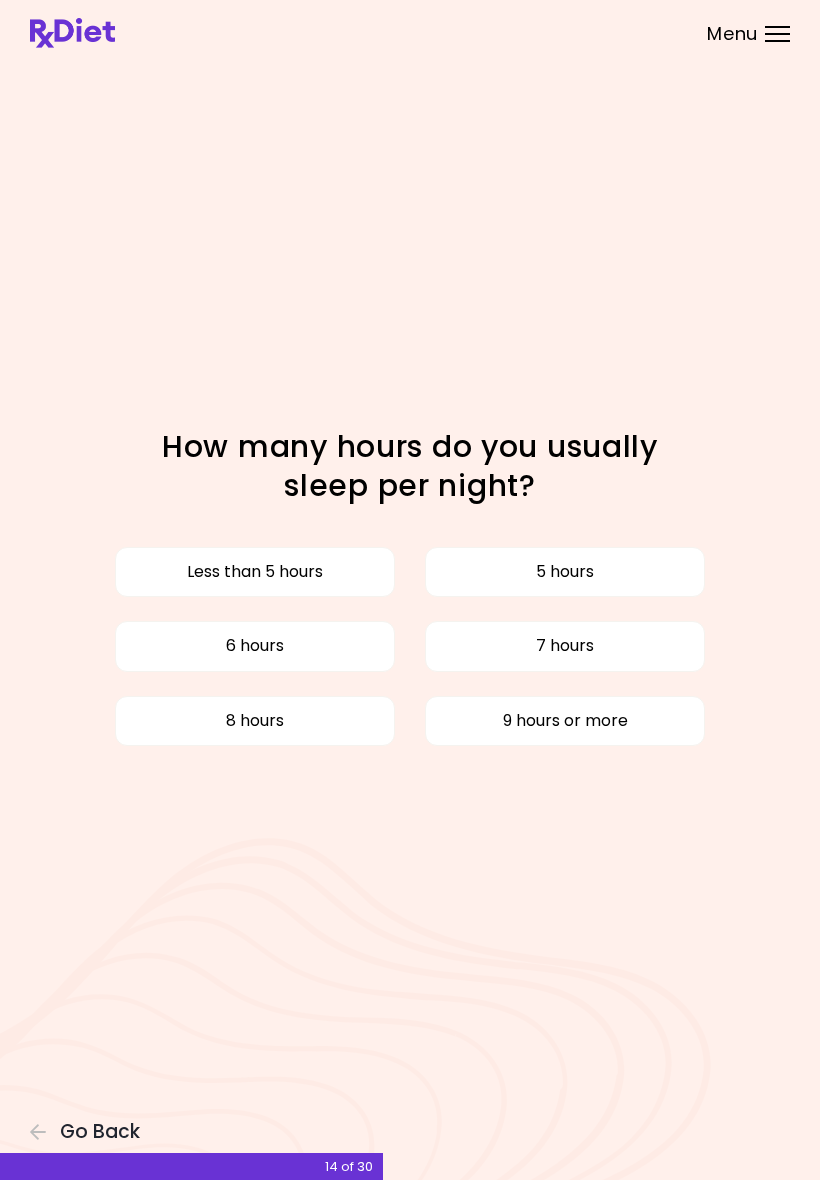 click on "Less than 5 hours" at bounding box center (255, 572) 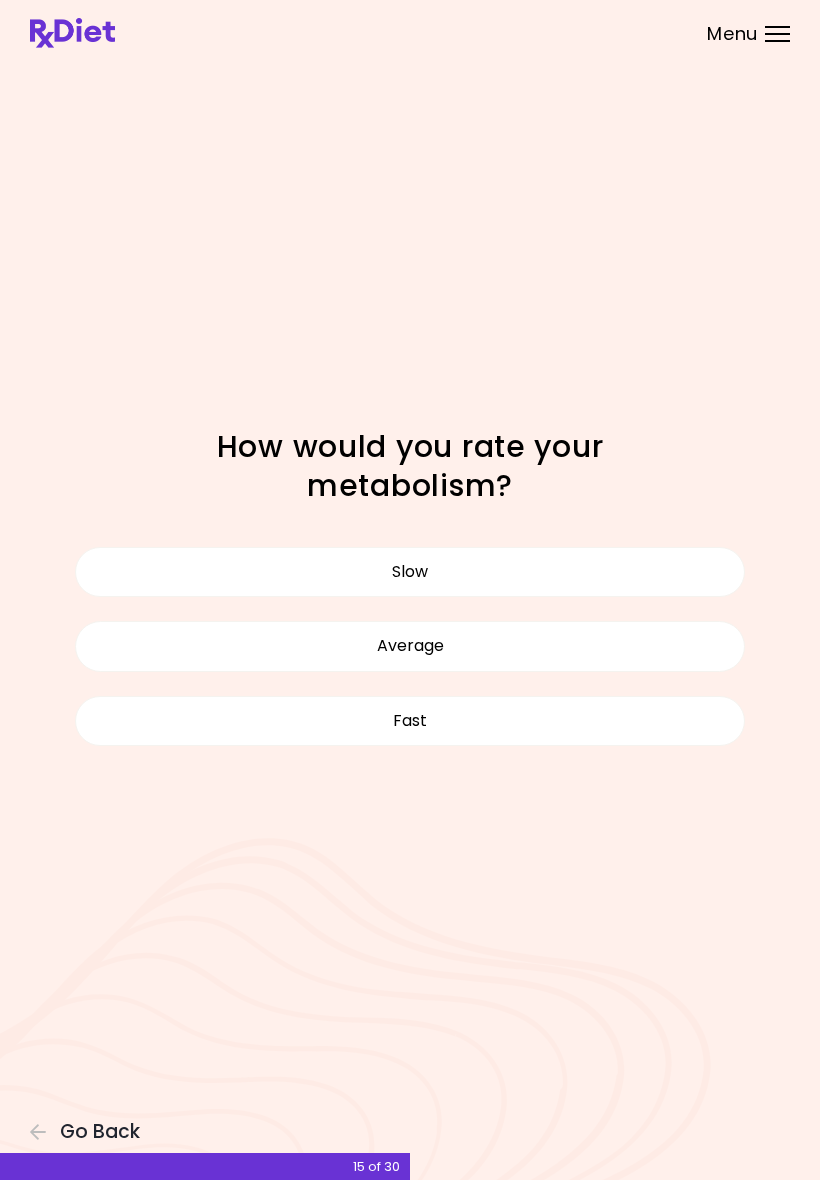 click on "Slow" at bounding box center [410, 572] 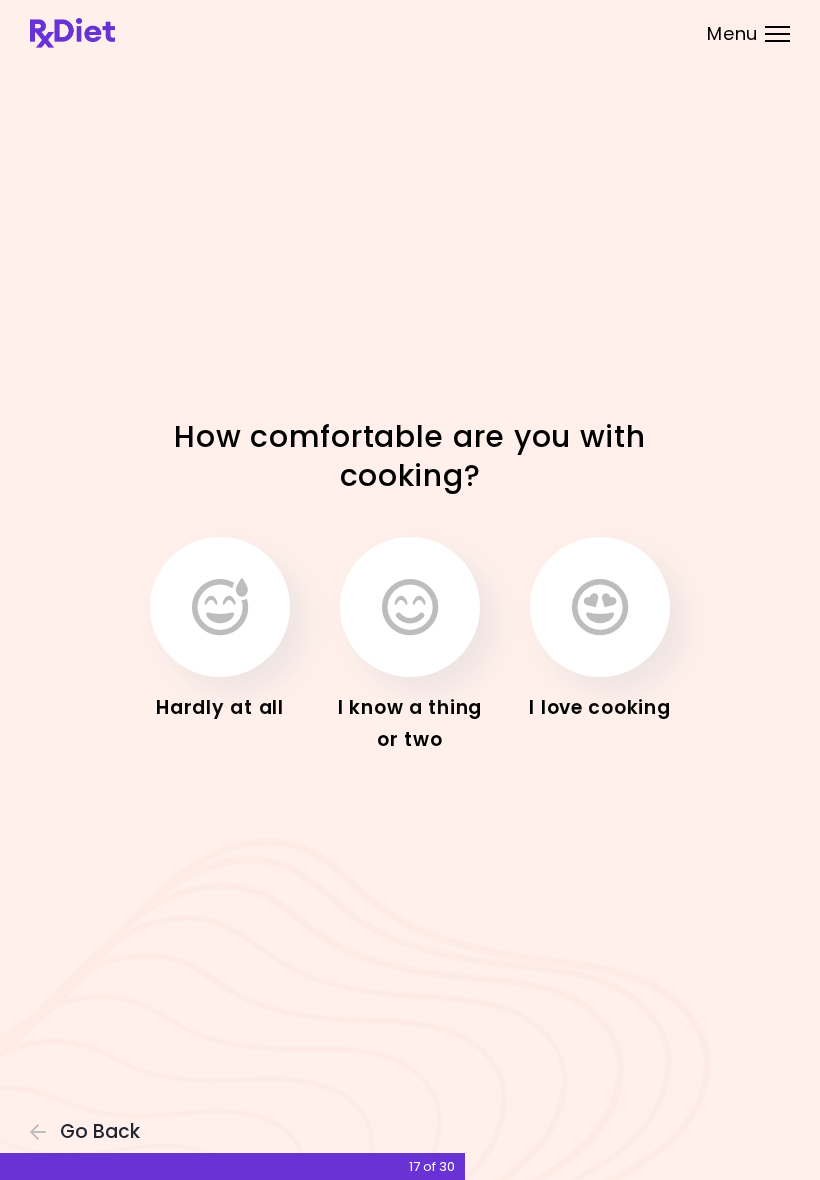 click at bounding box center (410, 607) 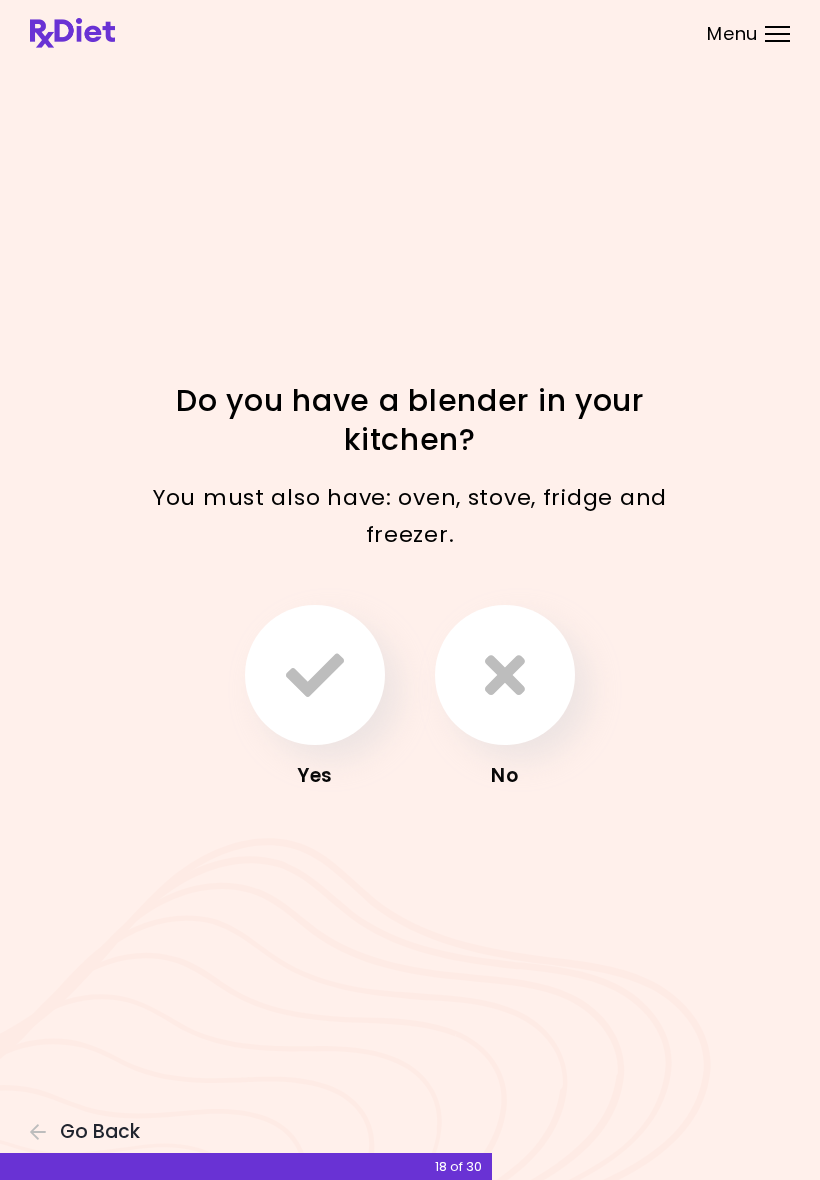 click at bounding box center (315, 675) 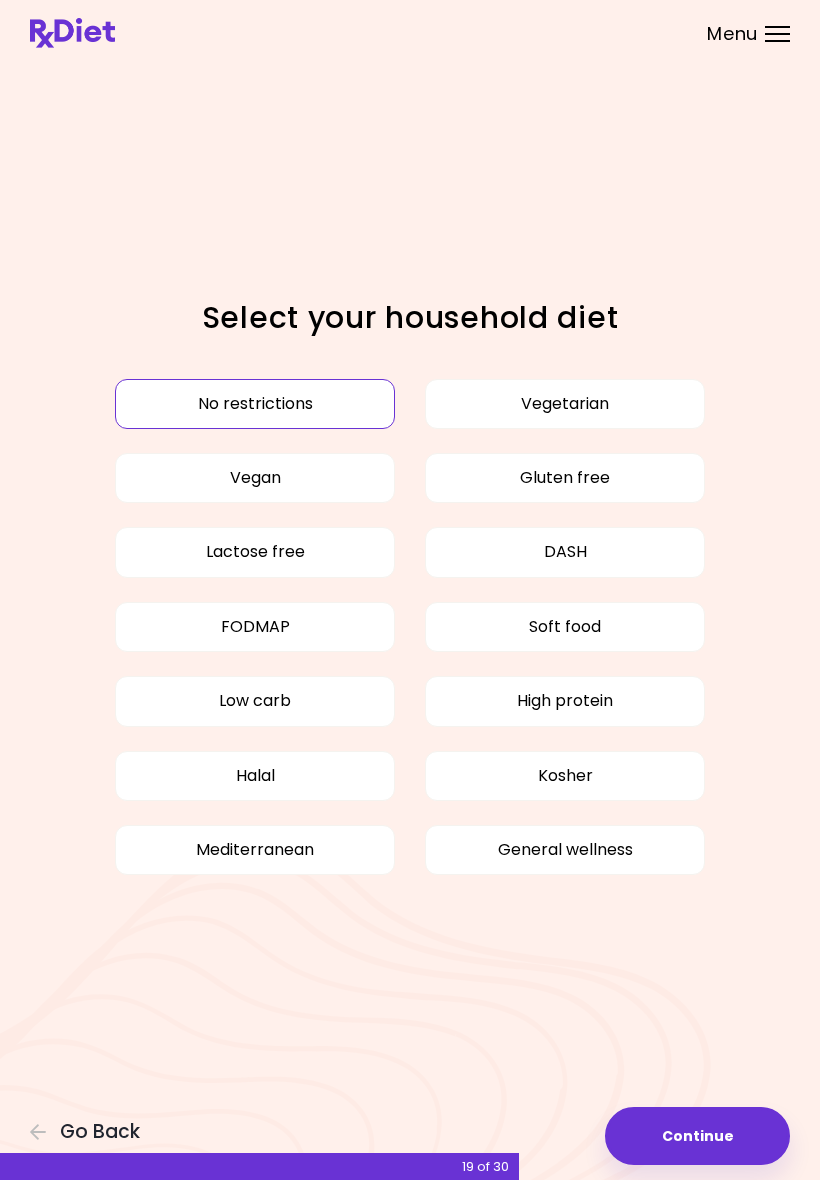 click on "Lactose free" at bounding box center [255, 552] 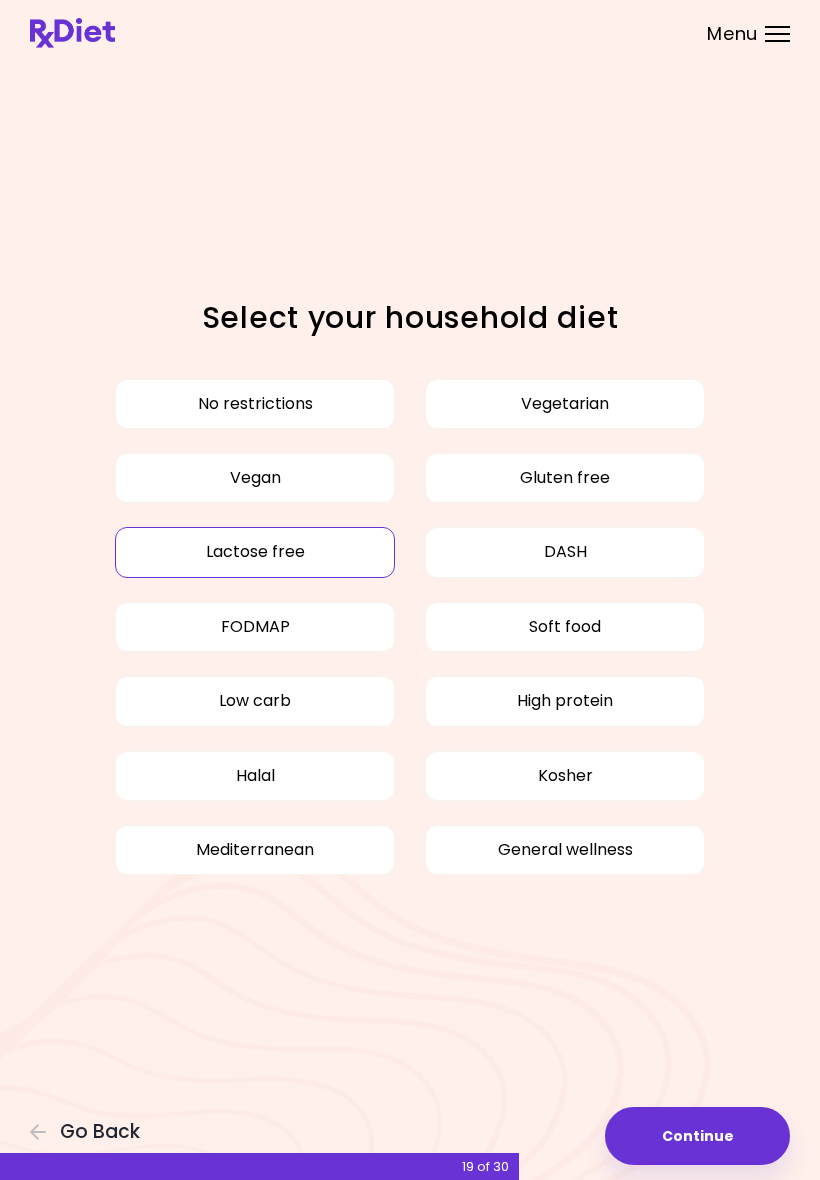 click on "Low carb" at bounding box center (255, 701) 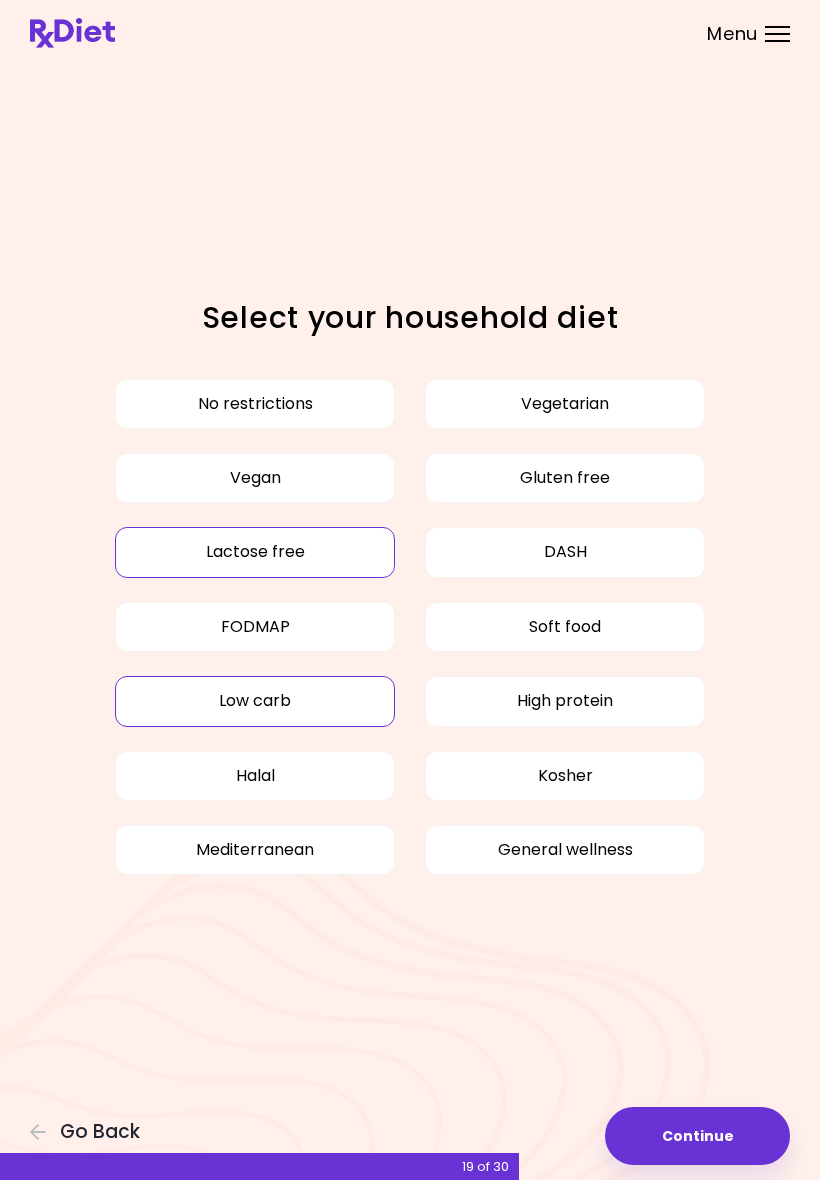 click on "High protein" at bounding box center [565, 701] 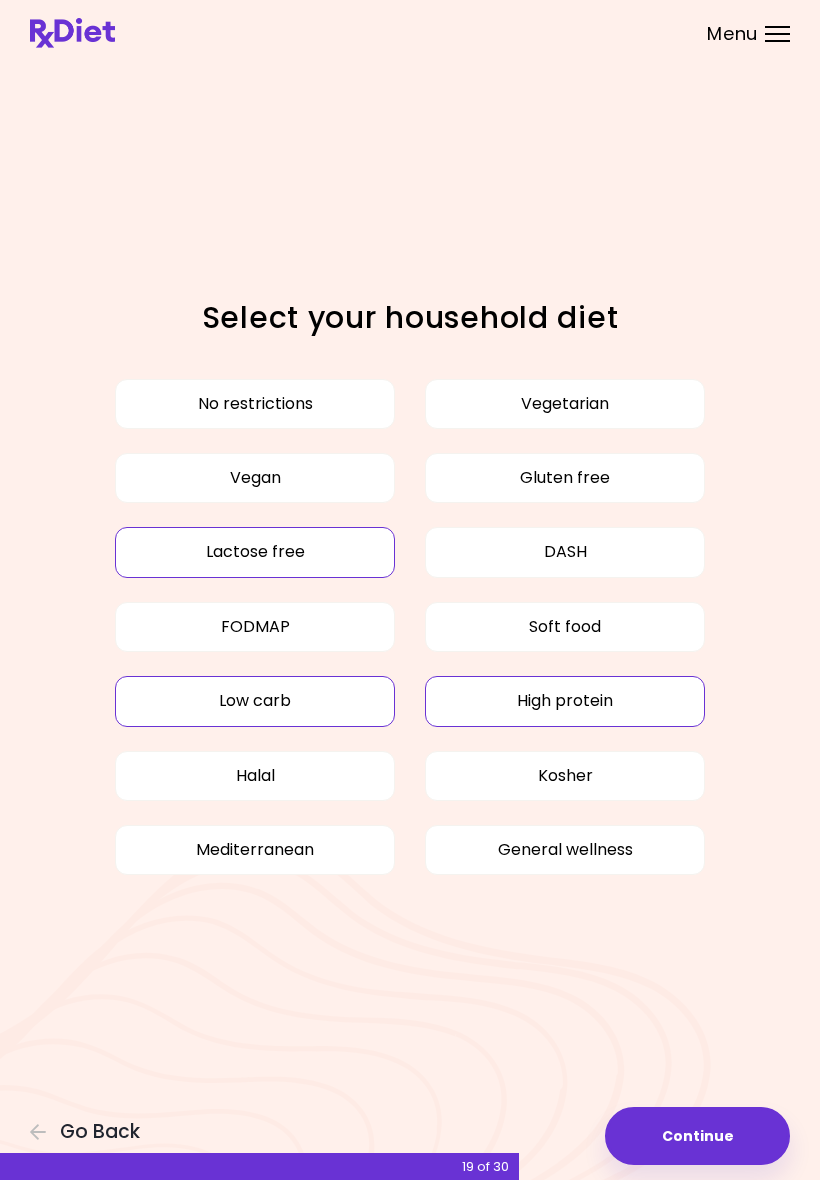 click on "DASH" at bounding box center (565, 552) 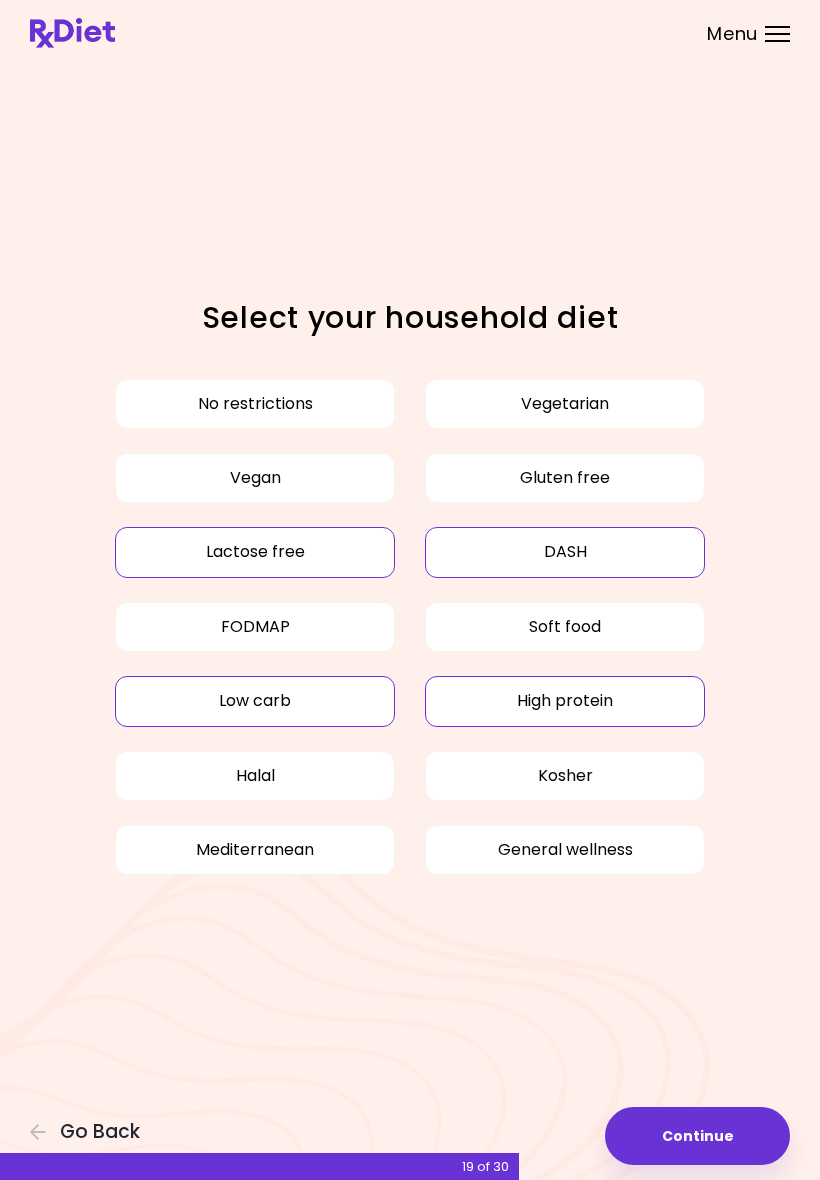 click on "Continue" at bounding box center (697, 1136) 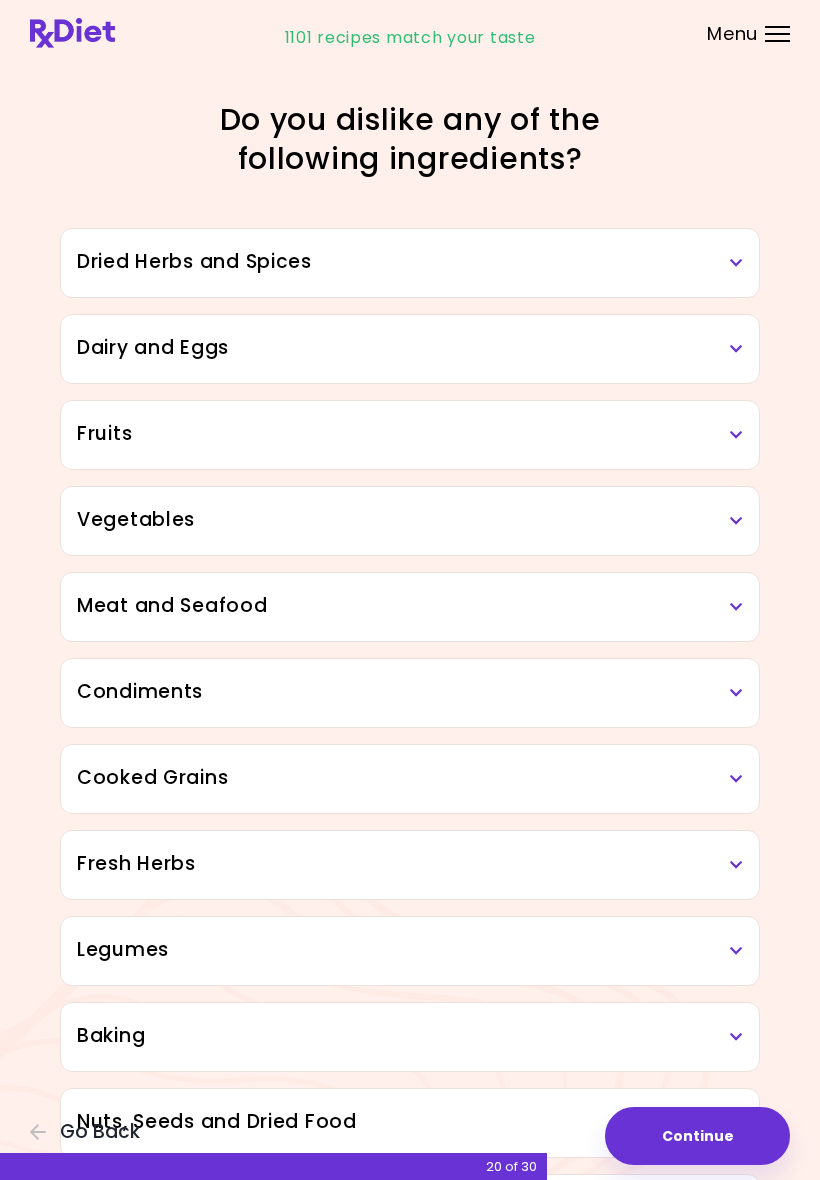 click on "Condiments" at bounding box center (410, 692) 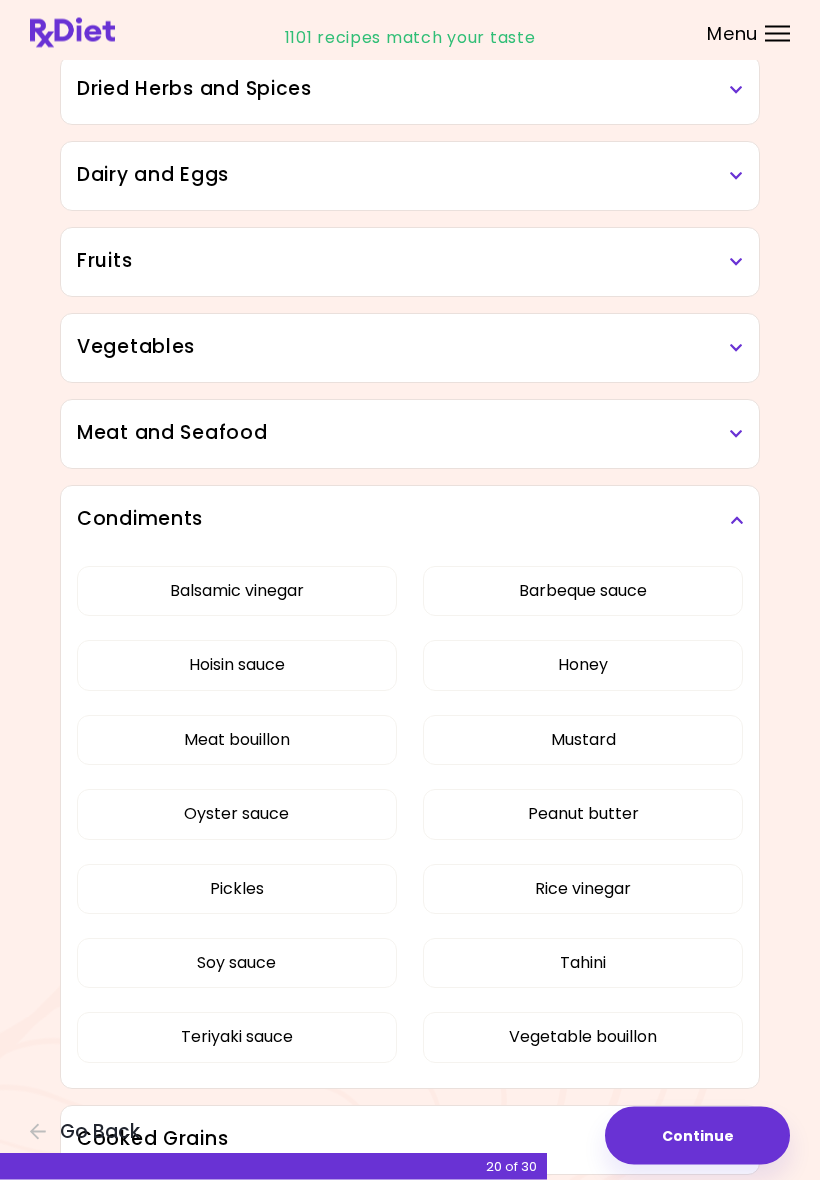 scroll, scrollTop: 42, scrollLeft: 0, axis: vertical 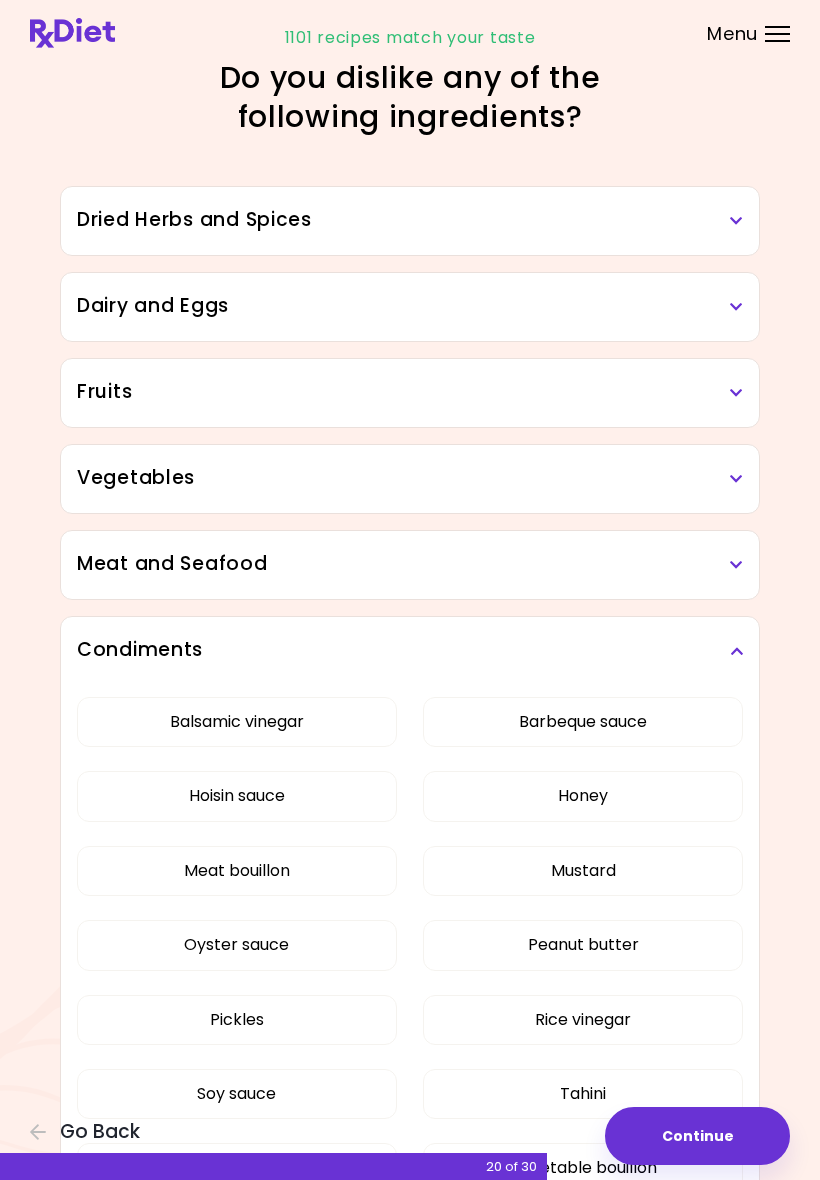 click at bounding box center [736, 221] 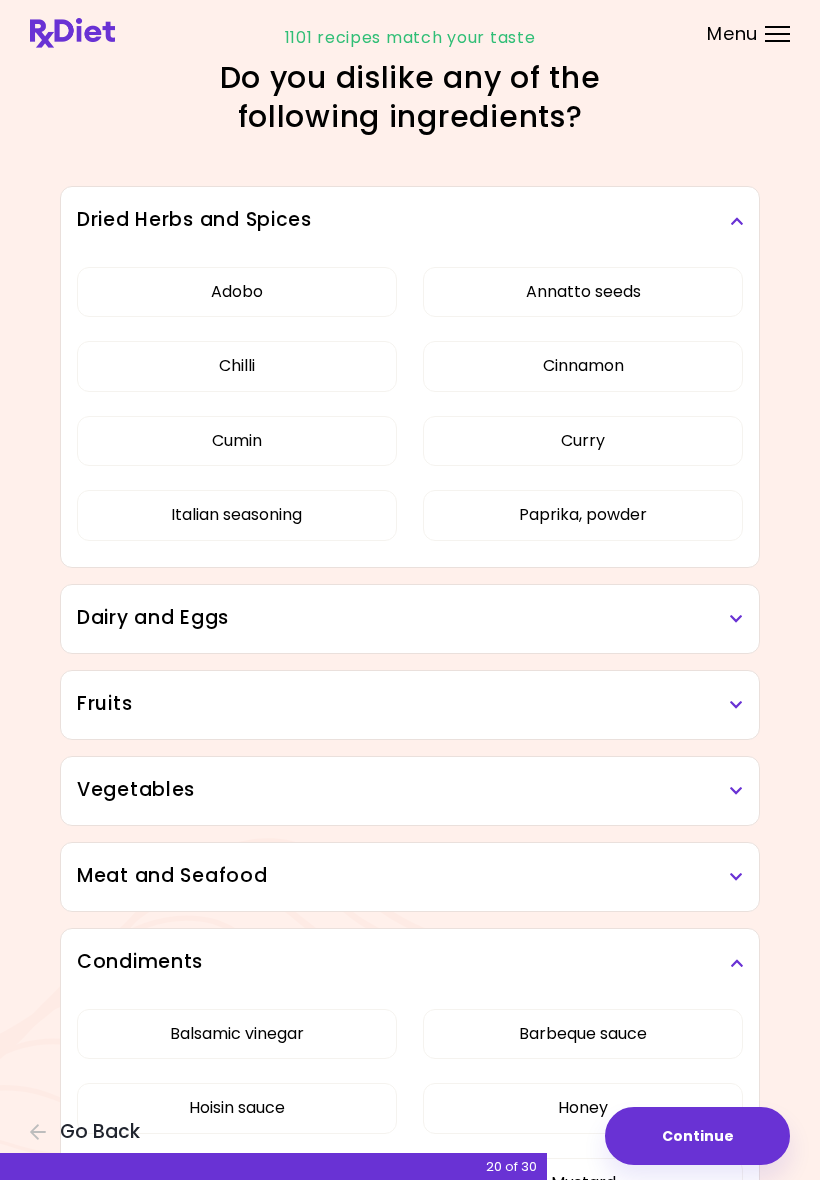 click at bounding box center (736, 221) 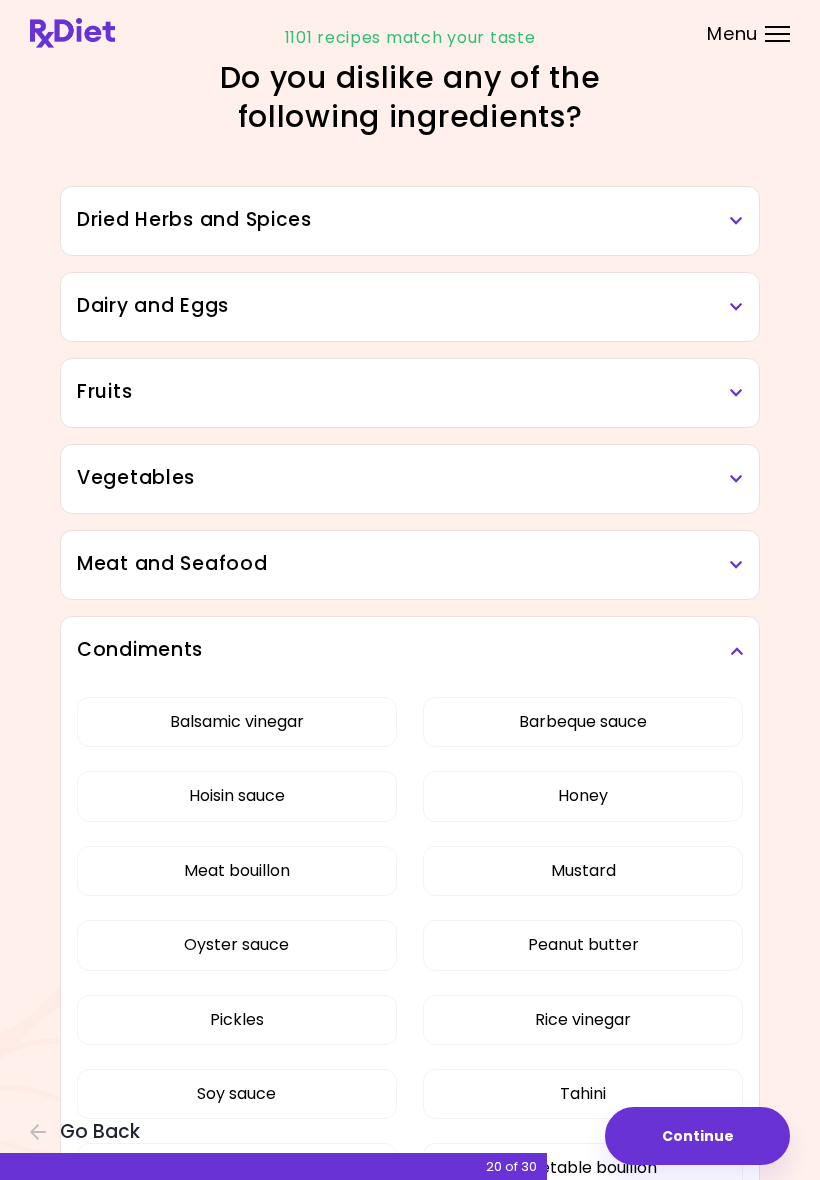click on "Condiments" at bounding box center [410, 651] 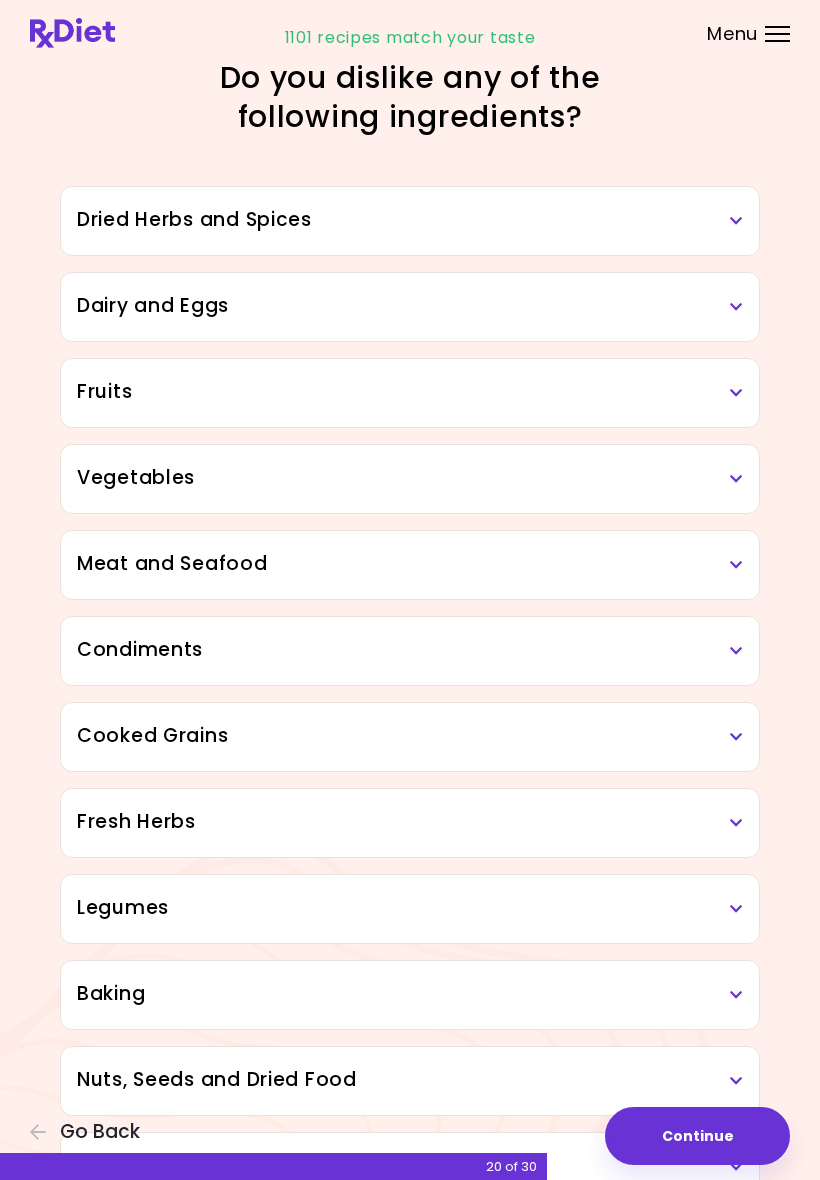 click at bounding box center [736, 565] 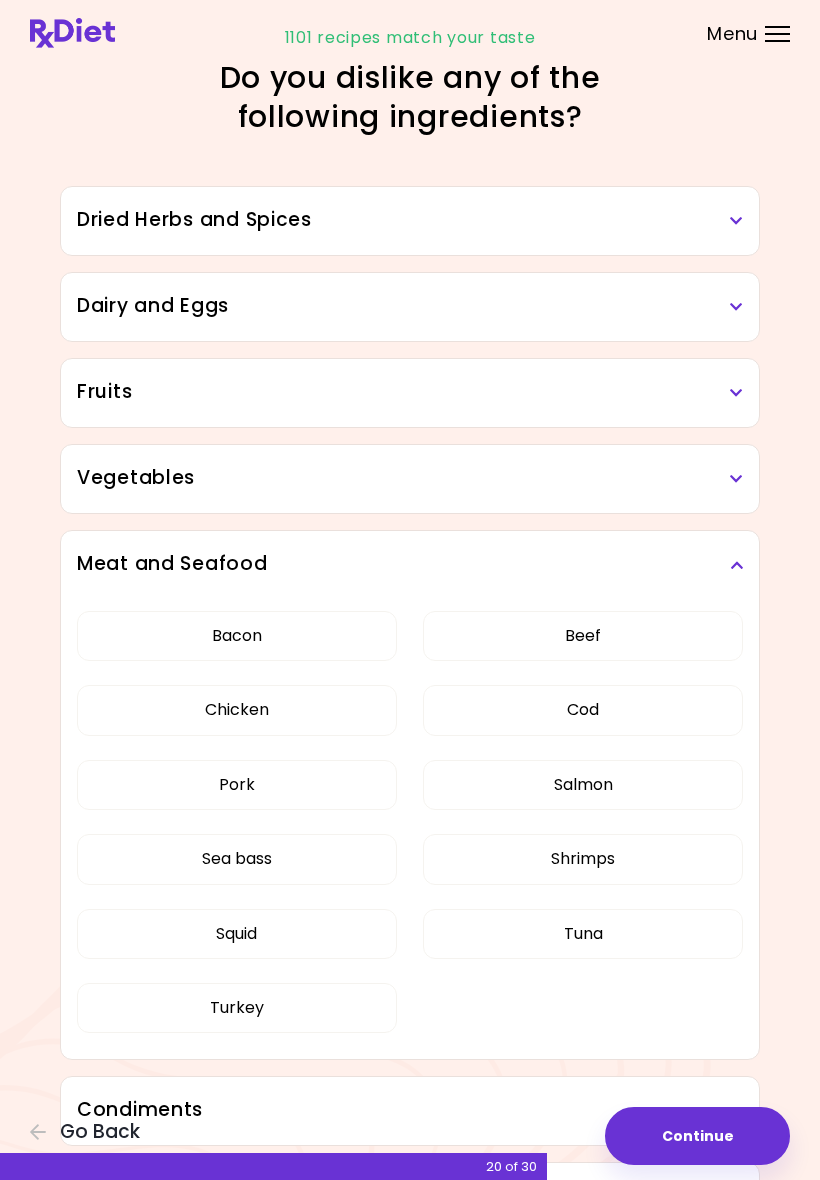 click on "Bacon" at bounding box center [237, 636] 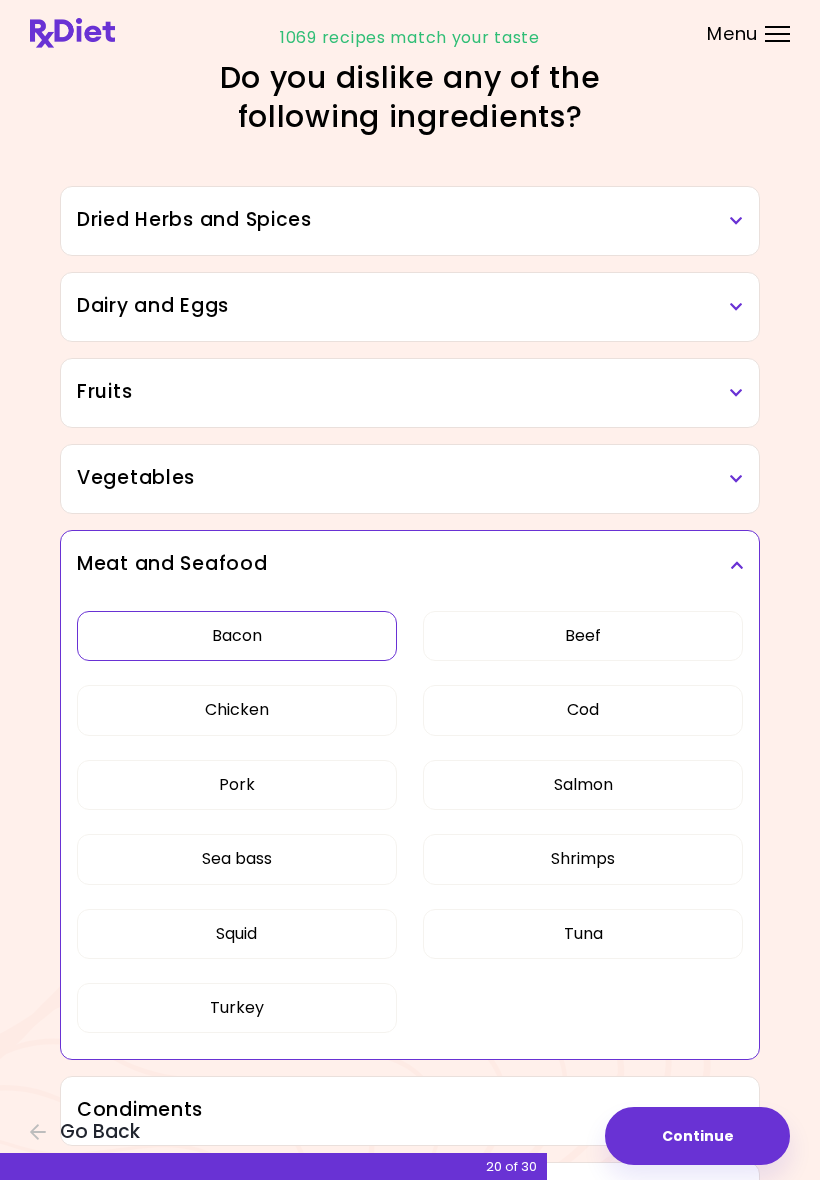 click on "Squid" at bounding box center [237, 934] 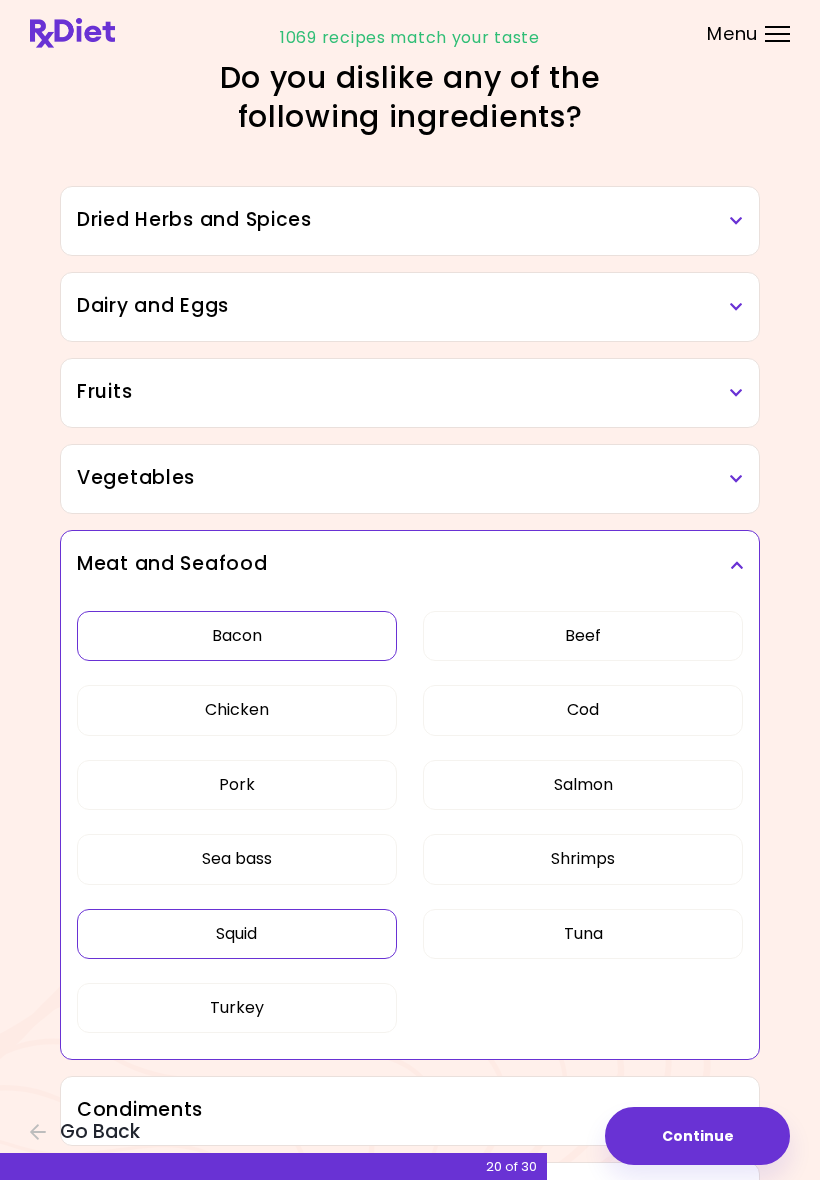 click on "Beef" at bounding box center [583, 636] 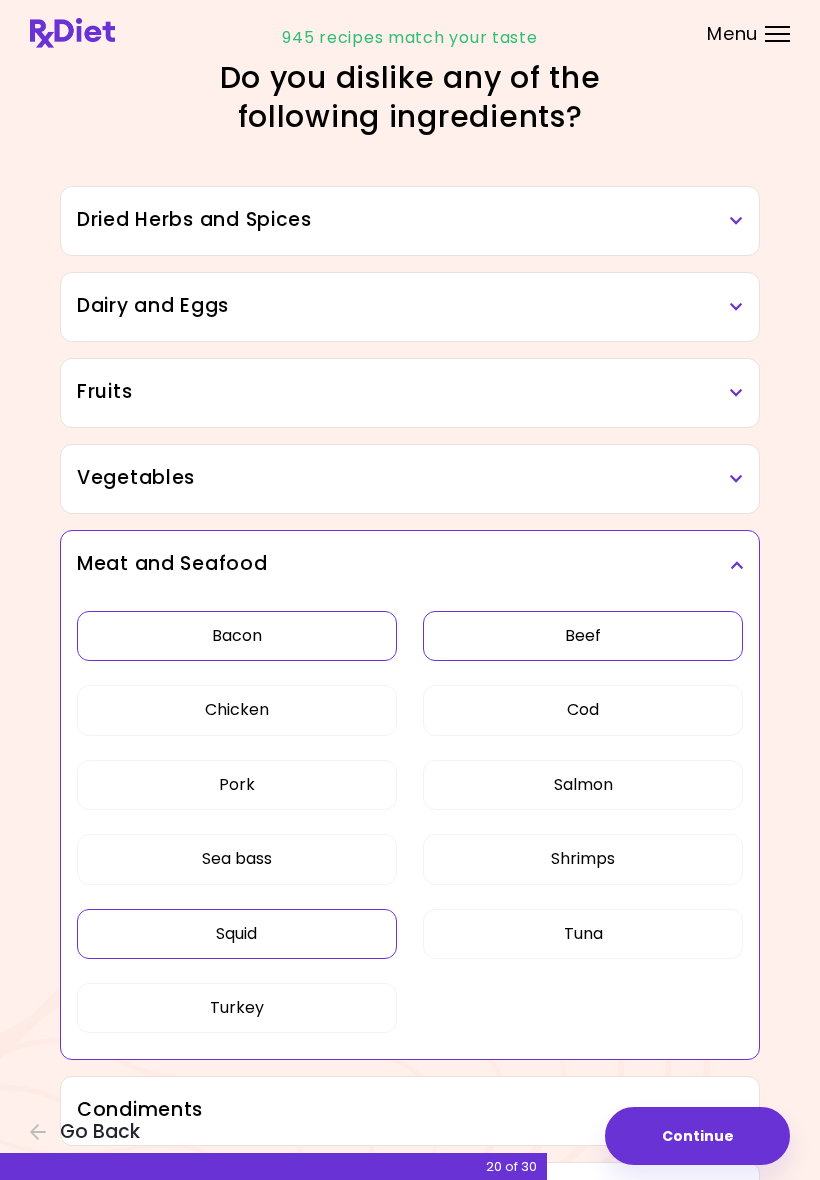 click on "Pork" at bounding box center (237, 785) 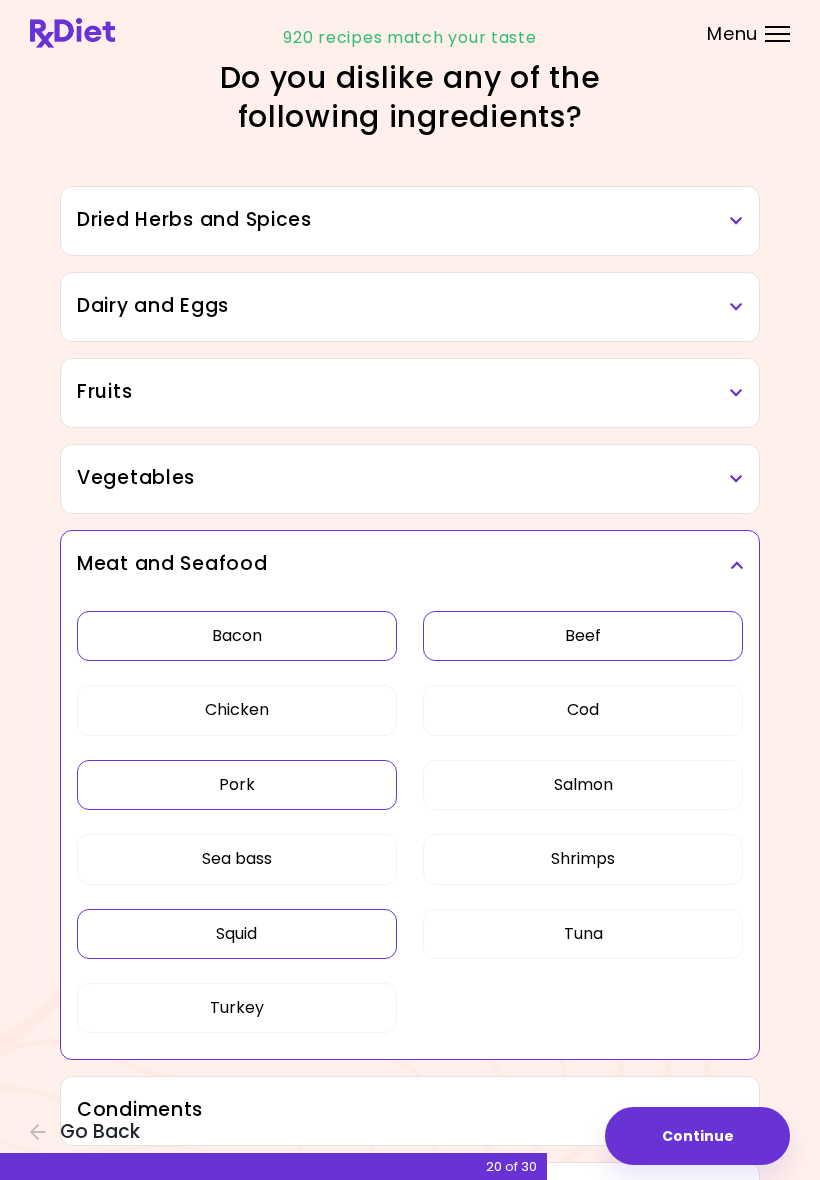 click at bounding box center (736, 565) 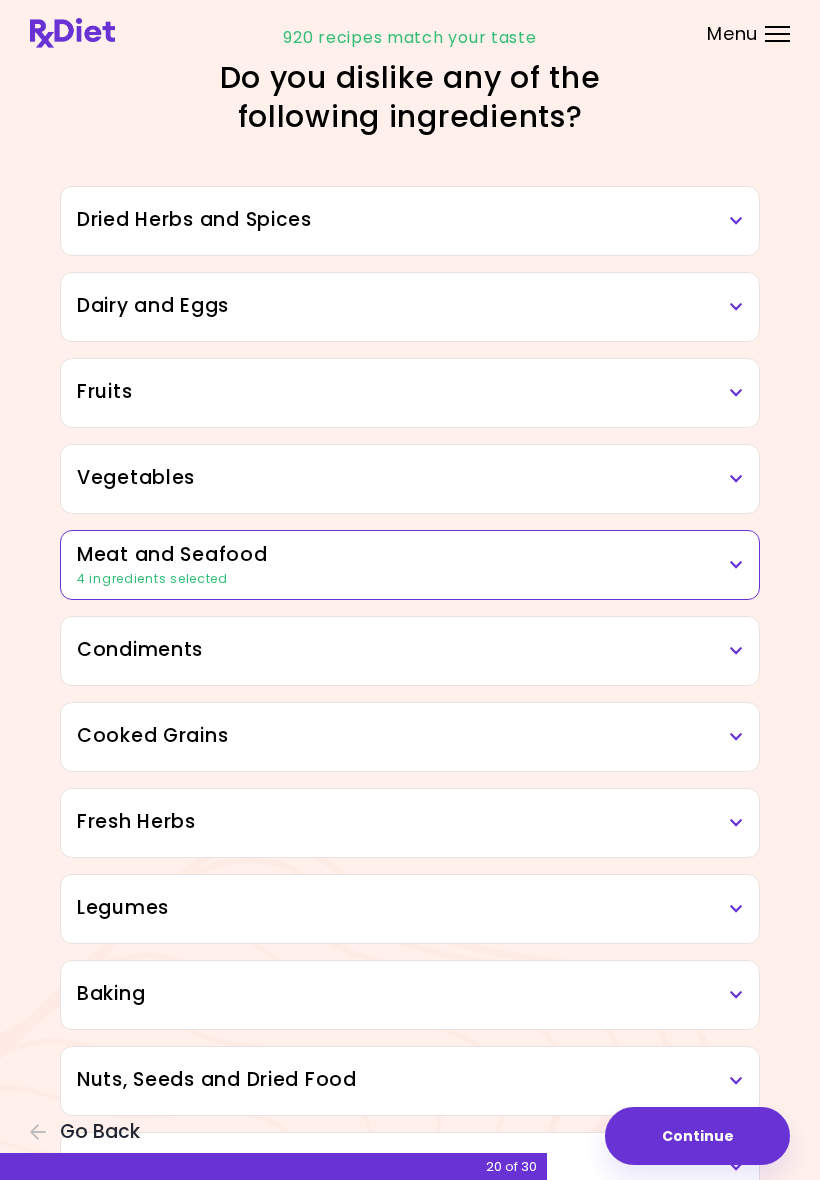 click at bounding box center (736, 737) 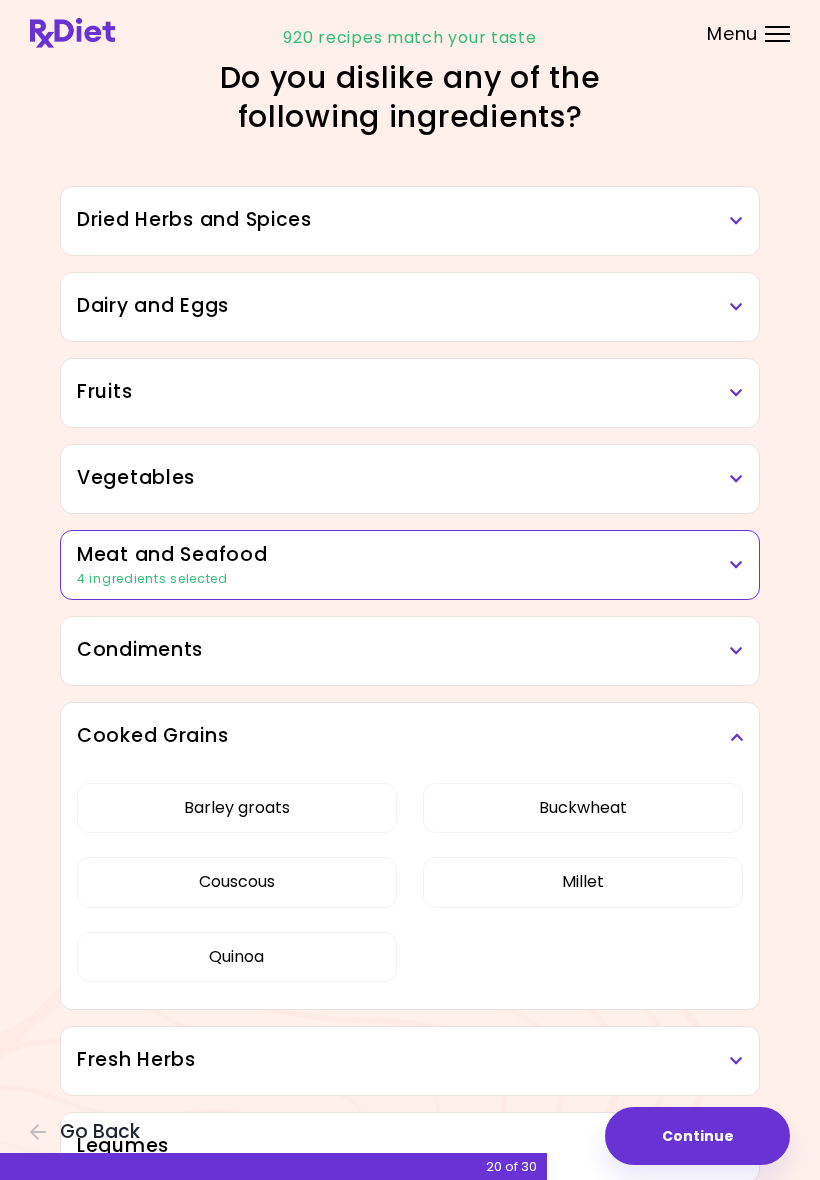 click at bounding box center [736, 737] 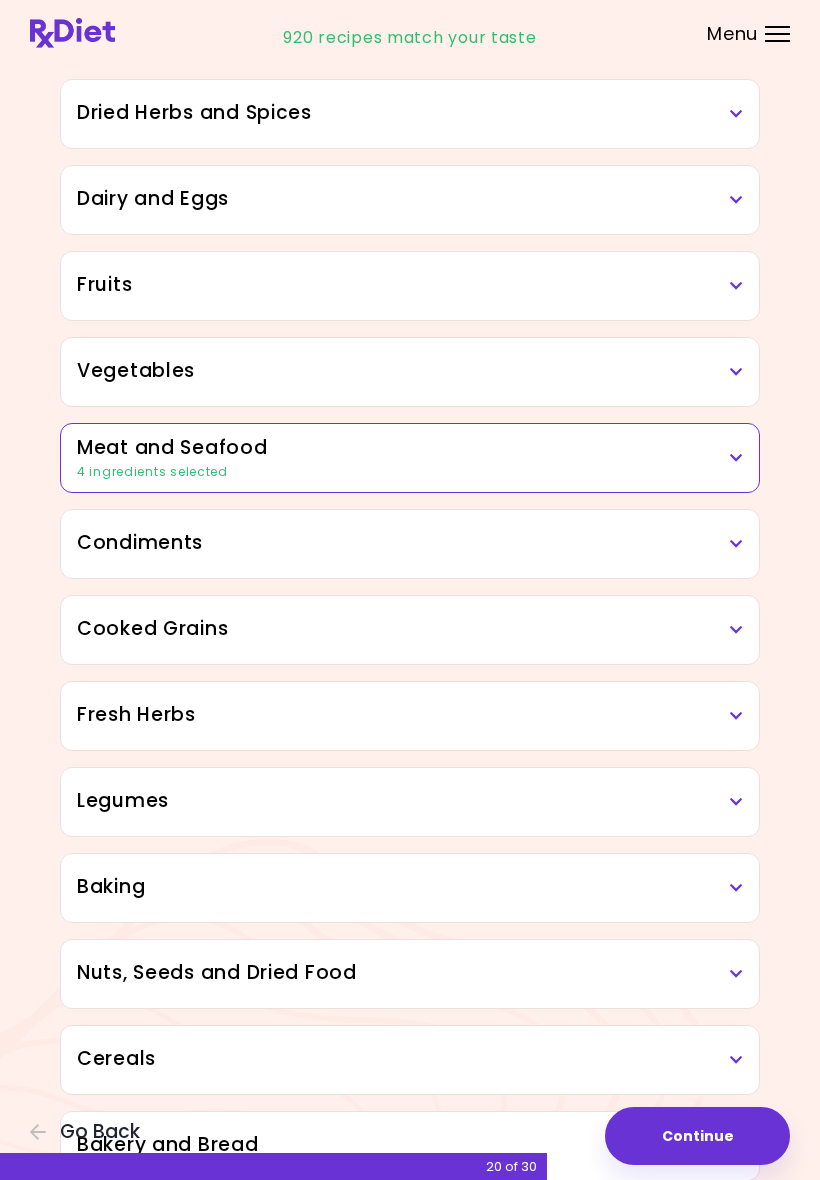 scroll, scrollTop: 264, scrollLeft: 0, axis: vertical 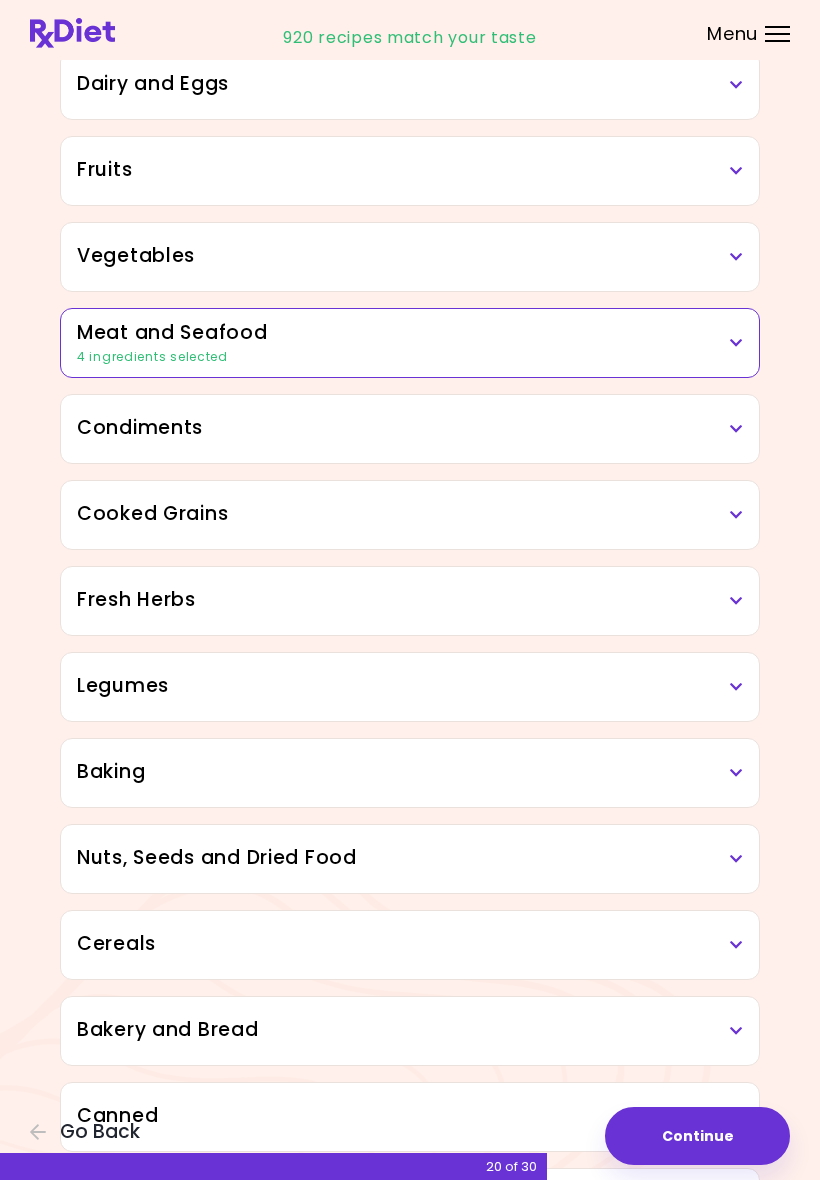 click at bounding box center (736, 773) 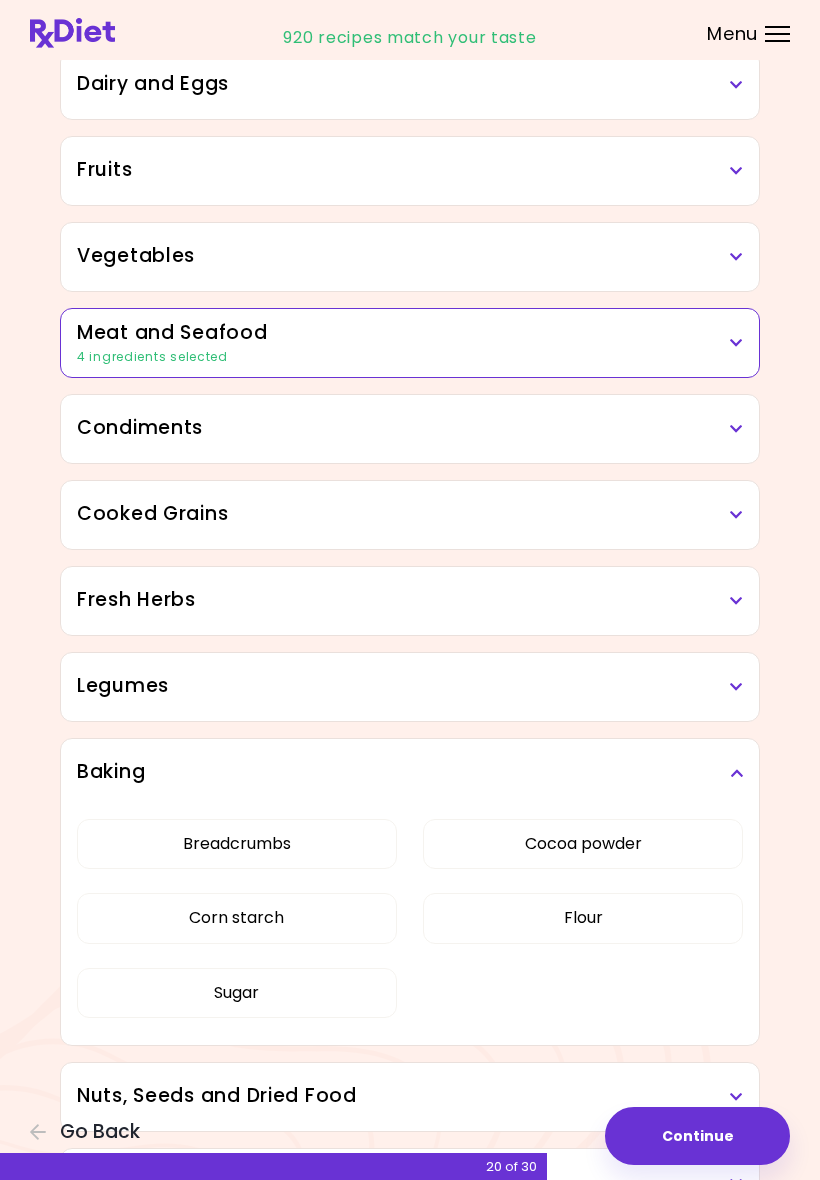 click on "Sugar" at bounding box center [237, 993] 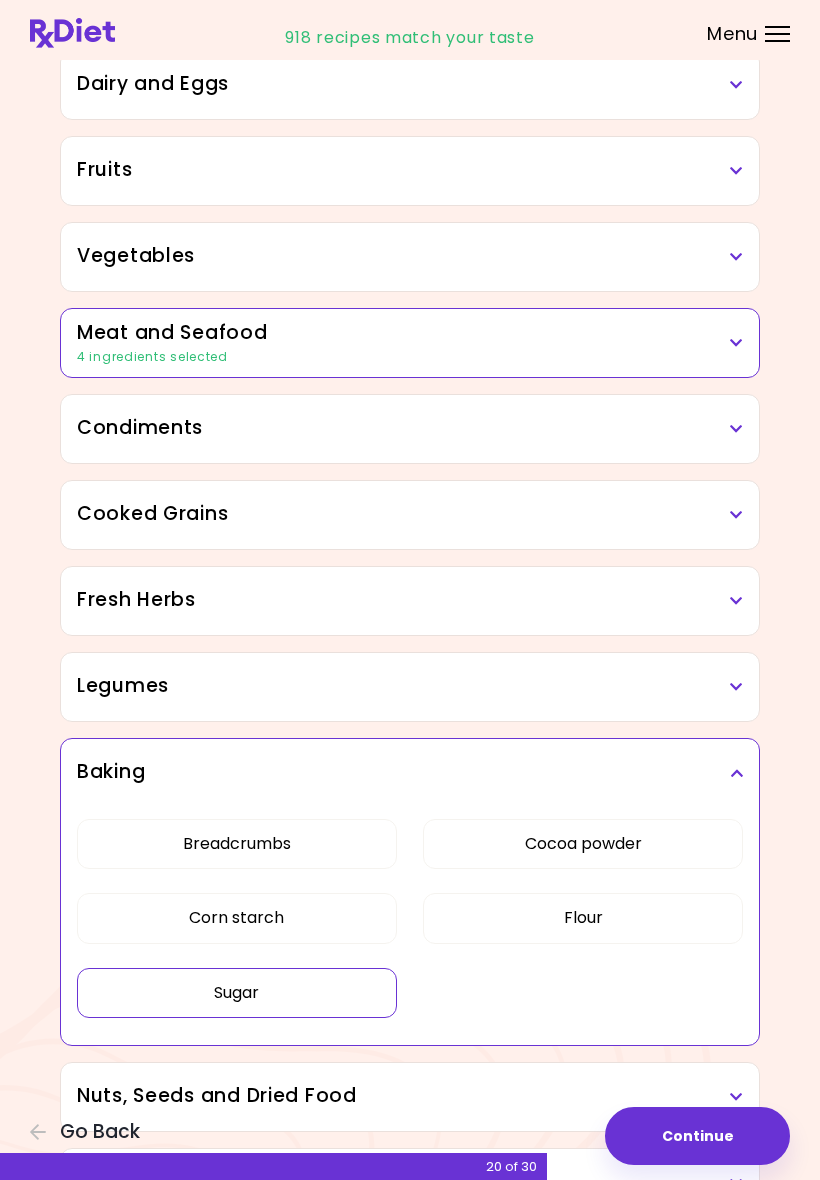 click on "Breadcrumbs" at bounding box center (237, 844) 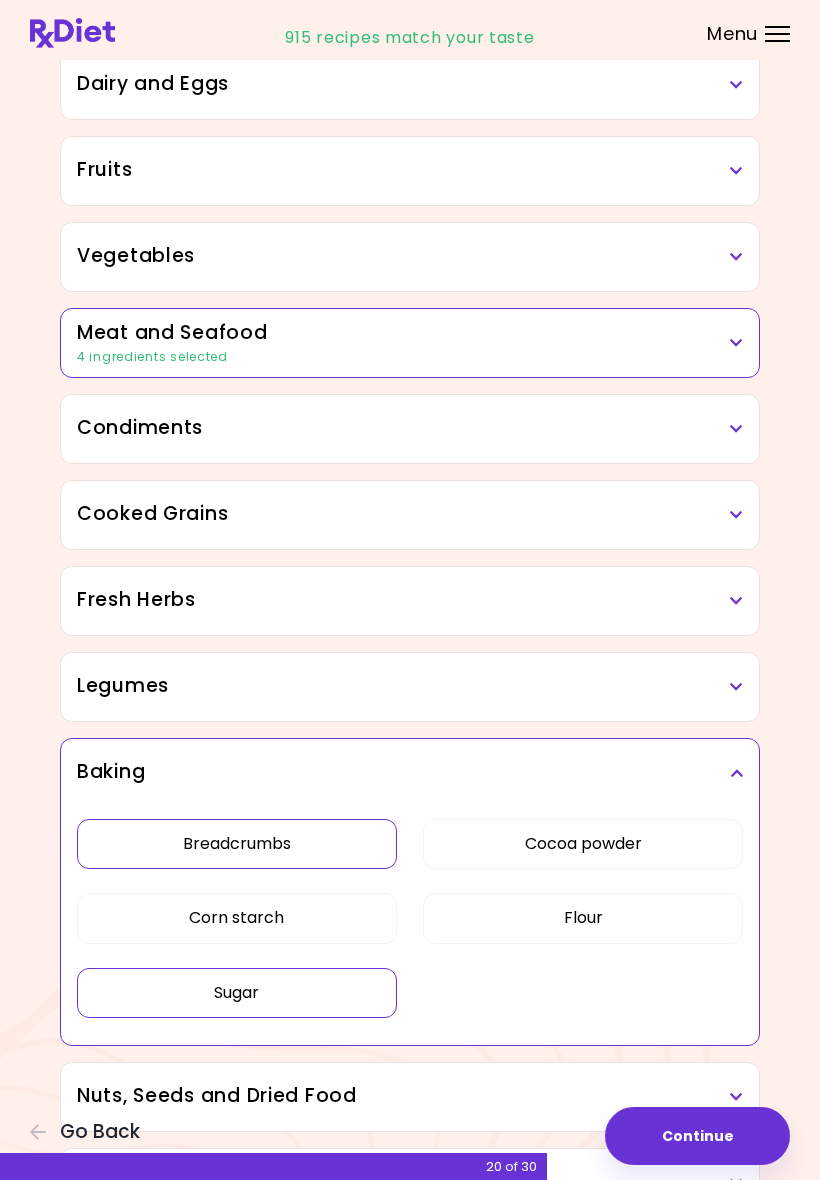 click at bounding box center [736, 773] 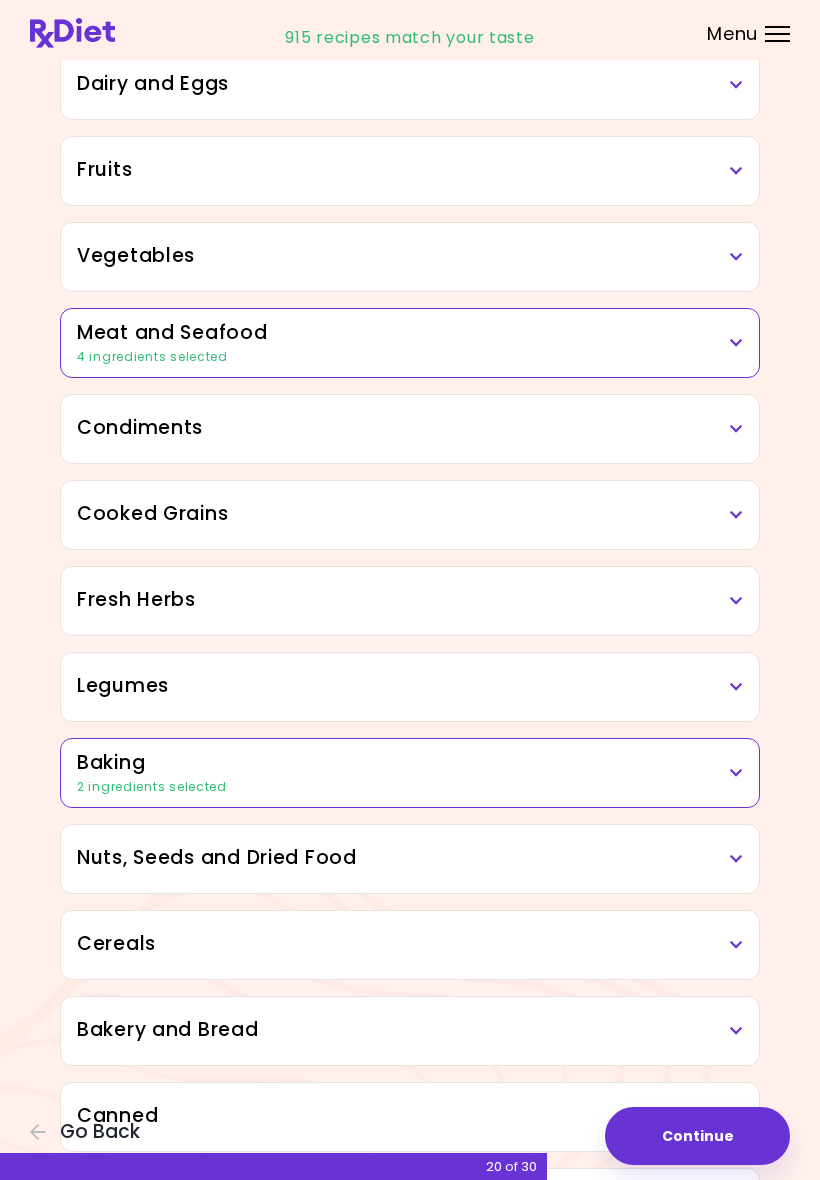 click at bounding box center (736, 859) 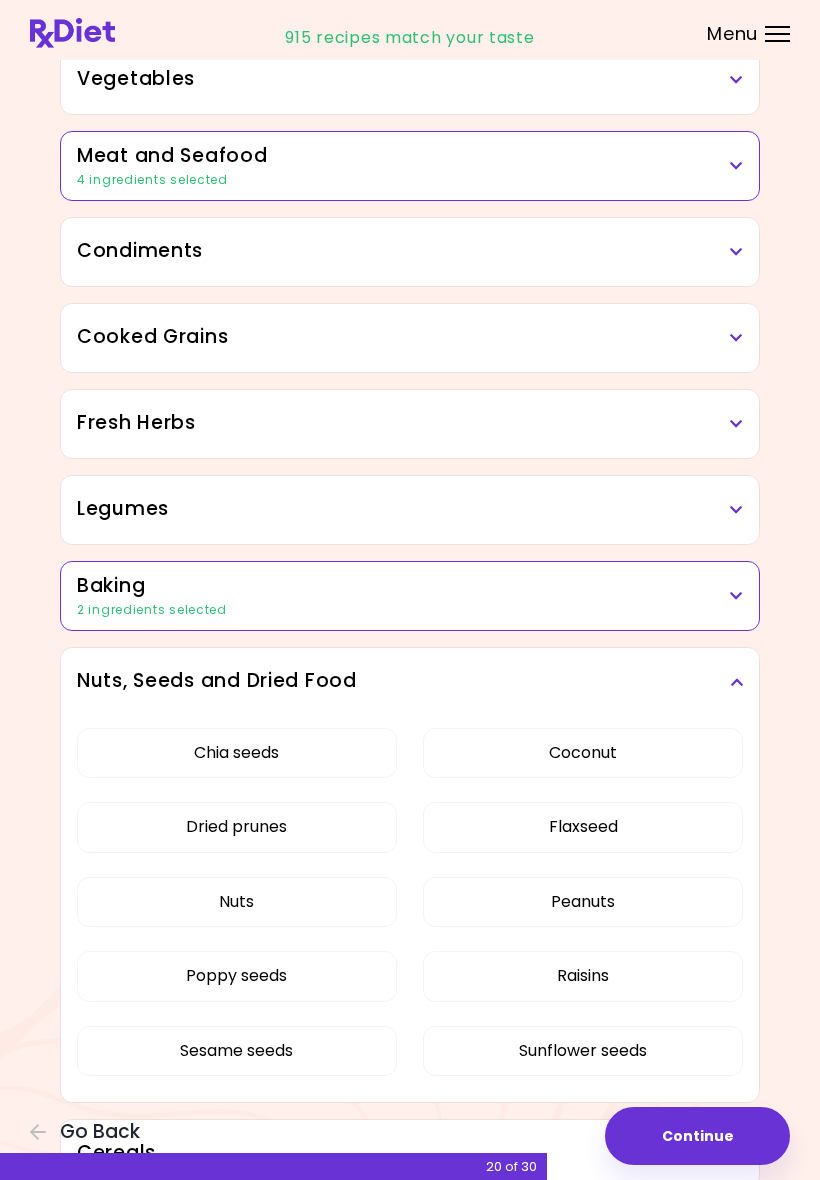 scroll, scrollTop: 483, scrollLeft: 0, axis: vertical 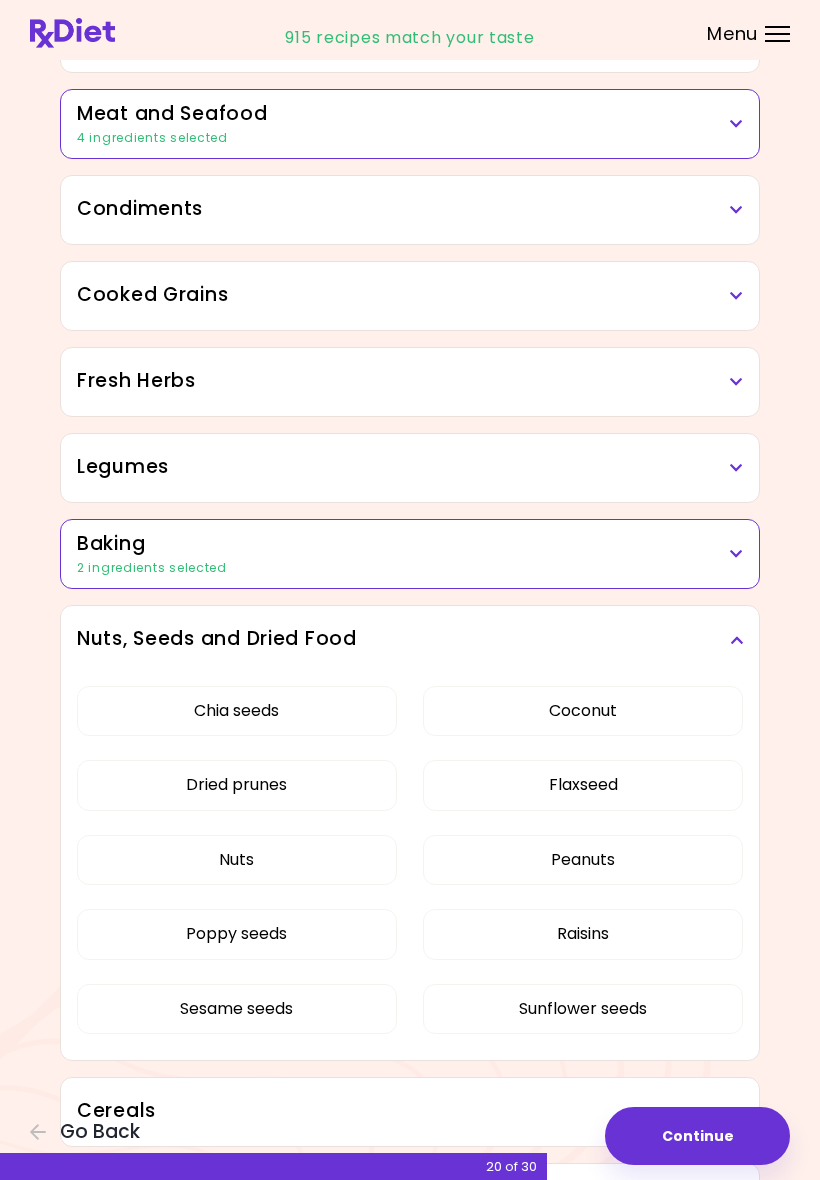 click at bounding box center (736, 640) 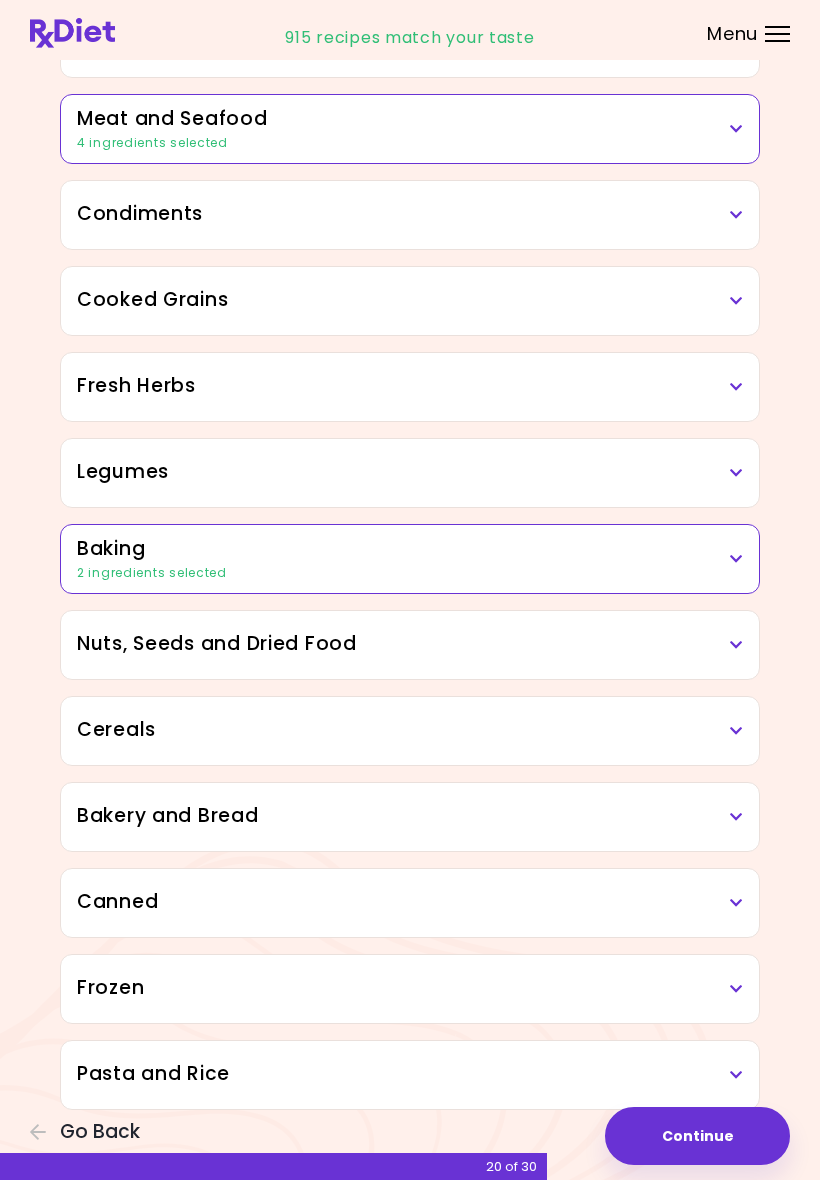 scroll, scrollTop: 478, scrollLeft: 0, axis: vertical 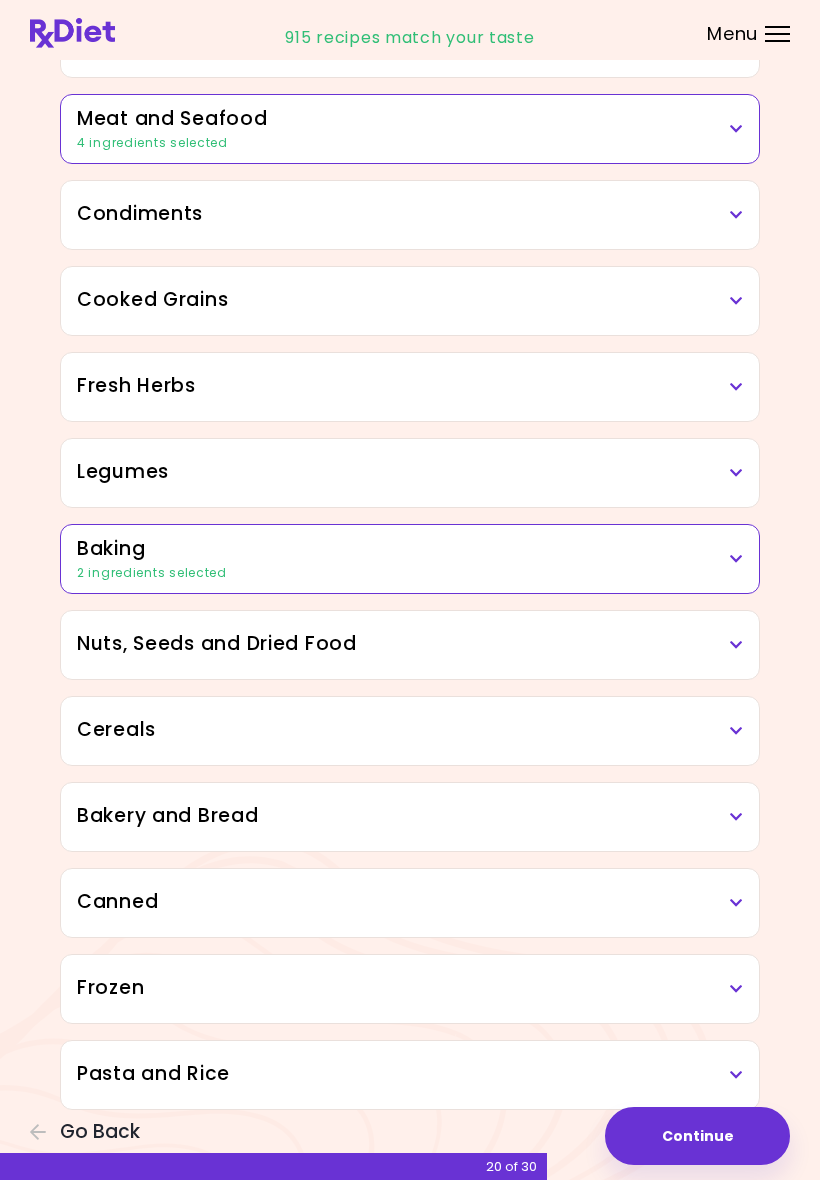 click at bounding box center [736, 817] 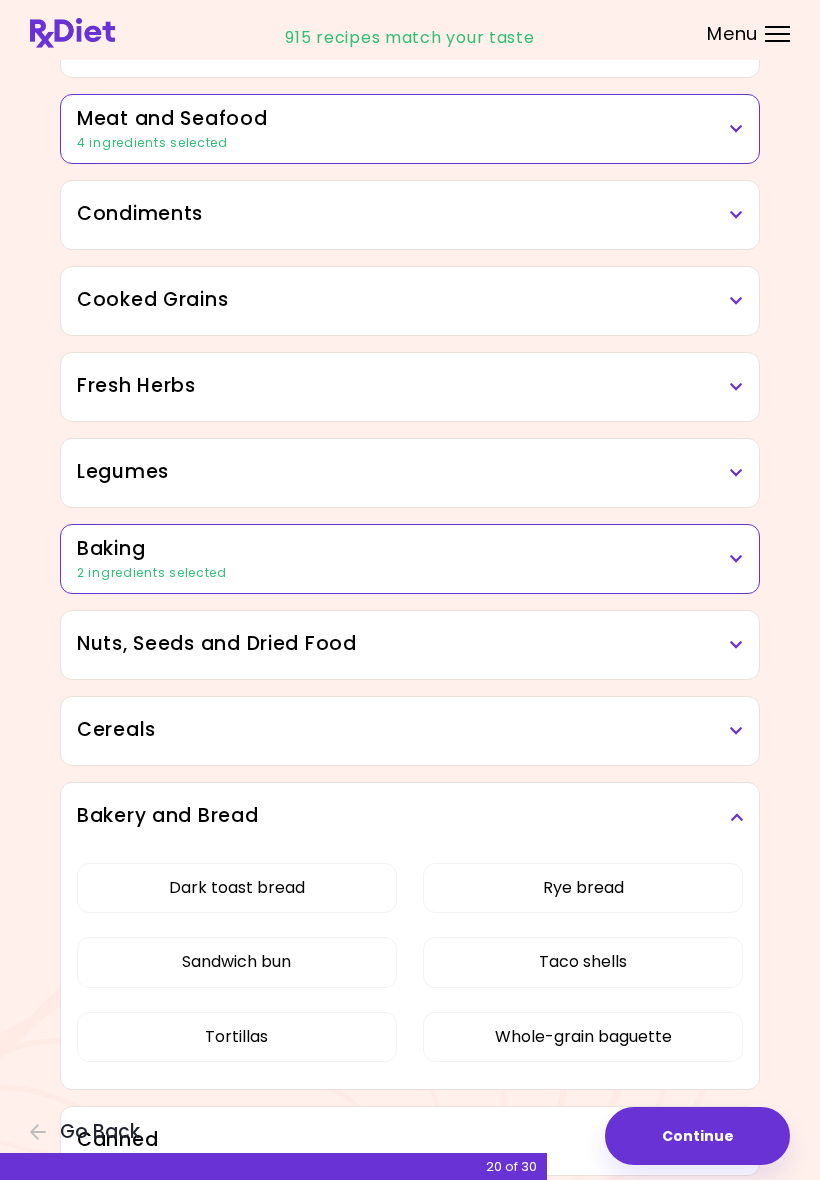 click at bounding box center [736, 817] 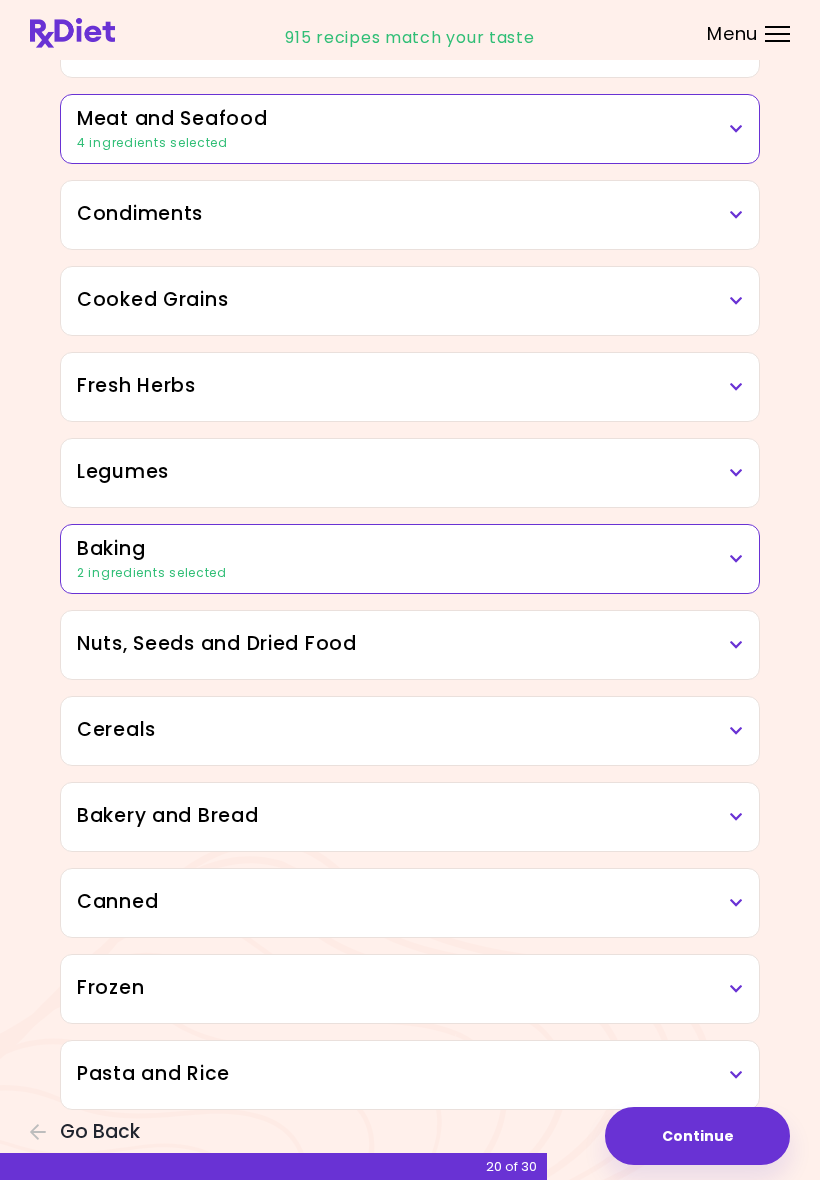 click at bounding box center [736, 989] 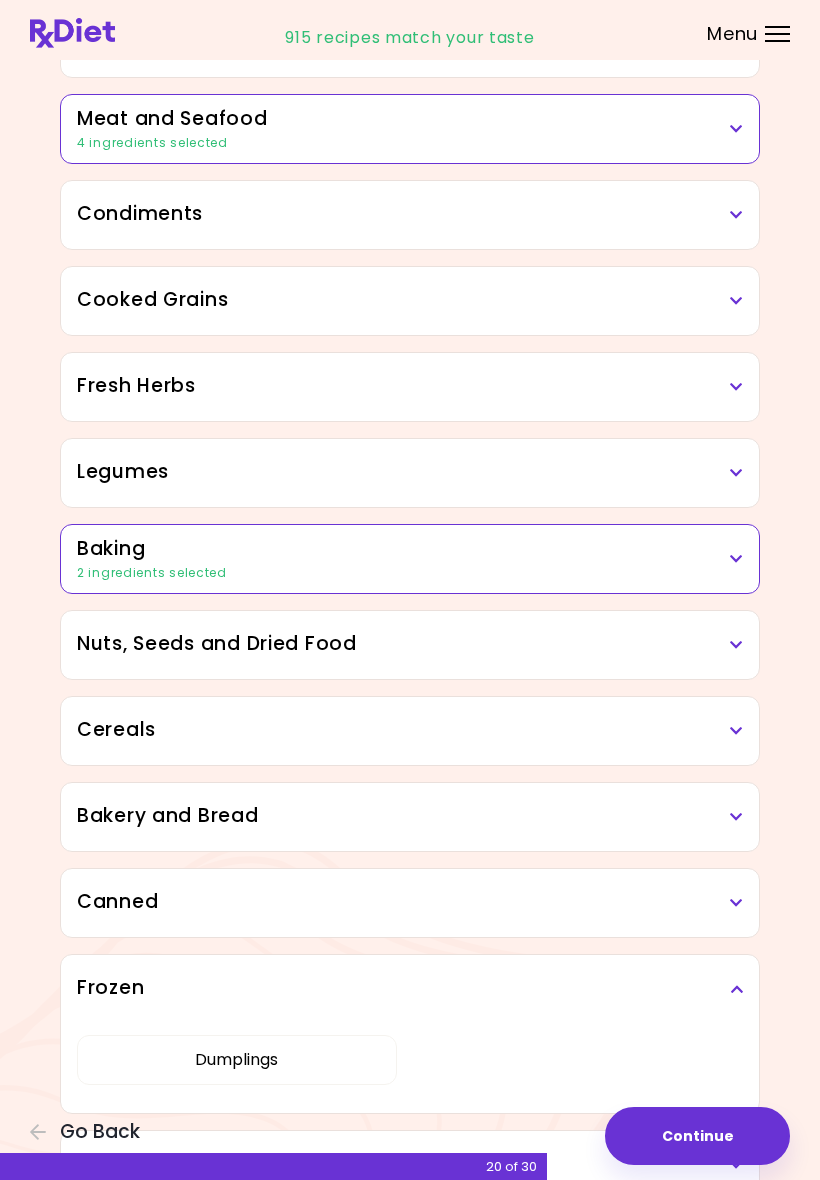 click at bounding box center (736, 989) 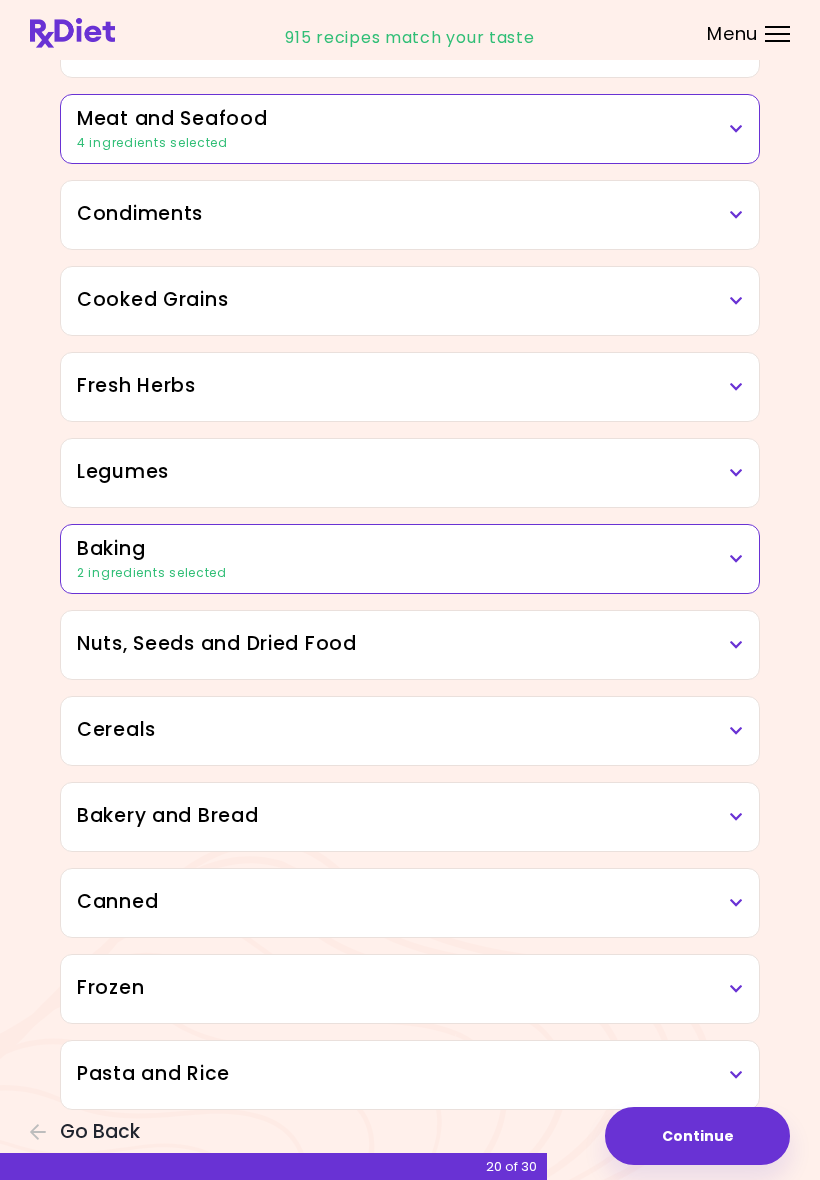 click at bounding box center (736, 1075) 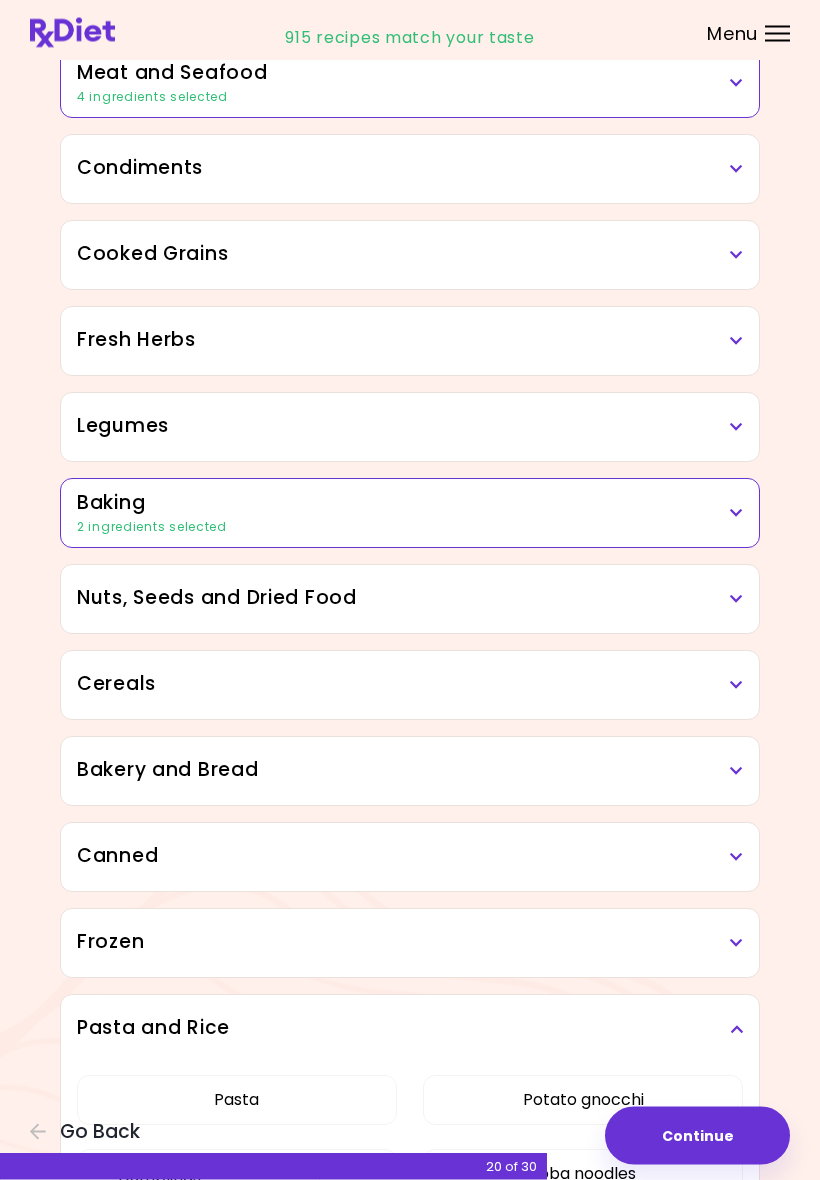 scroll, scrollTop: 642, scrollLeft: 0, axis: vertical 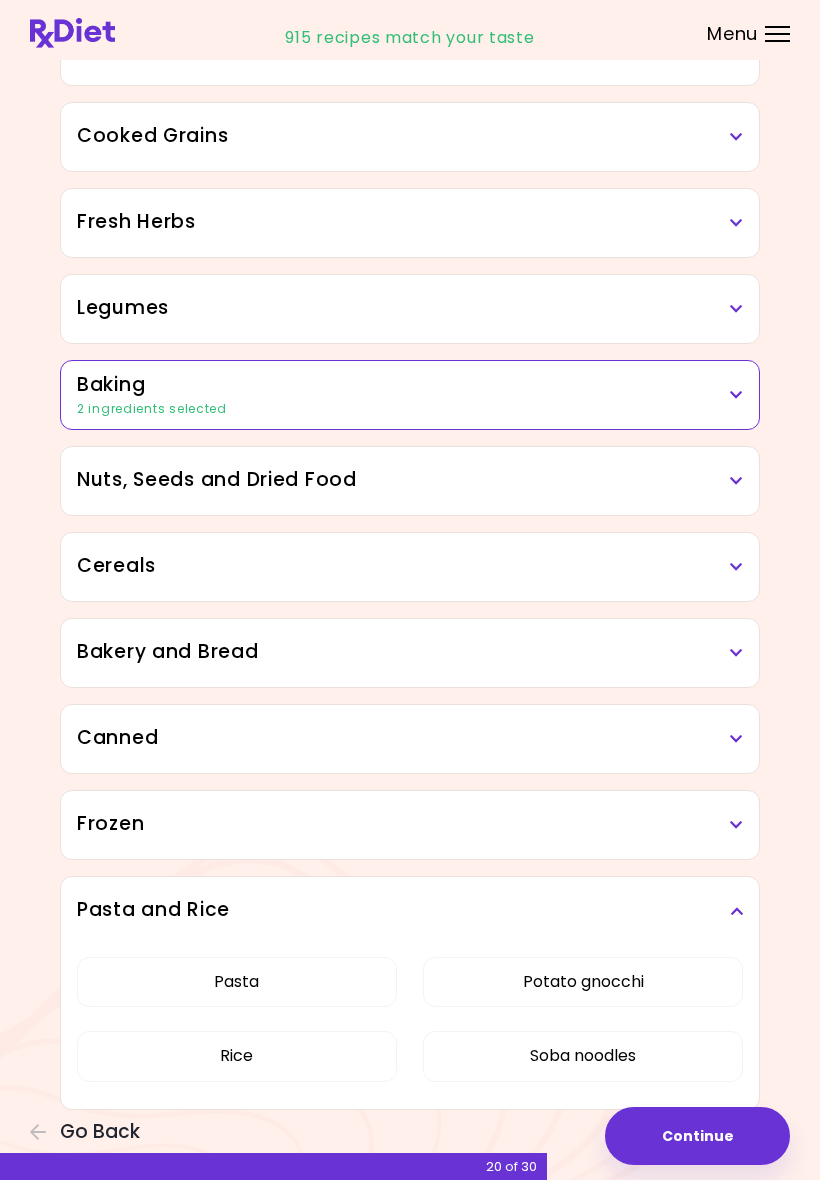 click on "Potato gnocchi" at bounding box center [583, 982] 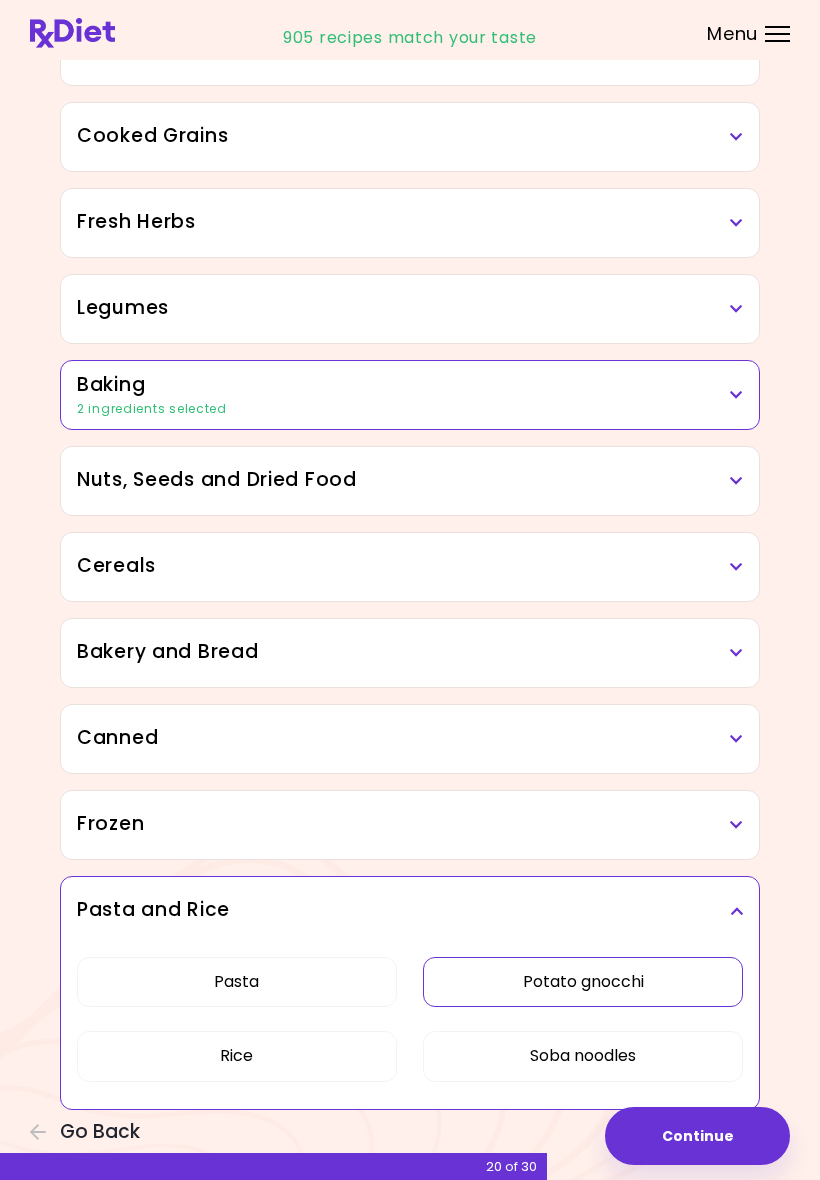 click on "Rice" at bounding box center [237, 1056] 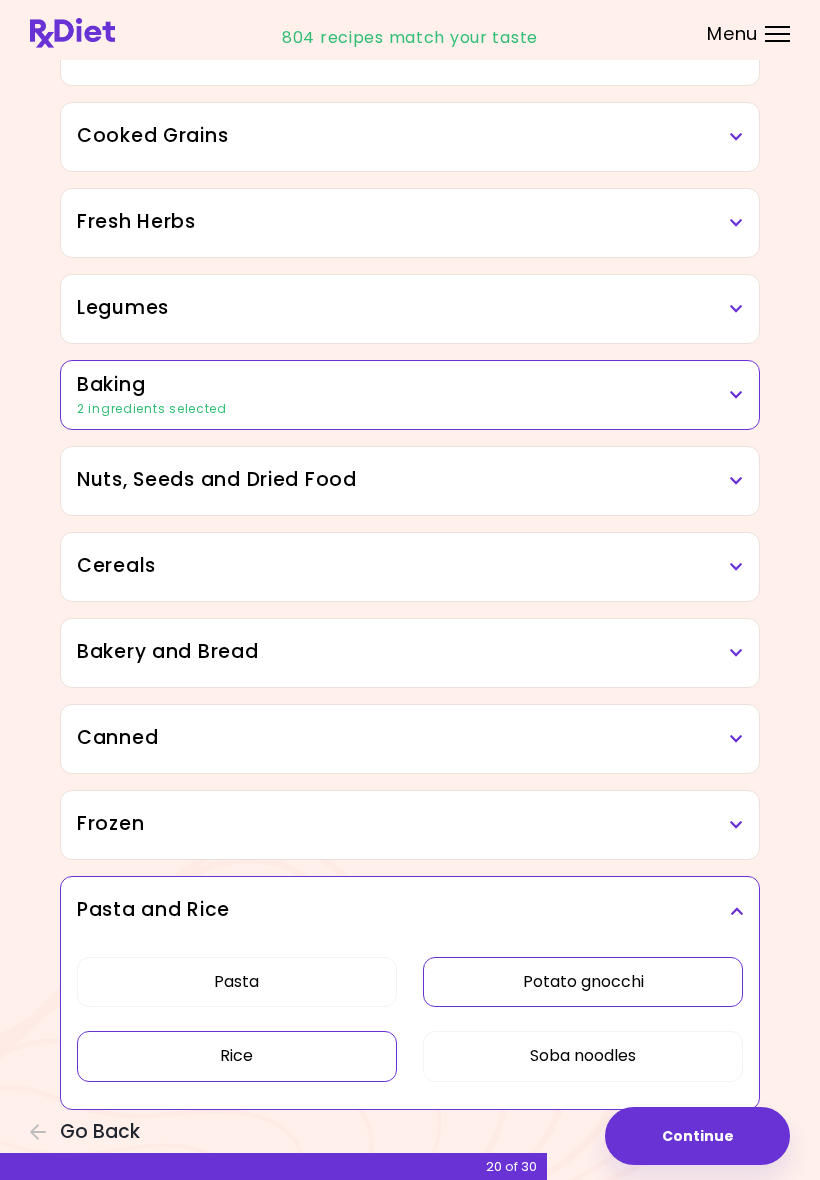 click on "Pasta" at bounding box center (237, 982) 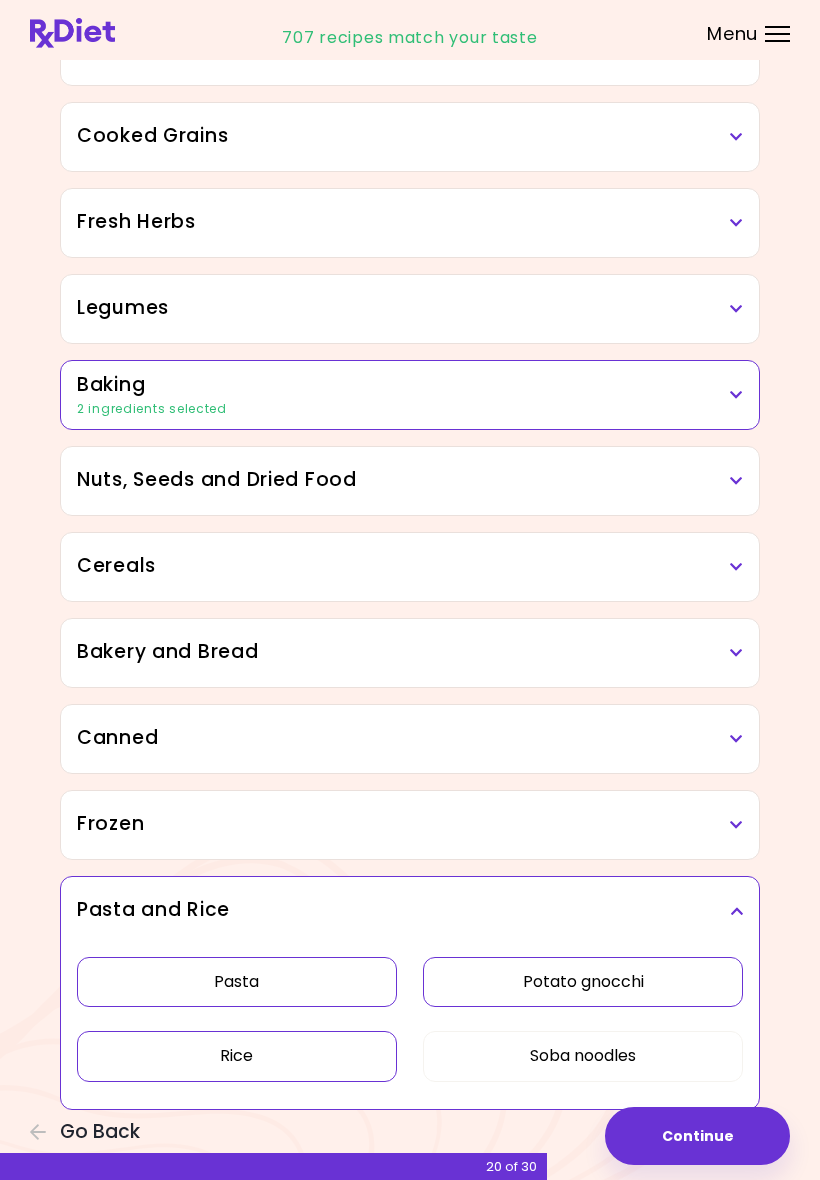 click on "Pasta and Rice" at bounding box center (410, 910) 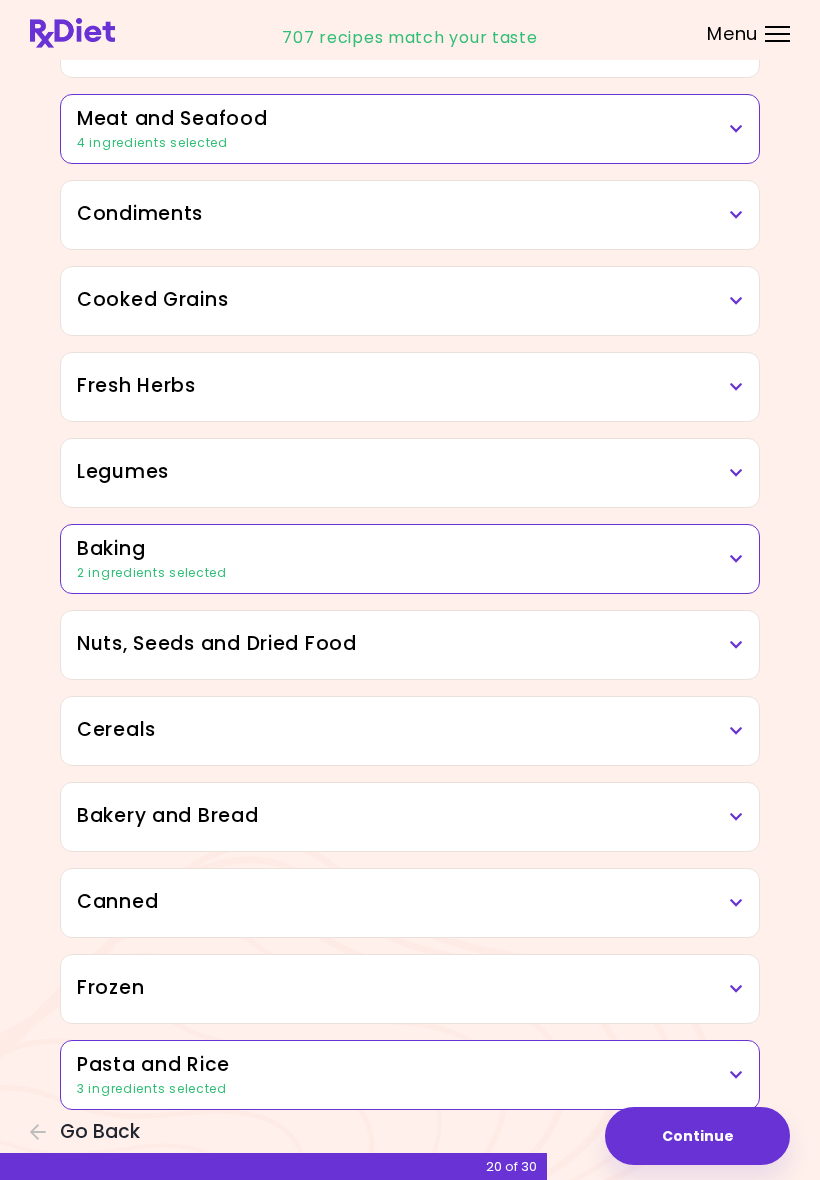 scroll, scrollTop: 478, scrollLeft: 0, axis: vertical 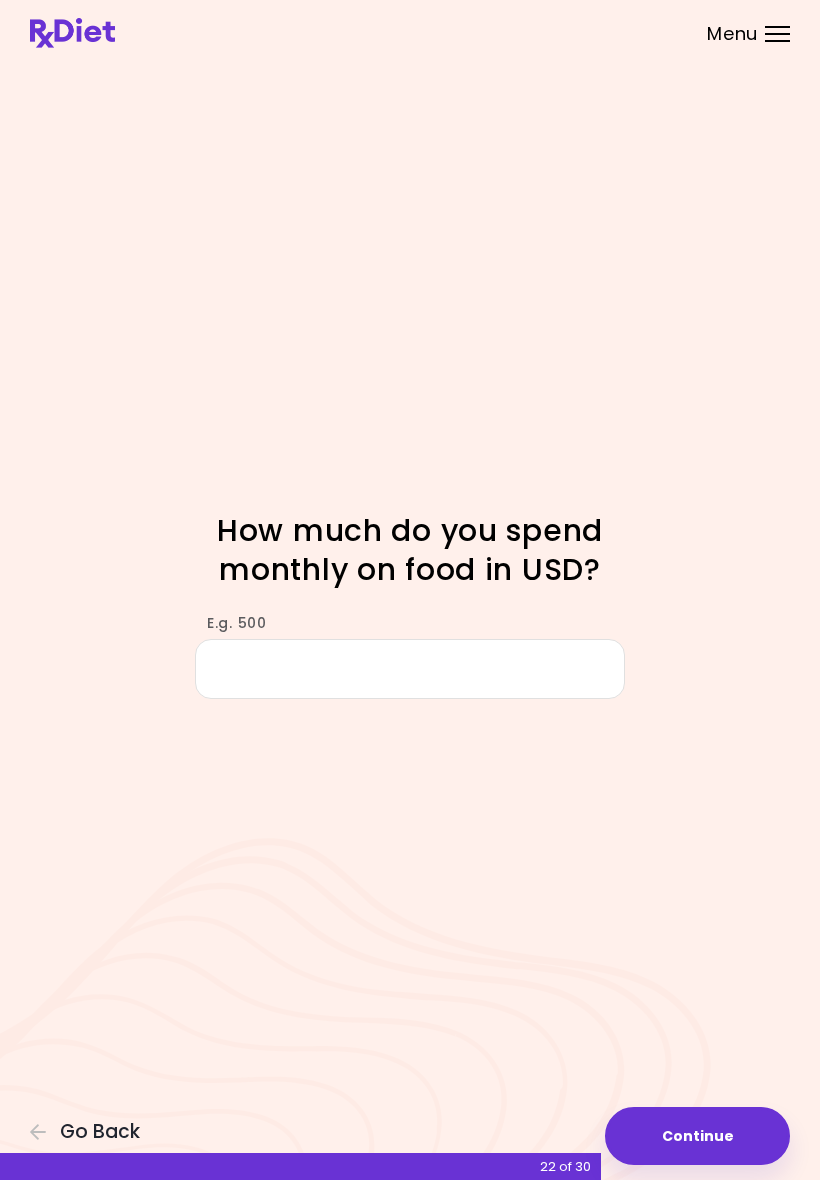 click on "Focusable invisible element How much do you spend monthly on food in USD? E.g. 500 Continue Go Back 22   of   30" at bounding box center (410, 590) 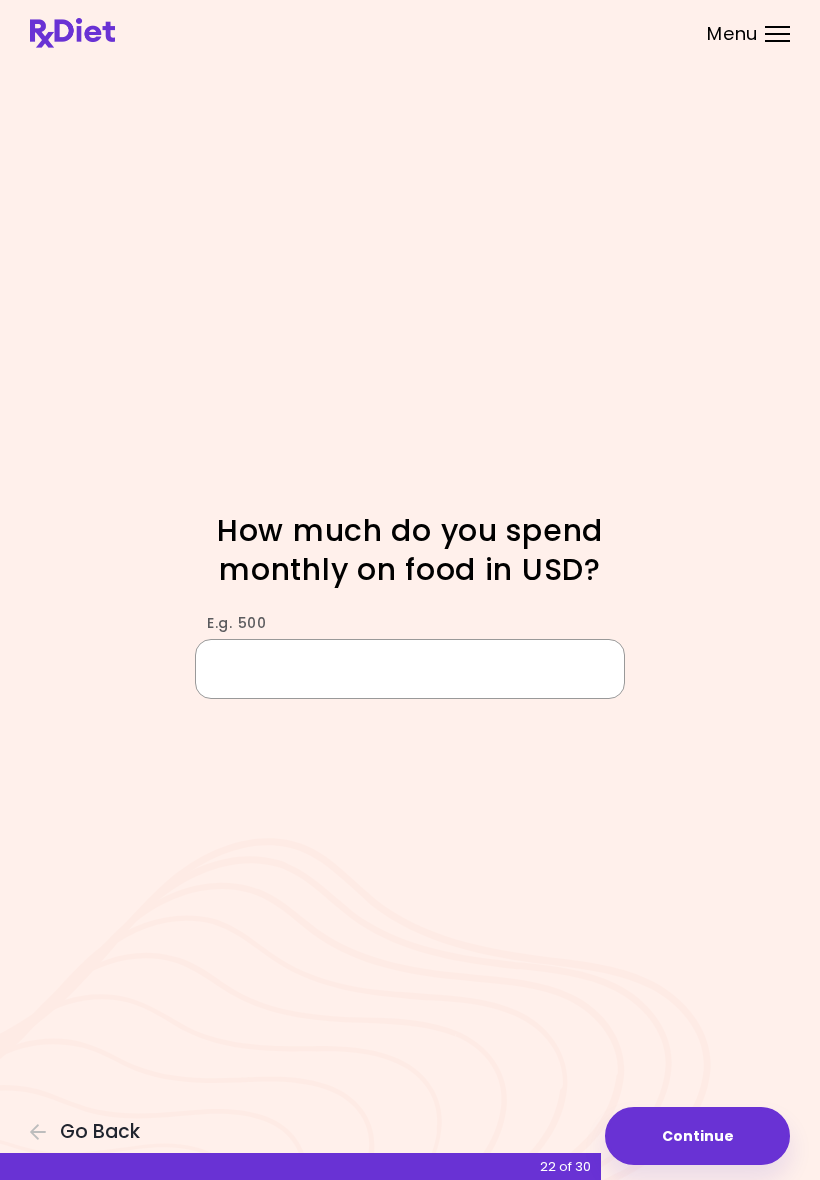 click on "E.g. 500" at bounding box center [410, 669] 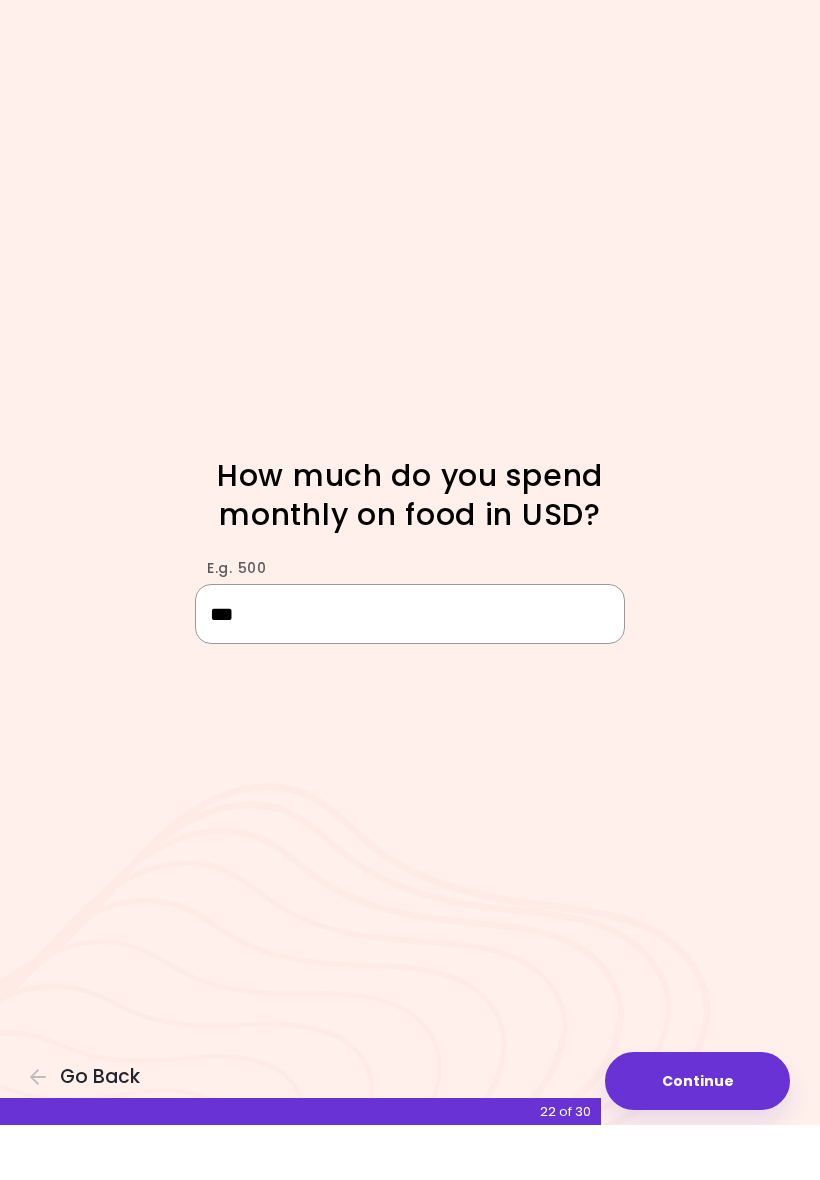 type on "***" 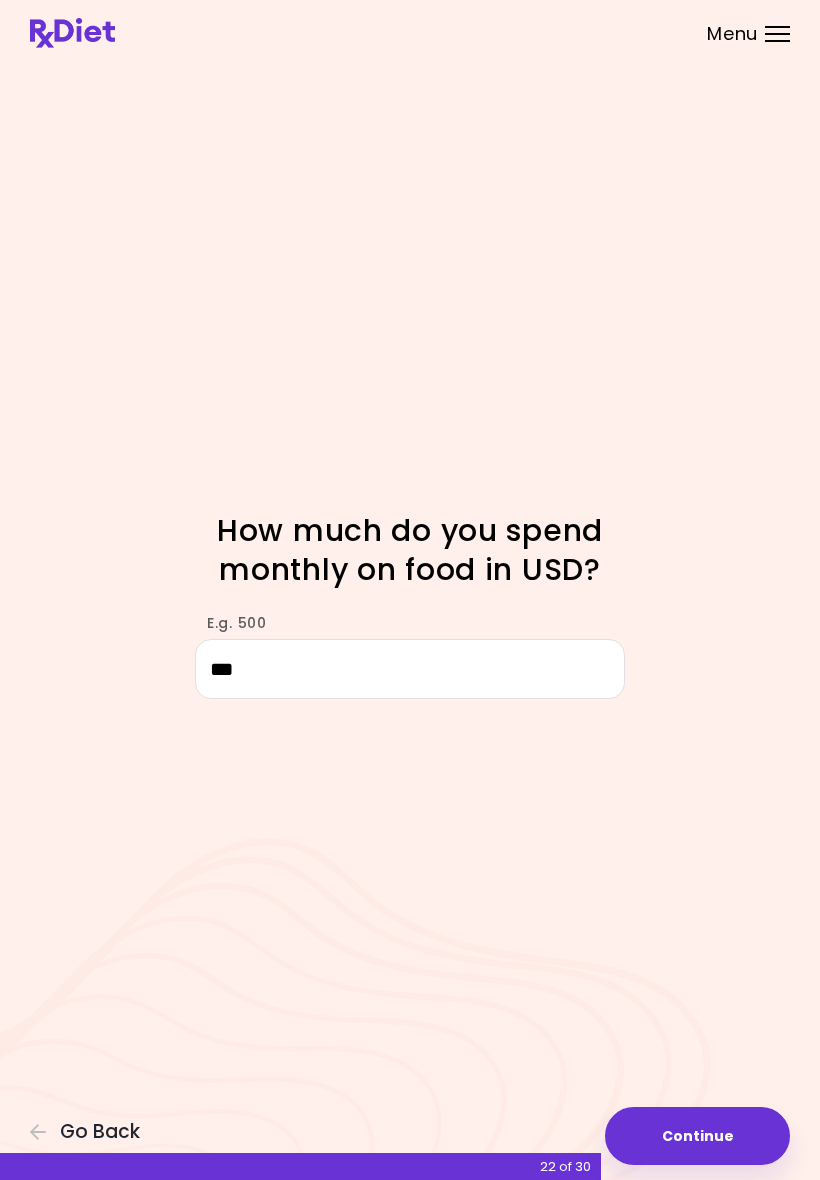 click on "Focusable invisible element How much do you spend monthly on food in USD? E.g. 500 *** Continue Go Back 22   of   30" at bounding box center [410, 590] 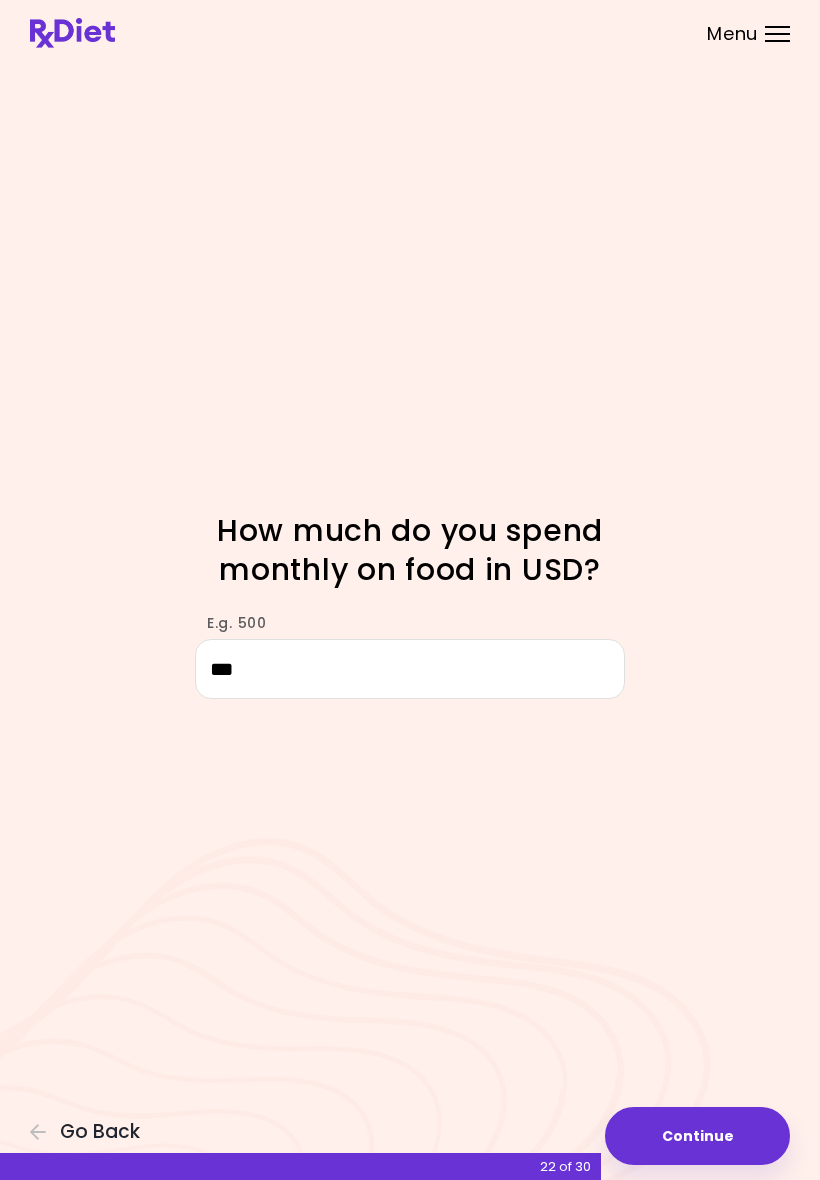click on "Continue" at bounding box center [697, 1136] 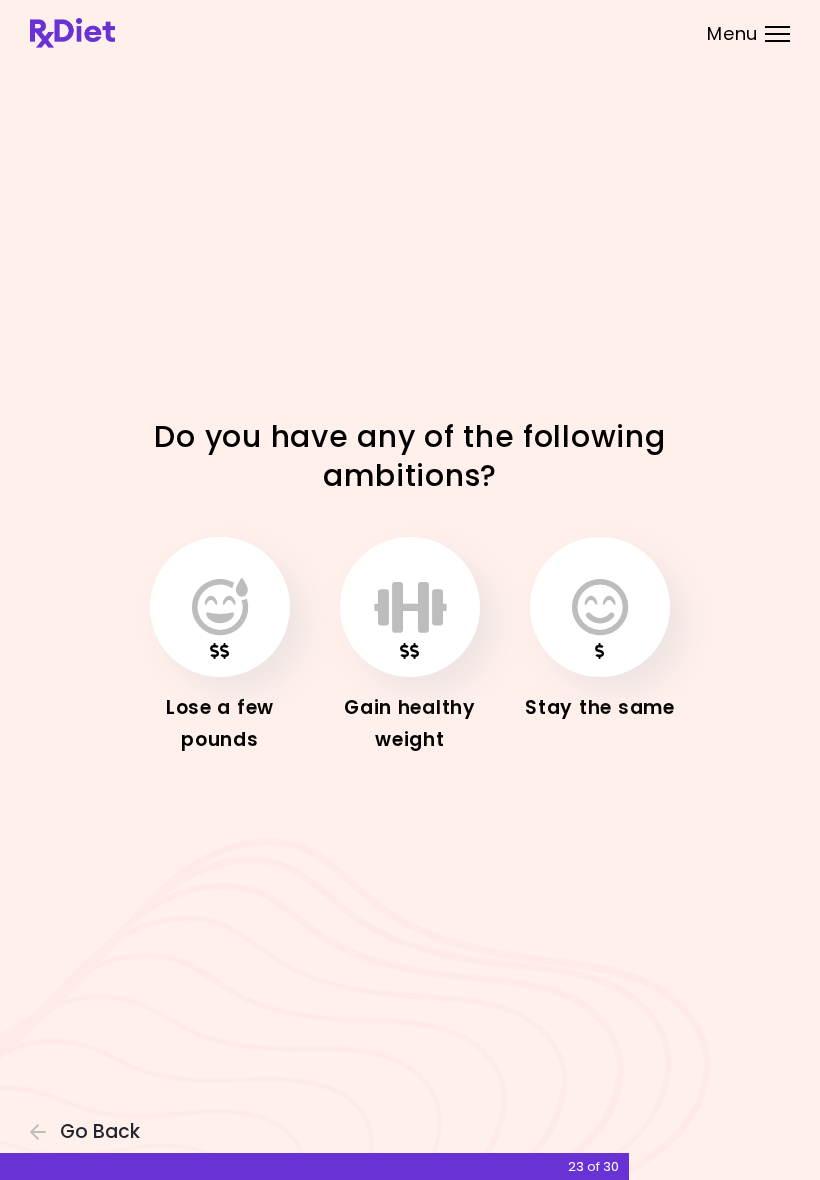 click at bounding box center (410, 607) 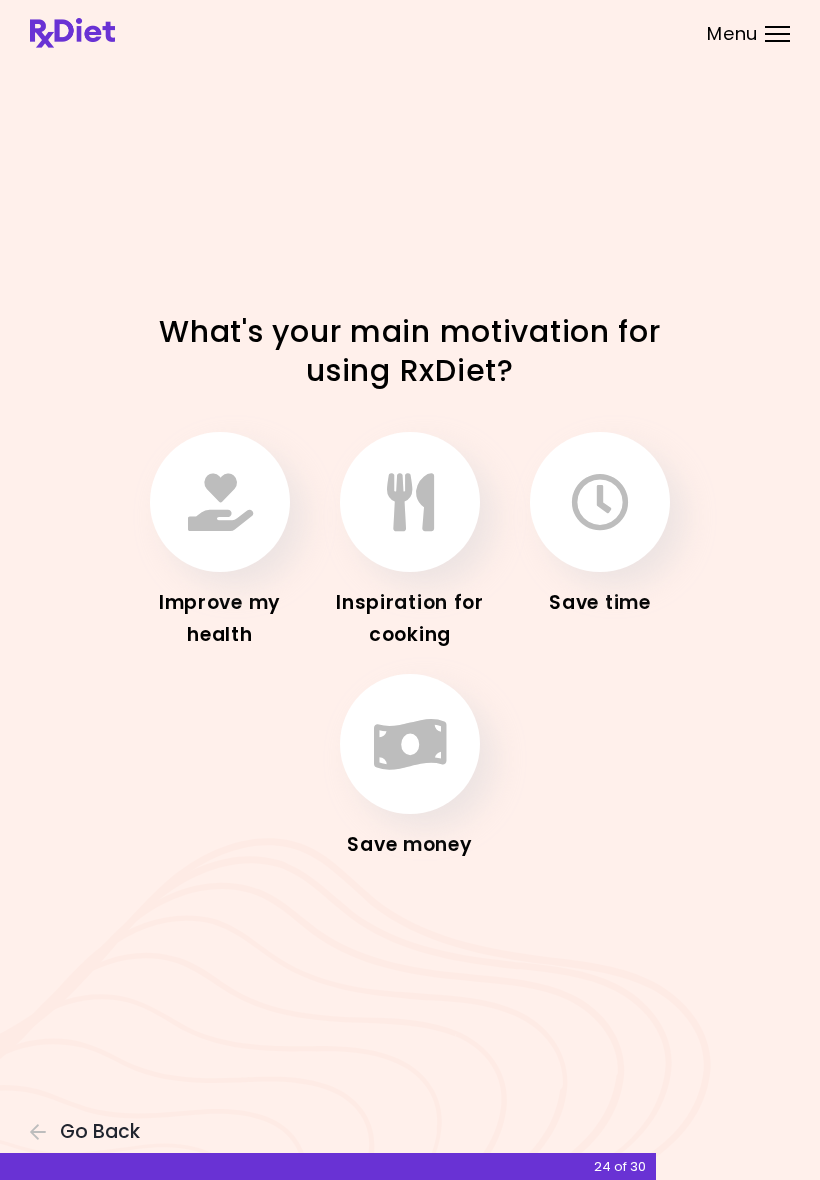 click at bounding box center (220, 502) 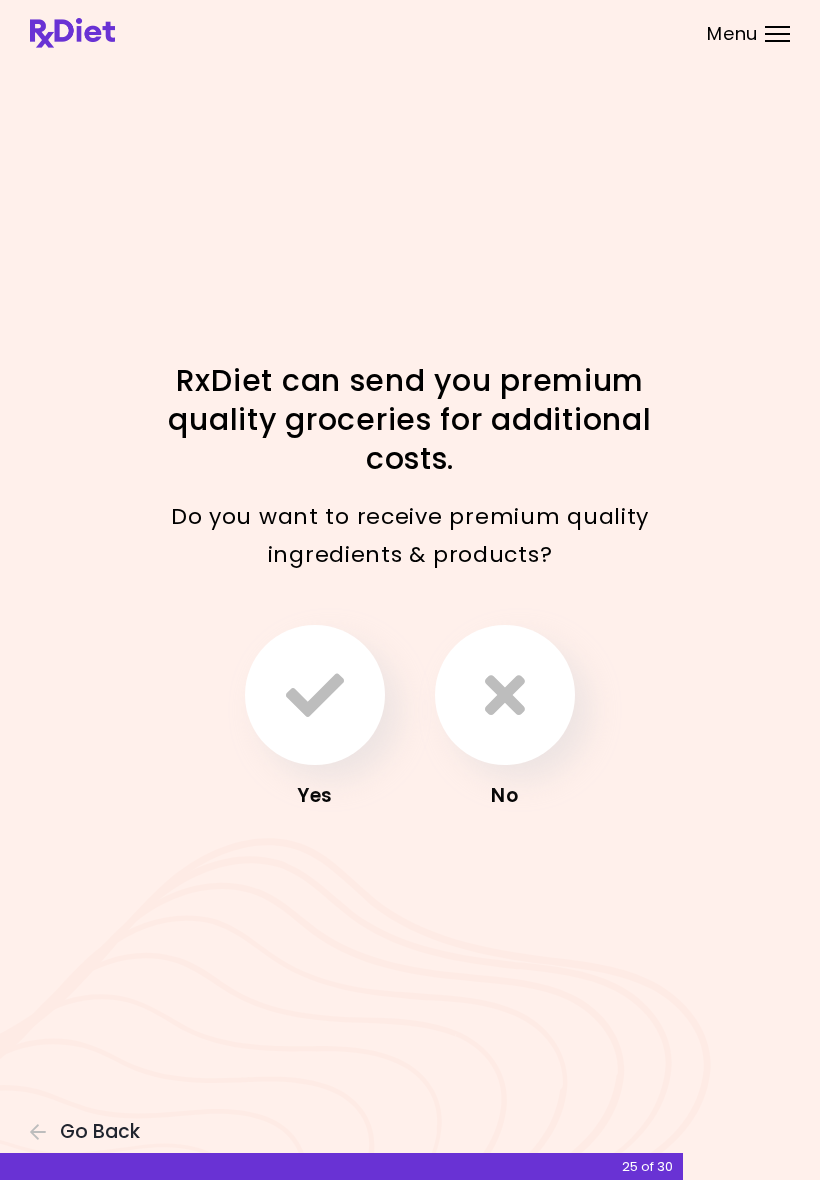 click on "Go Back" at bounding box center [100, 1132] 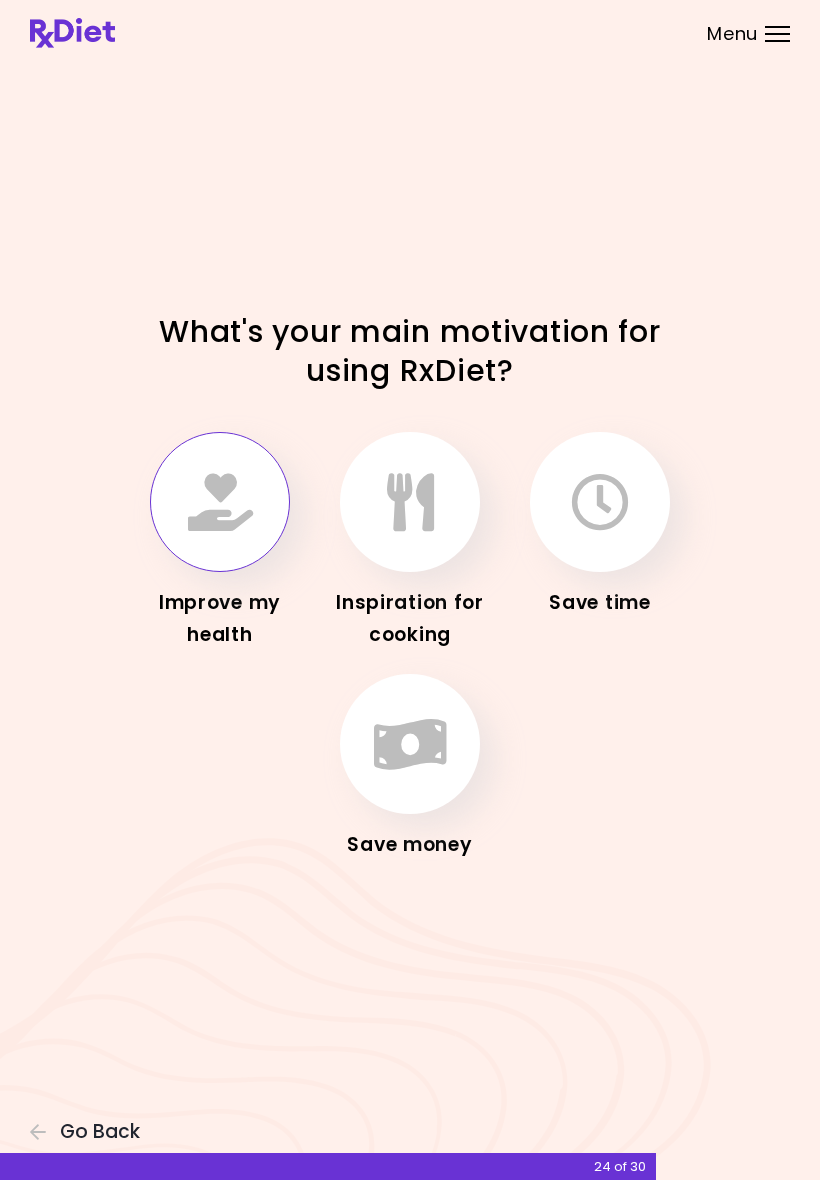click at bounding box center [220, 502] 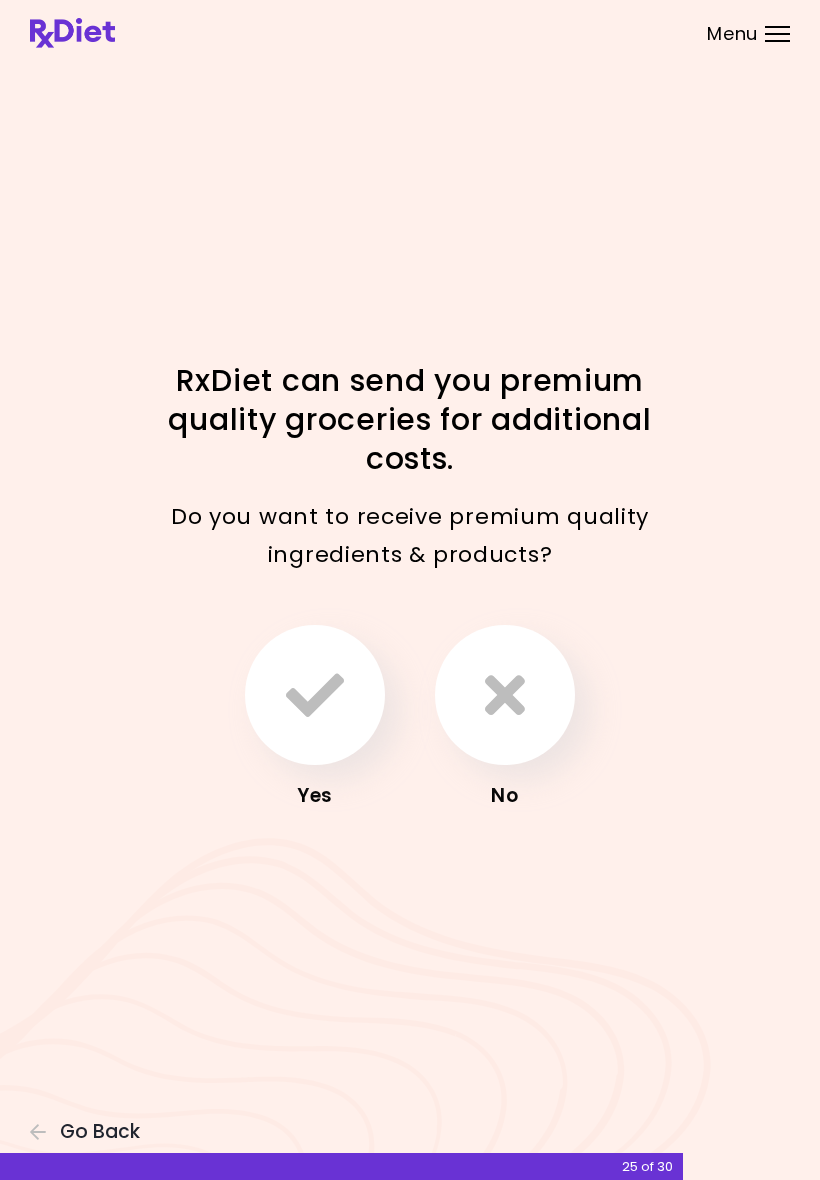 click at bounding box center (505, 695) 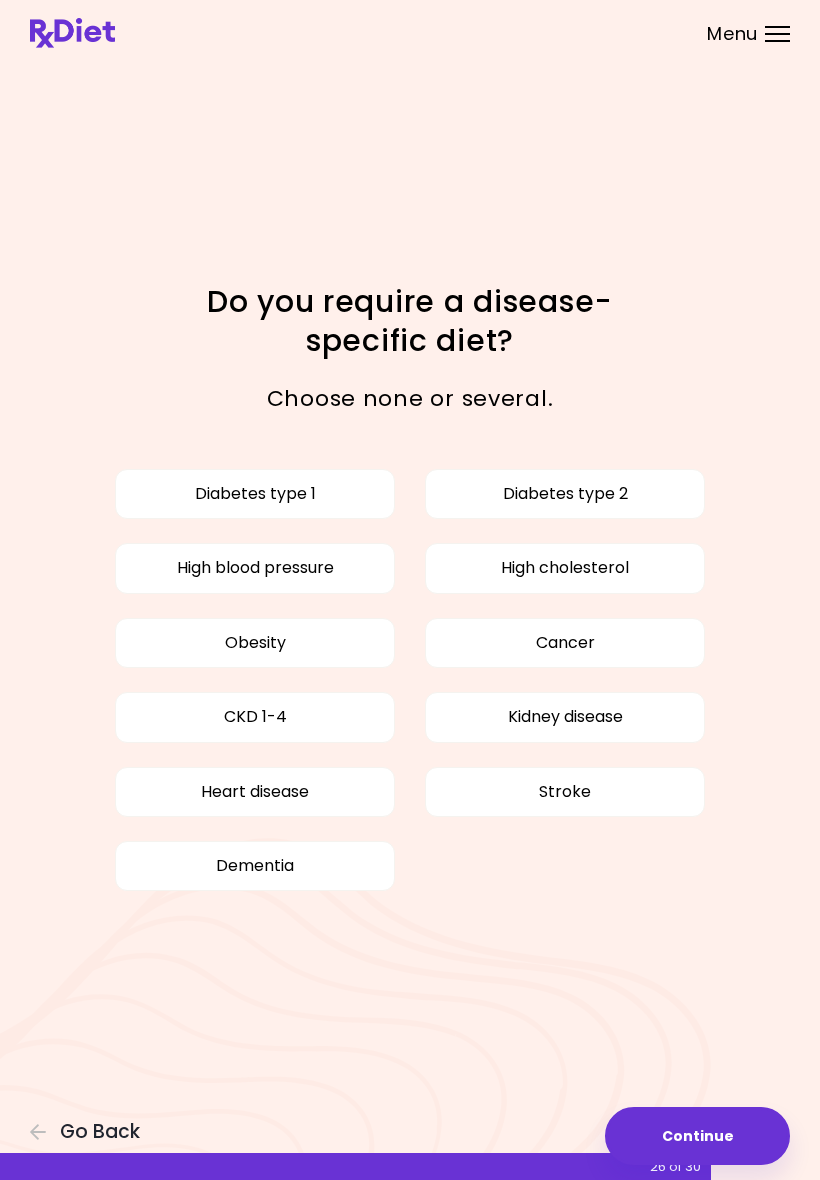 click on "High cholesterol" at bounding box center (565, 568) 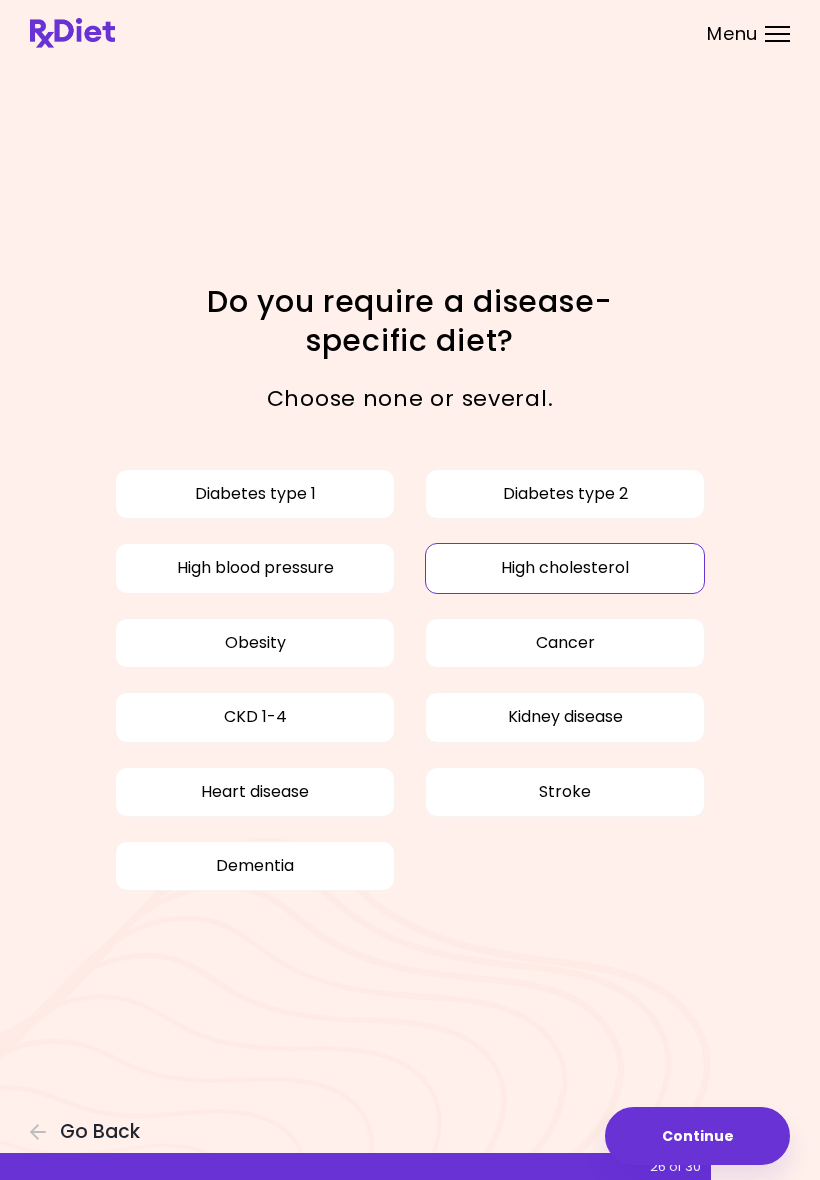 click on "Cancer" at bounding box center (565, 643) 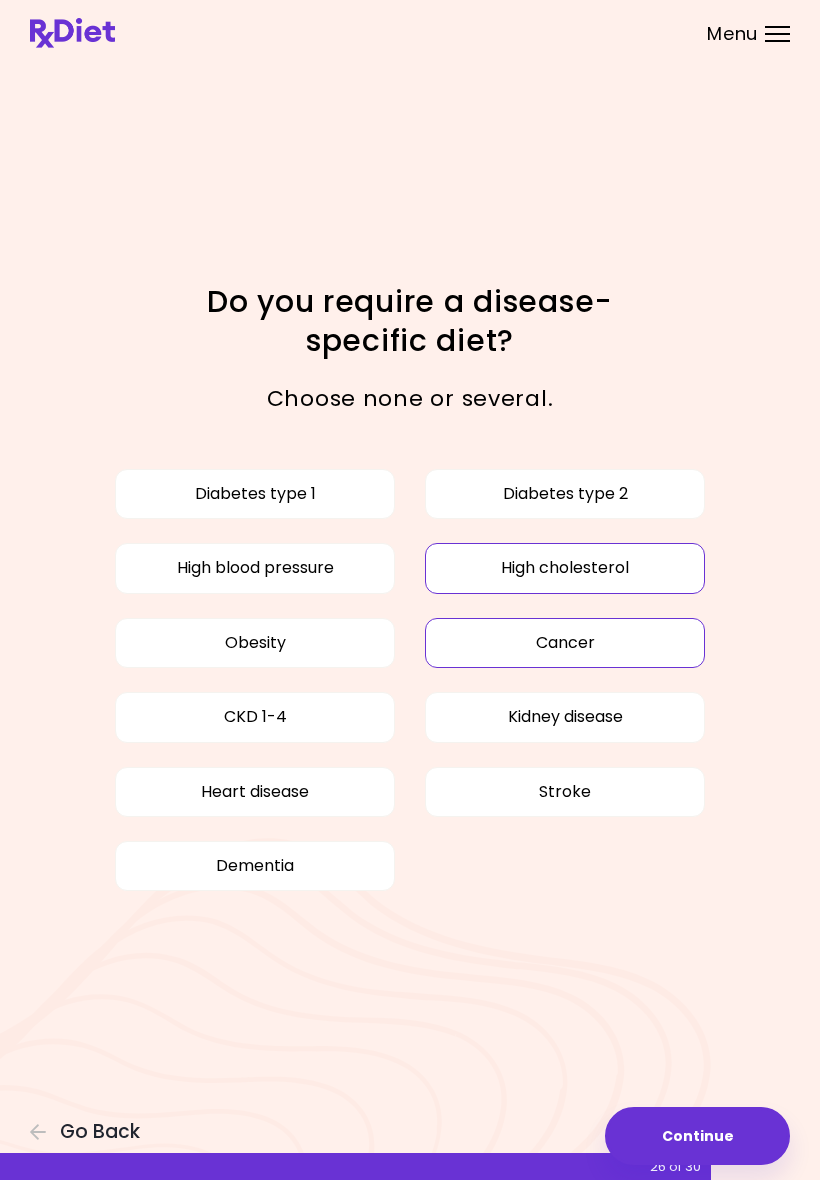 click on "High blood pressure" at bounding box center (255, 568) 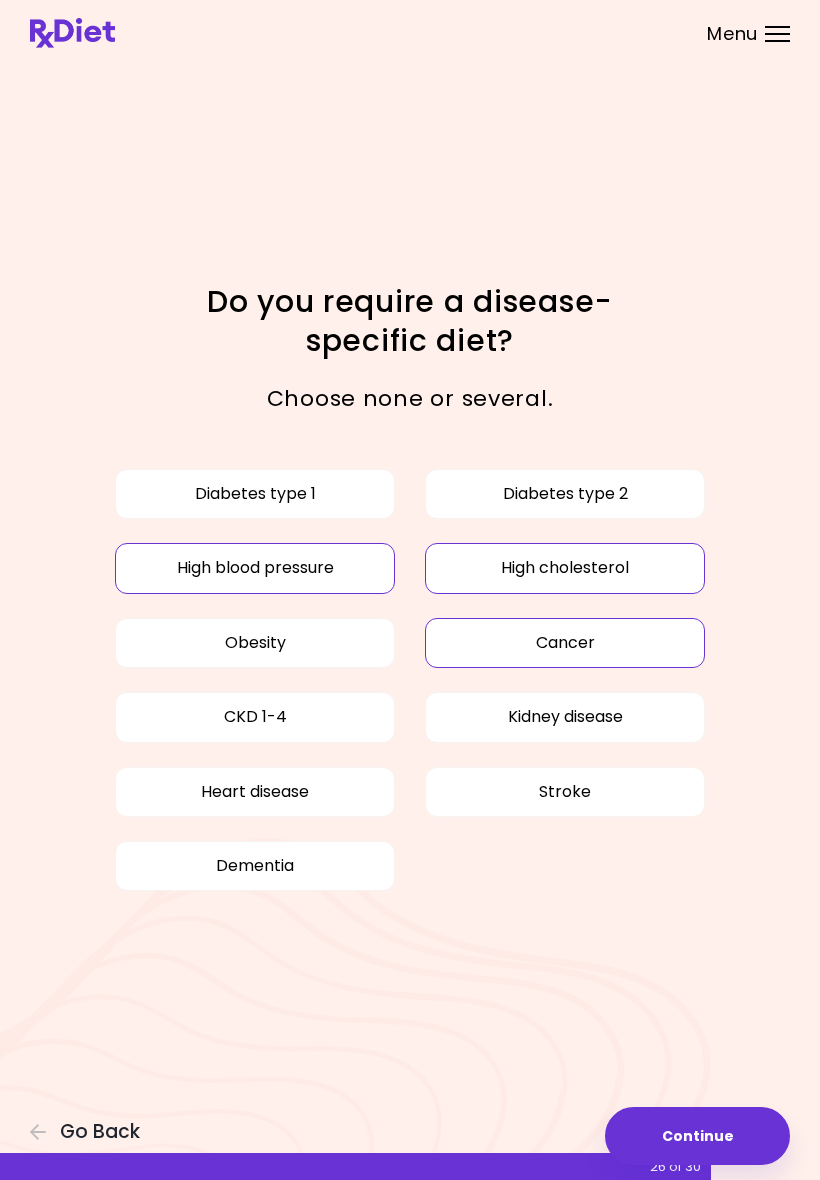 click on "Heart disease" at bounding box center [255, 792] 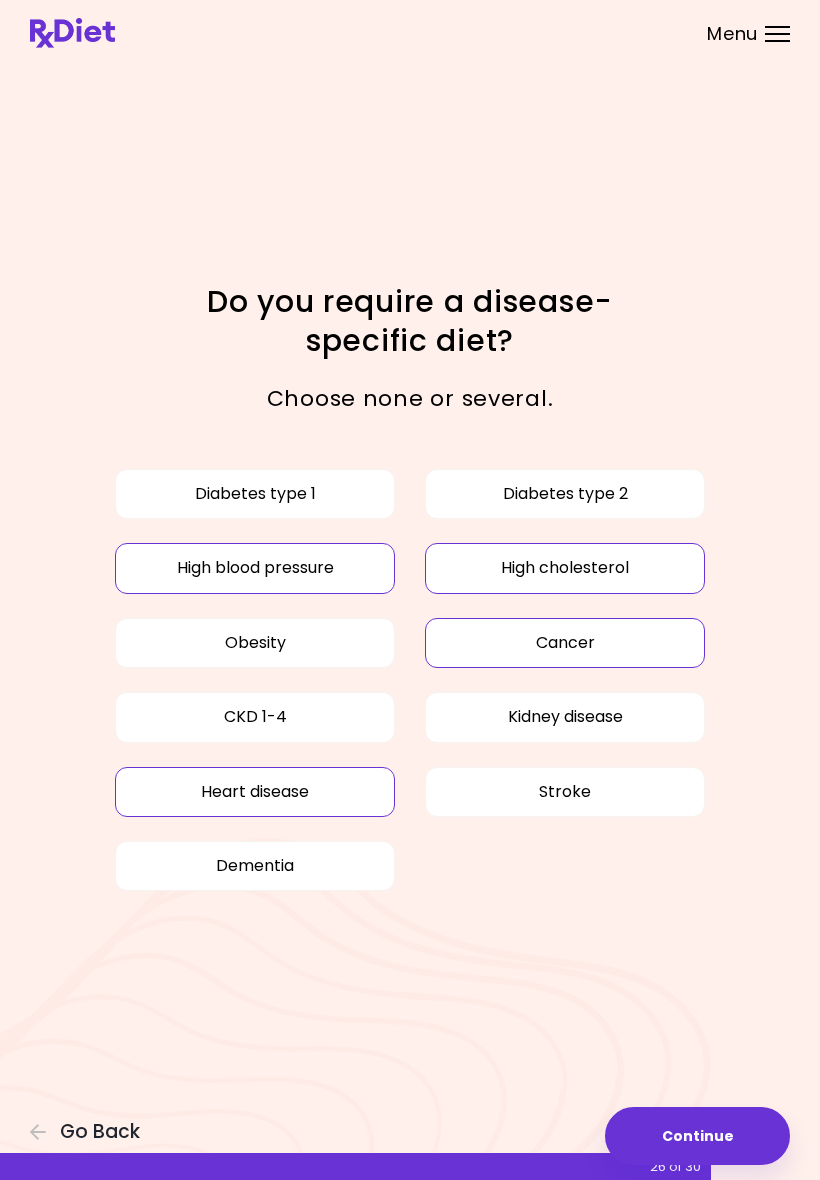 click on "Continue" at bounding box center [697, 1136] 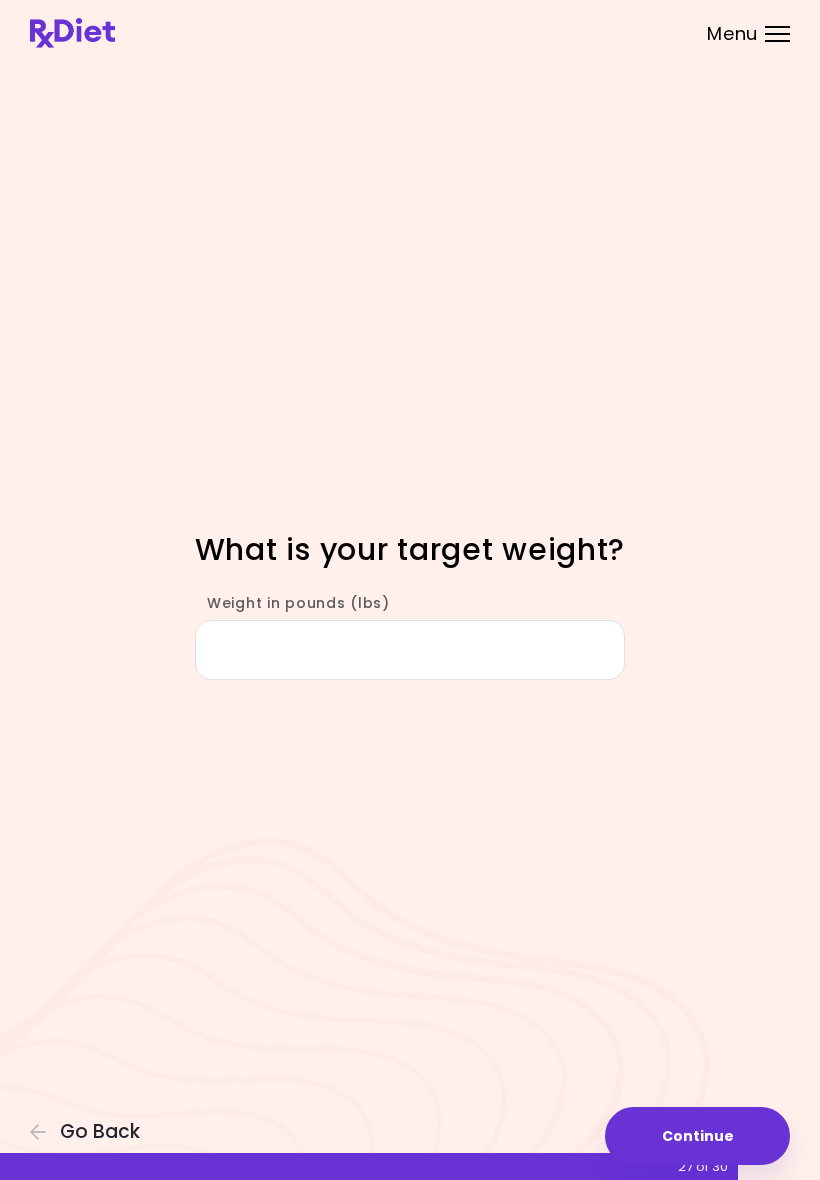 click on "Weight in pounds (lbs)" at bounding box center (410, 650) 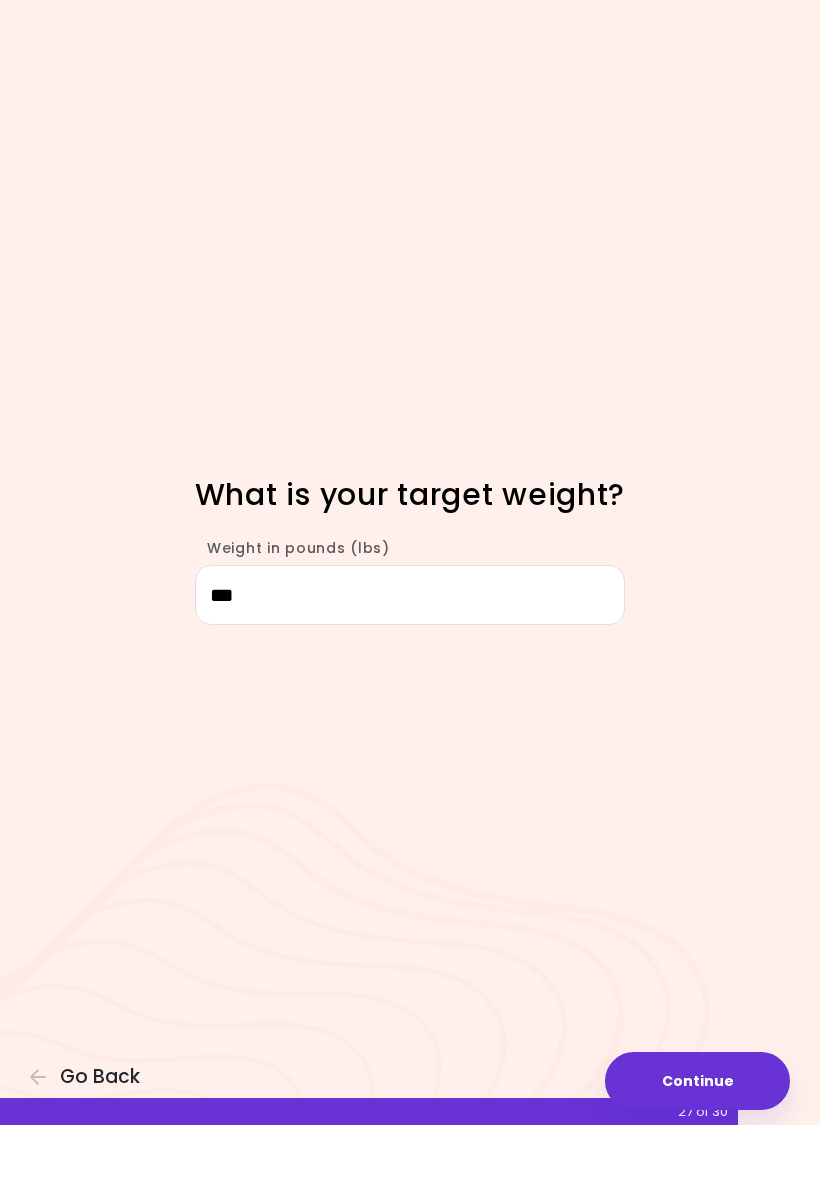 type on "***" 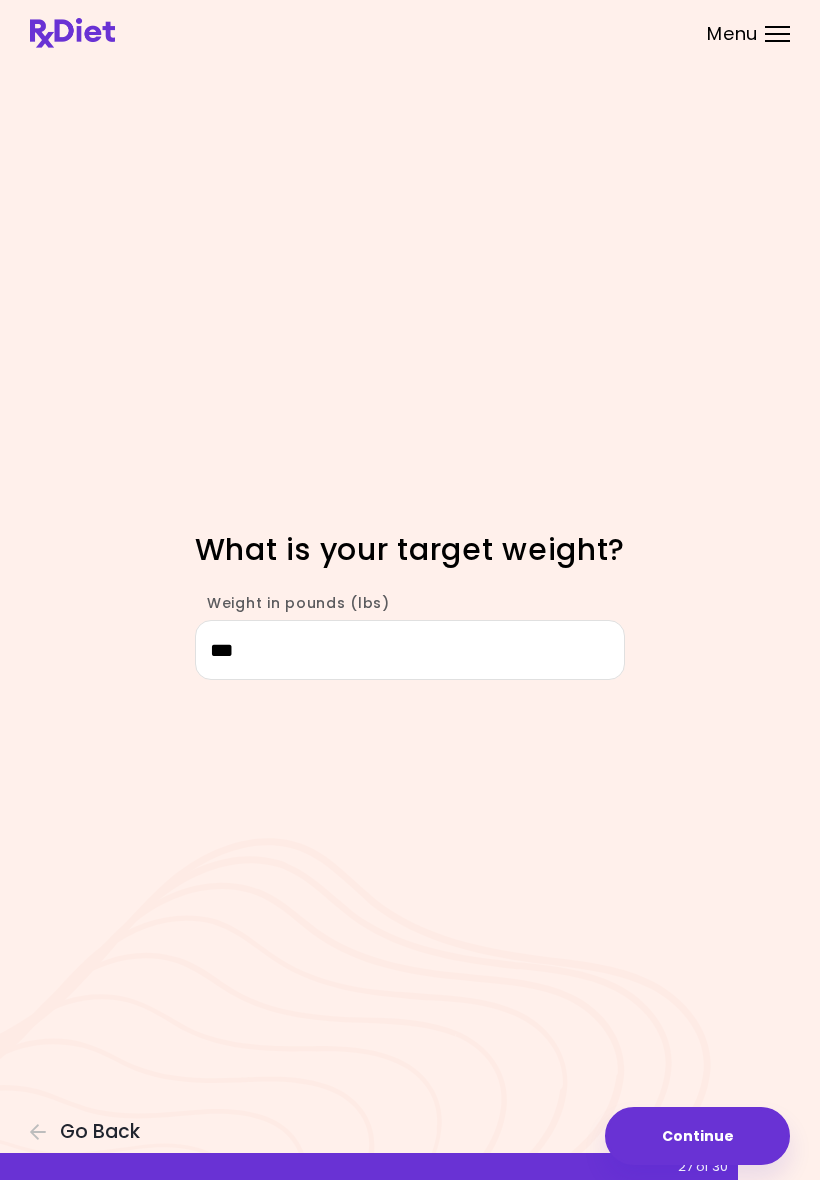 click on "Continue" at bounding box center (697, 1136) 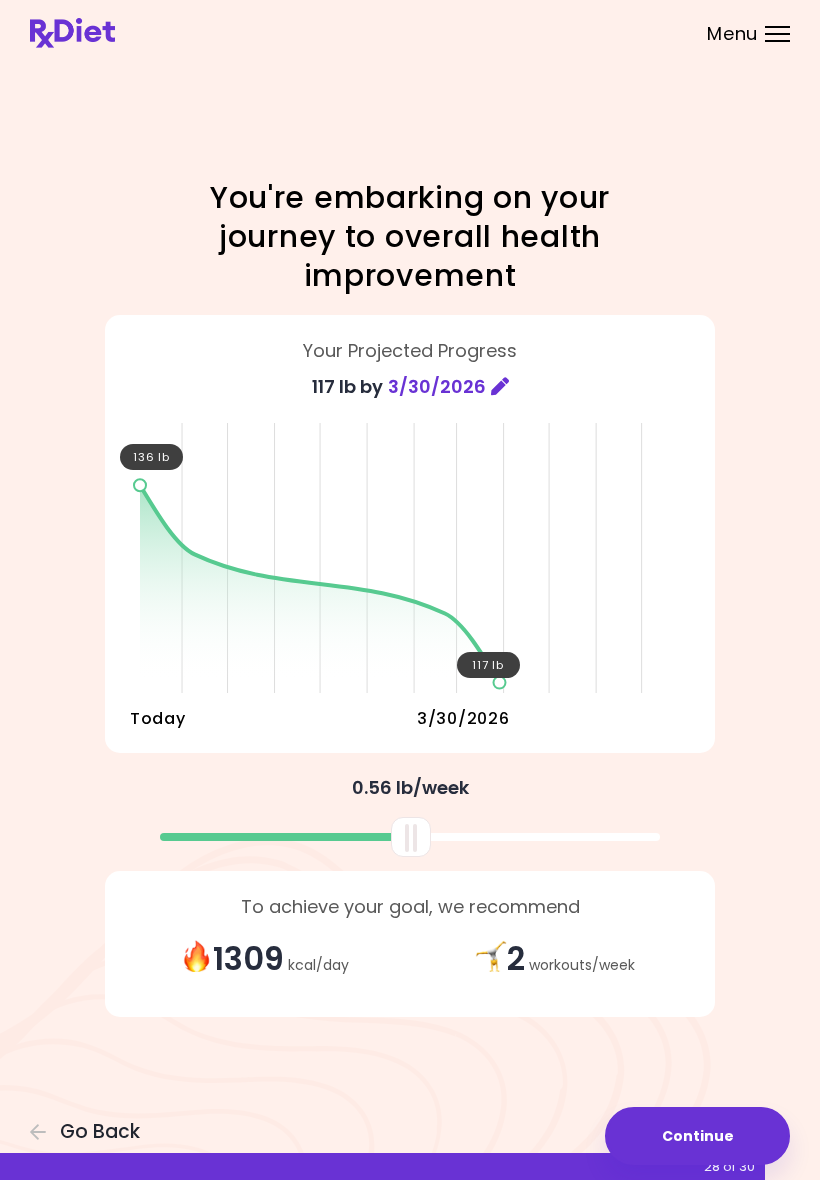 click at bounding box center [500, 386] 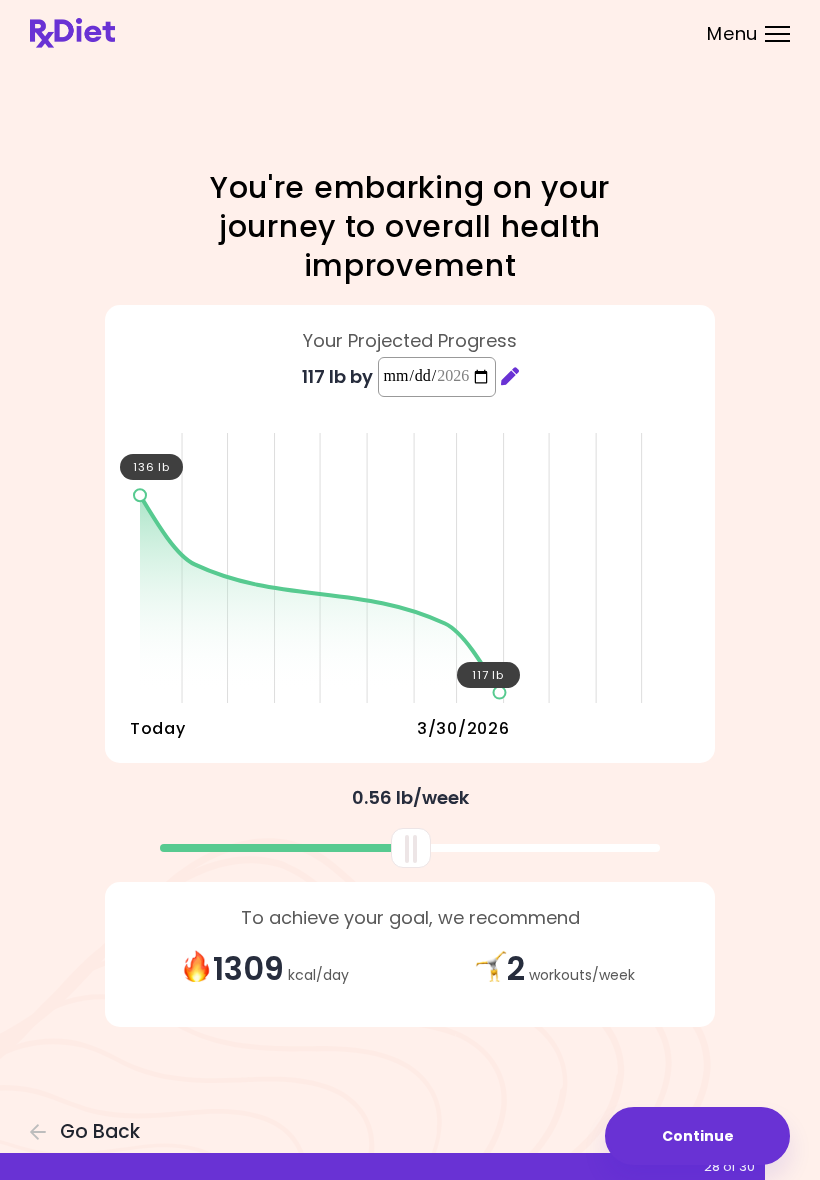 drag, startPoint x: 386, startPoint y: 376, endPoint x: 448, endPoint y: 372, distance: 62.1289 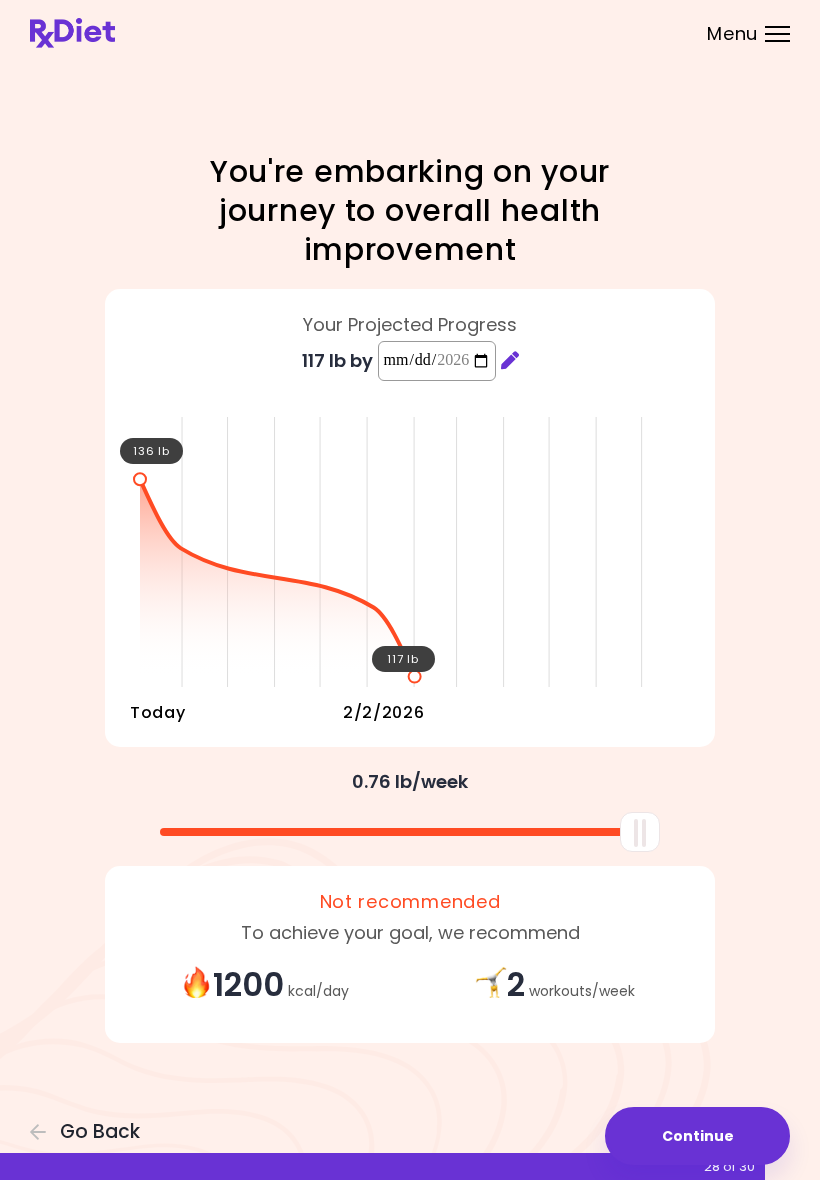 click on "**********" at bounding box center (437, 361) 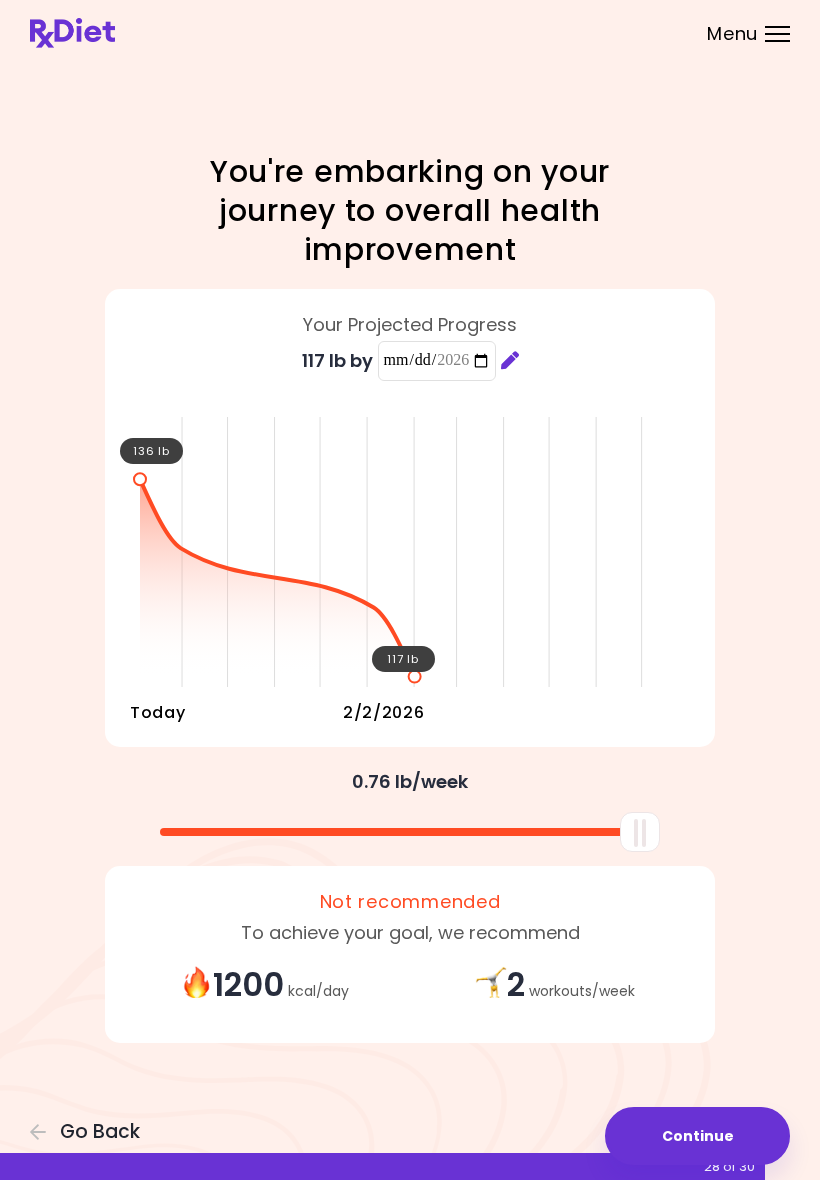 click on "Continue" at bounding box center (697, 1136) 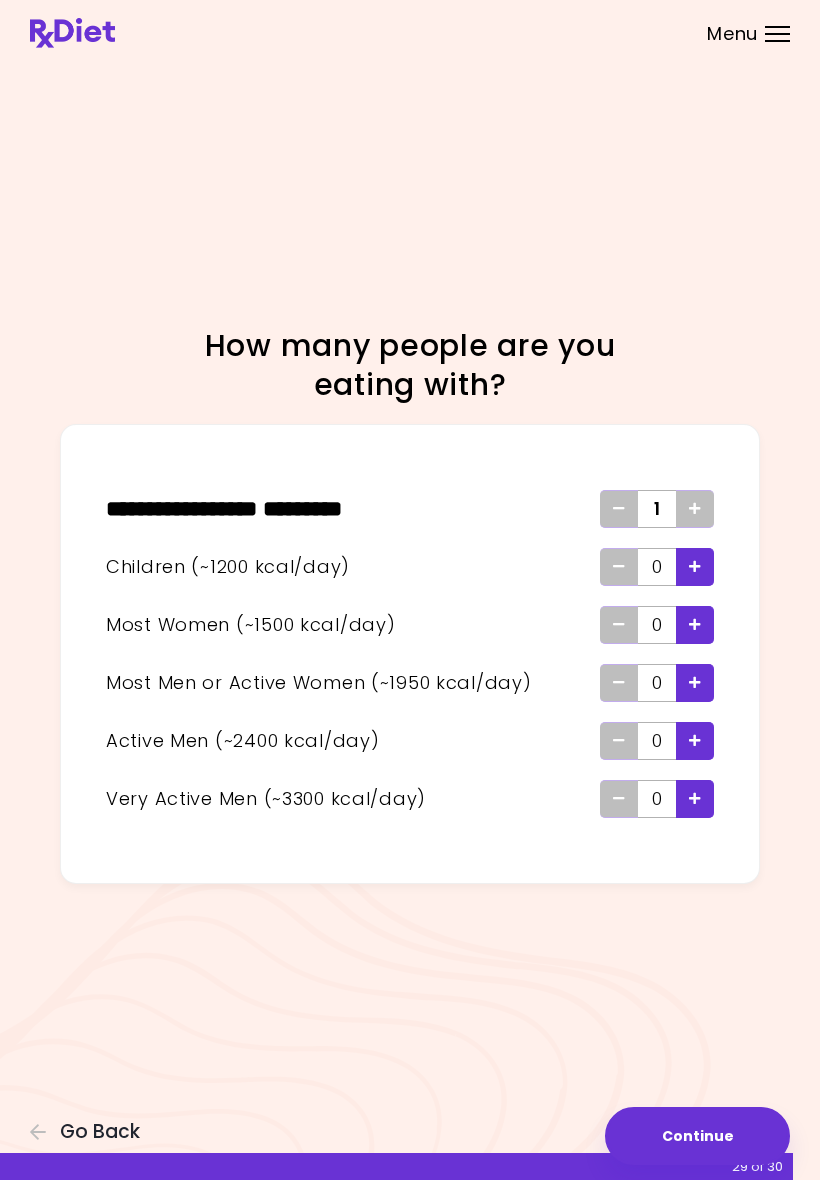 click on "Continue" at bounding box center (697, 1136) 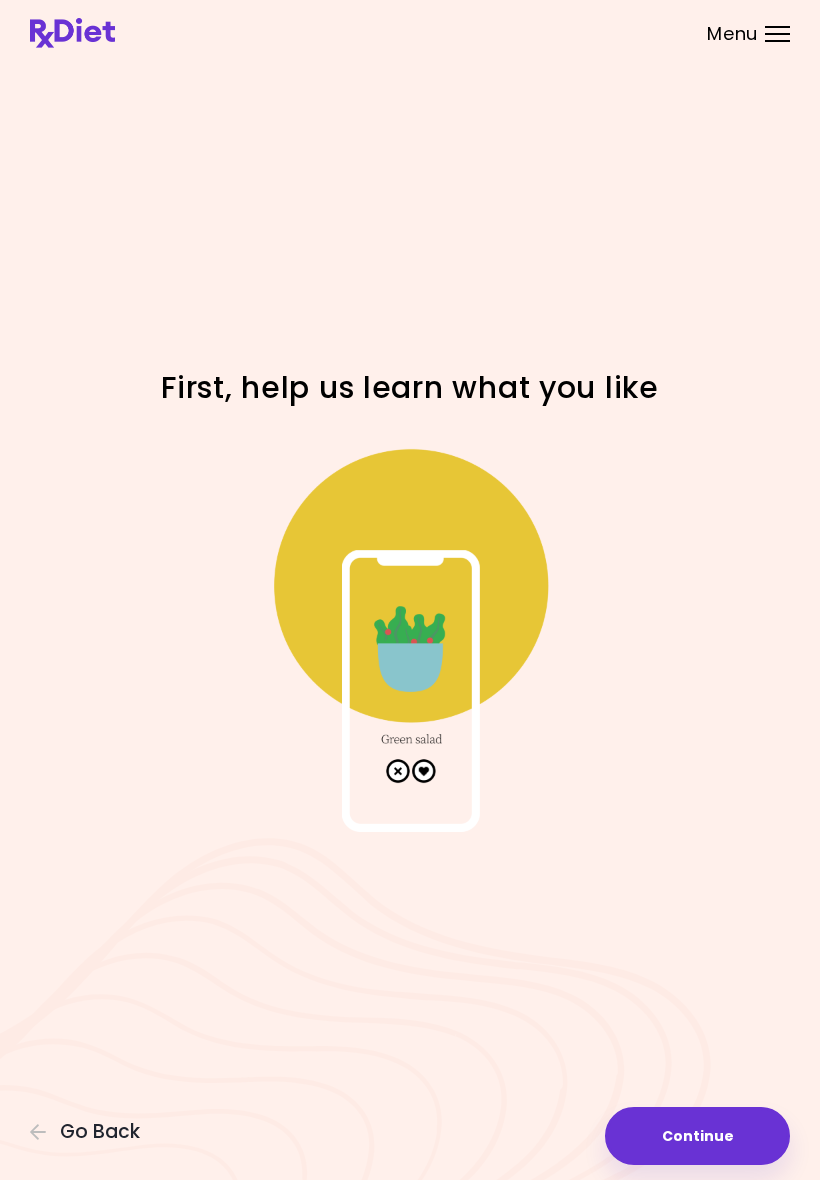 click at bounding box center [410, 632] 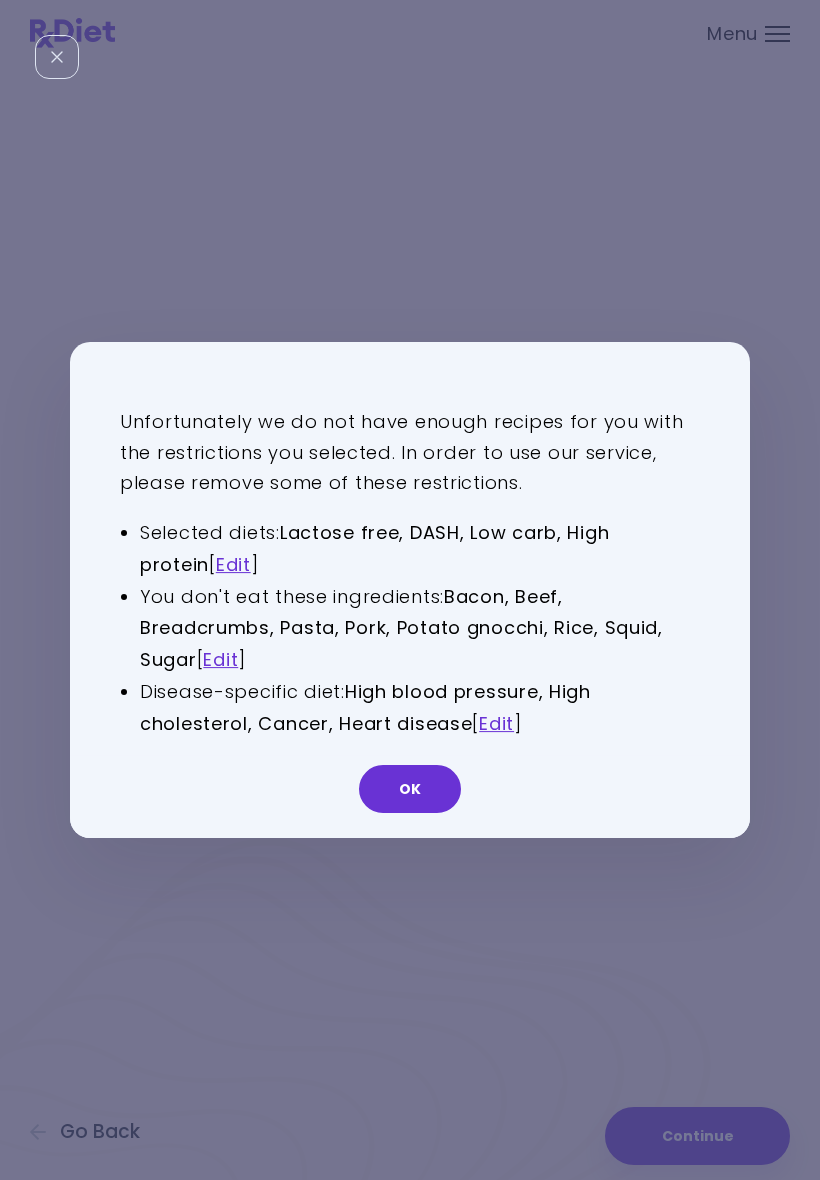 click on "Edit" at bounding box center (233, 564) 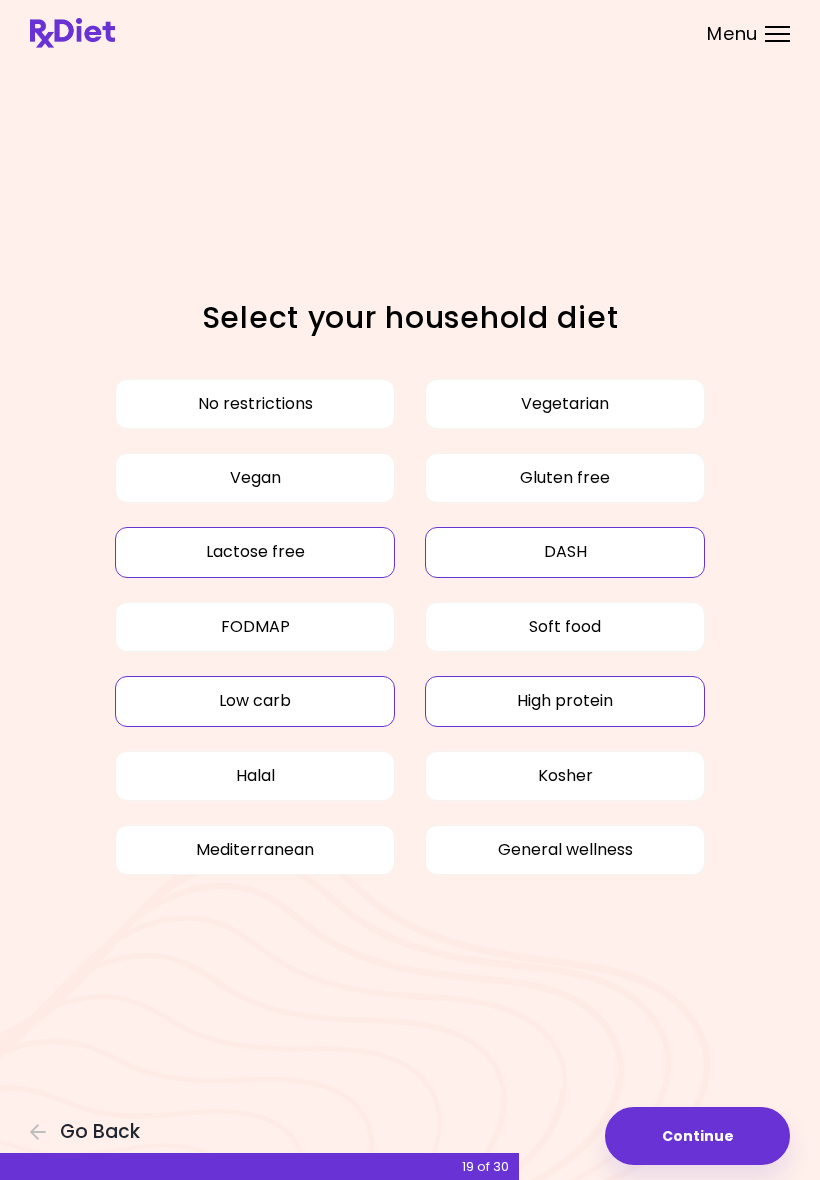 click on "Lactose free" at bounding box center [255, 552] 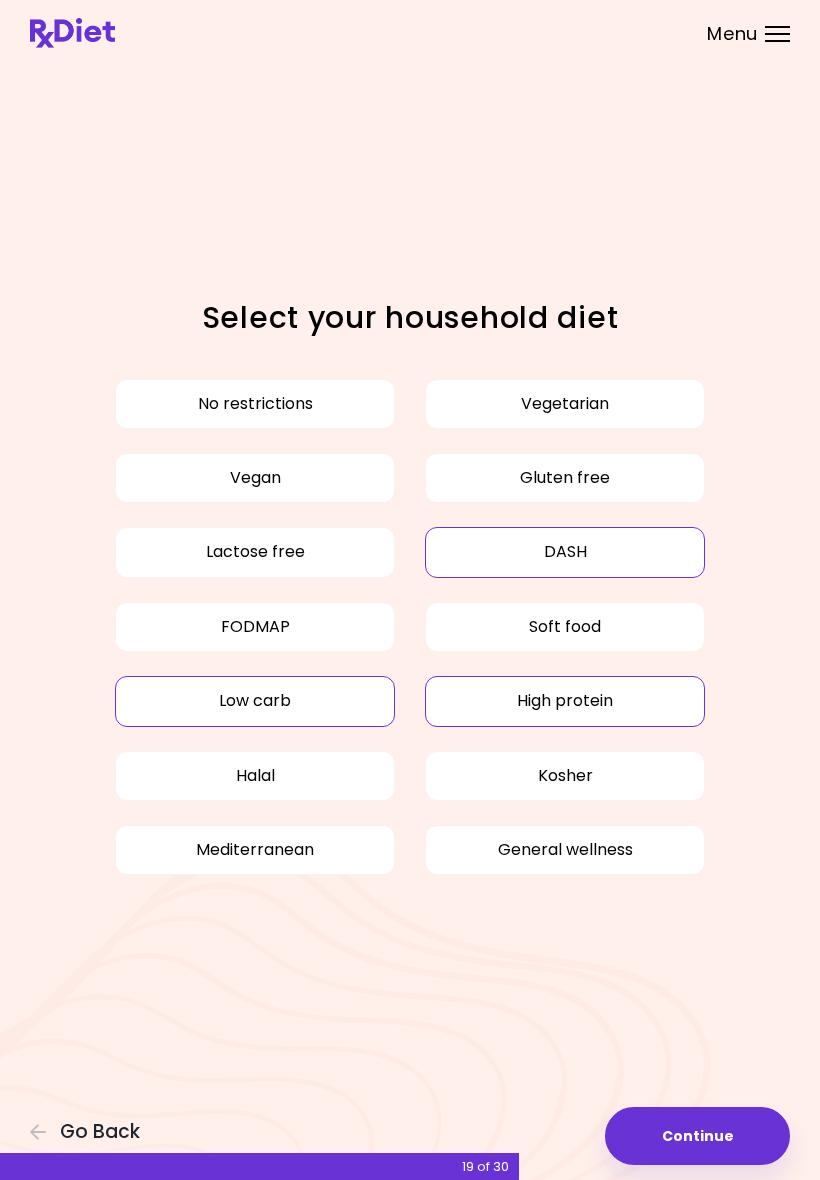 click on "High protein" at bounding box center (565, 701) 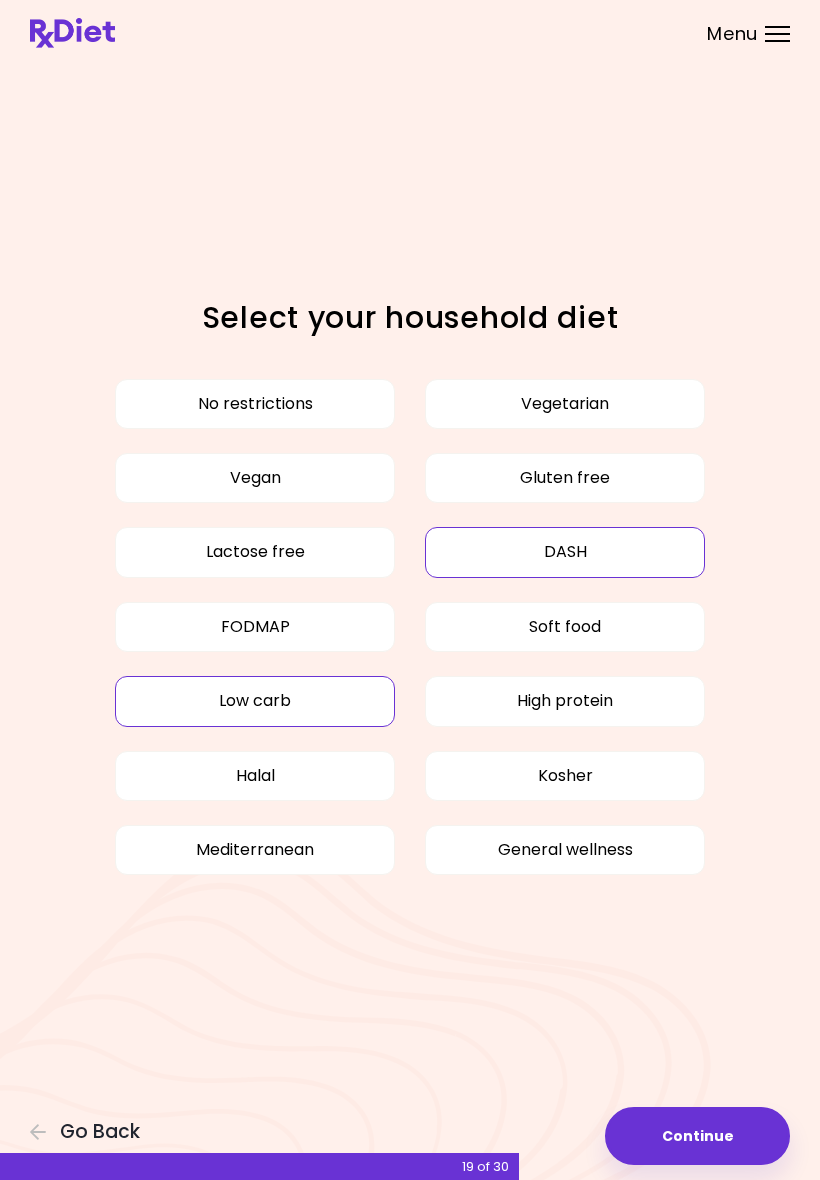 click on "Continue" at bounding box center [697, 1136] 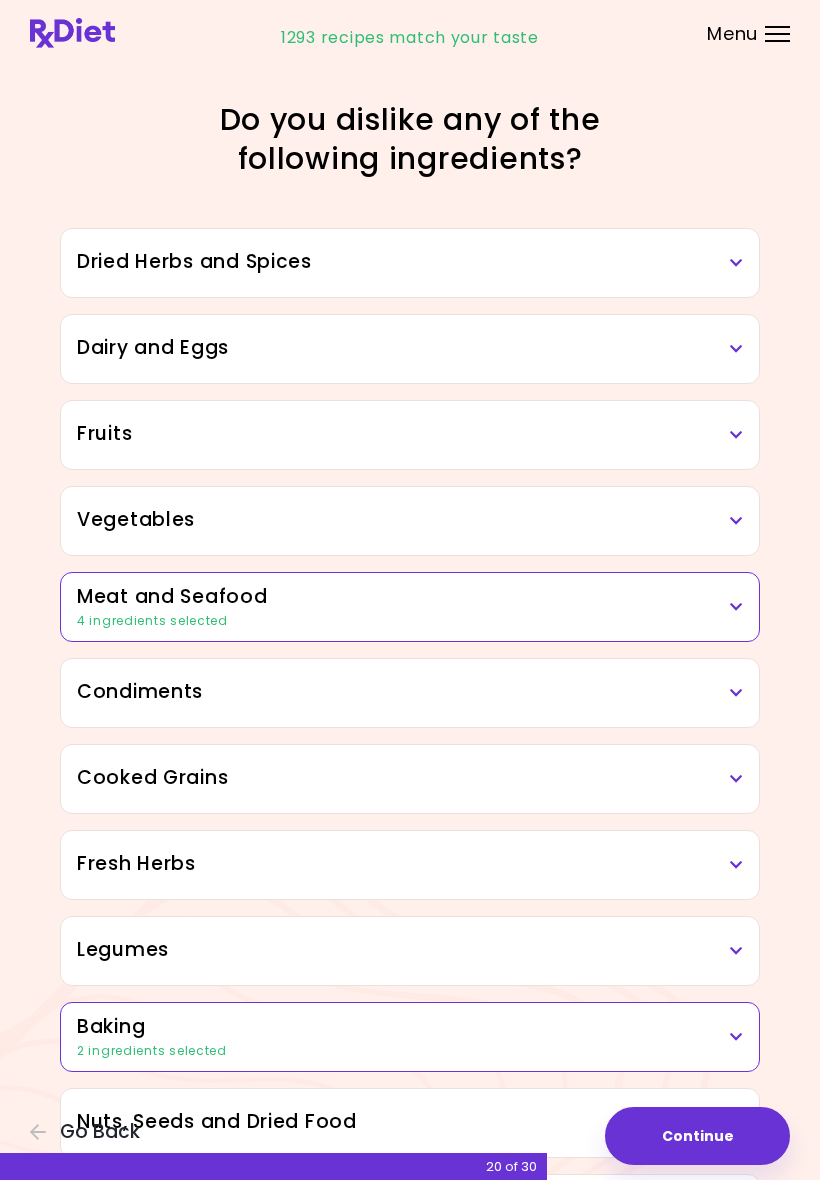 click on "Continue" at bounding box center (697, 1136) 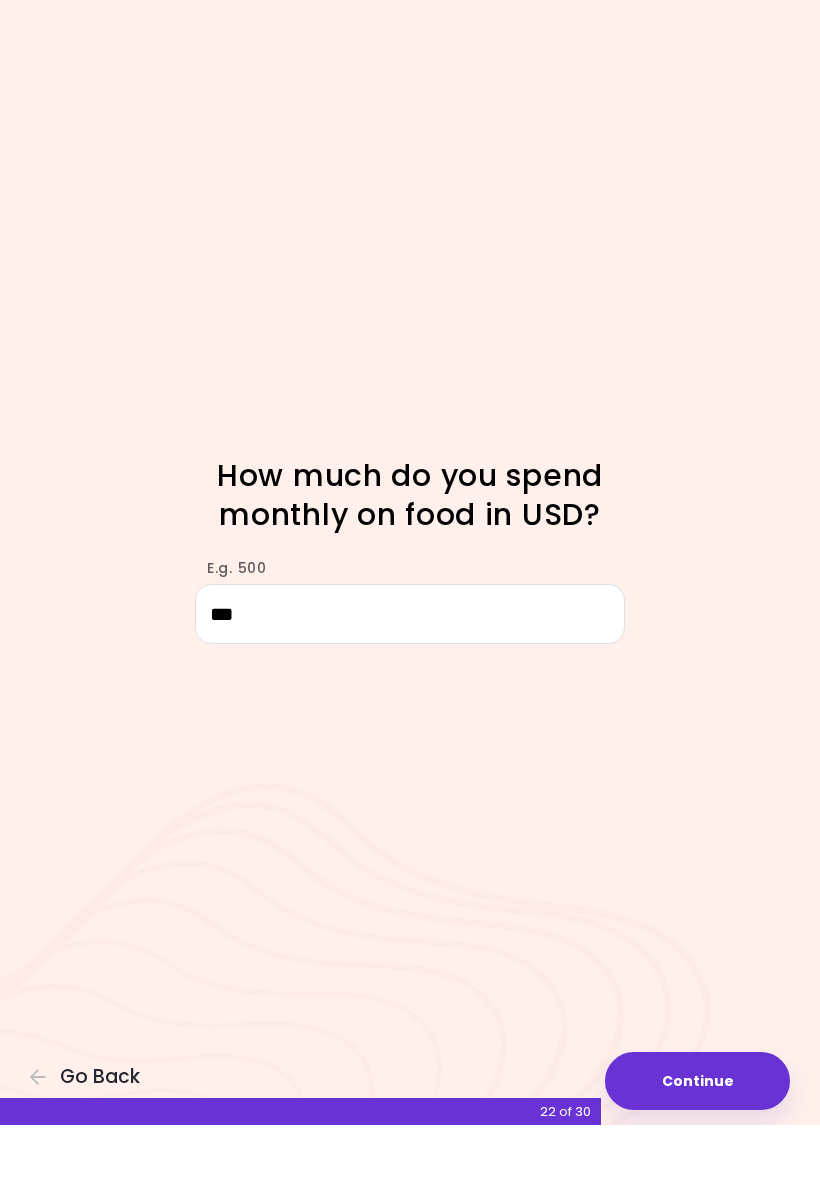 click on "Focusable invisible element How much do you spend monthly on food in USD? E.g. 500 *** Continue Go Back 22   of   30" at bounding box center [410, 590] 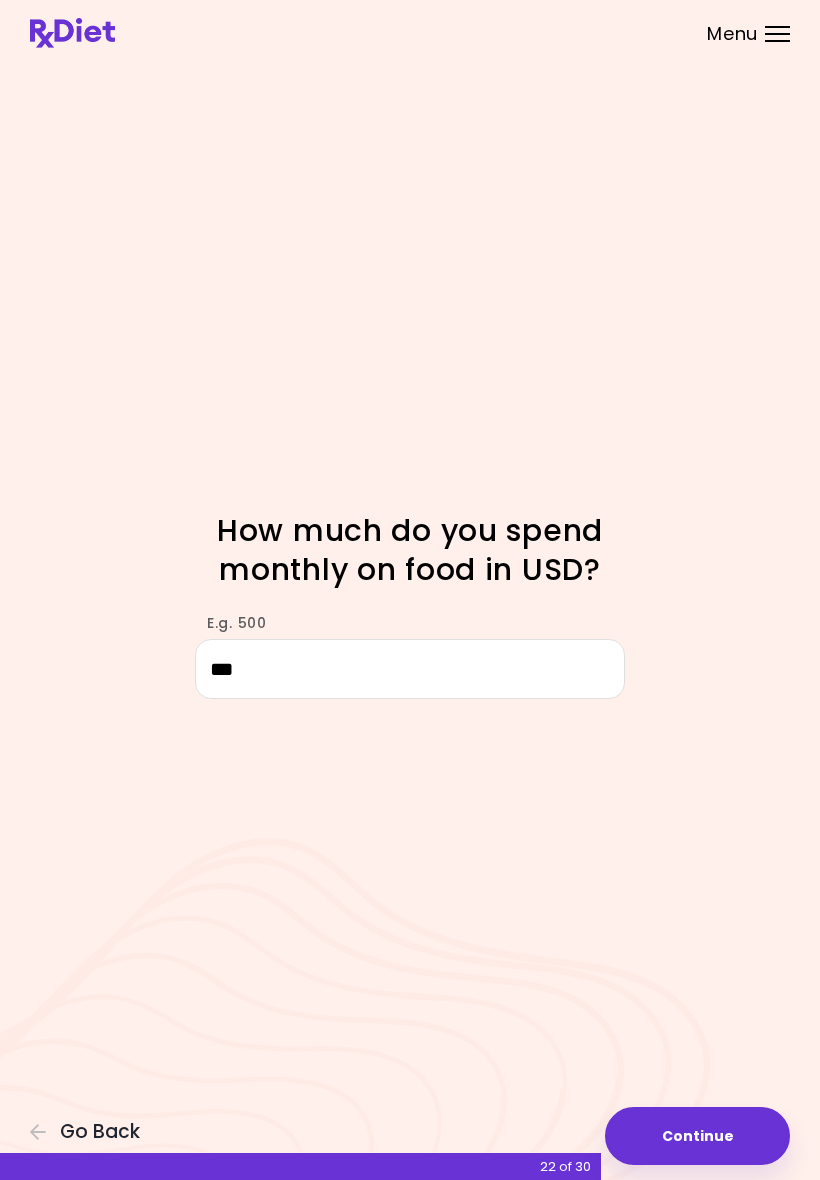 click on "Continue" at bounding box center [697, 1136] 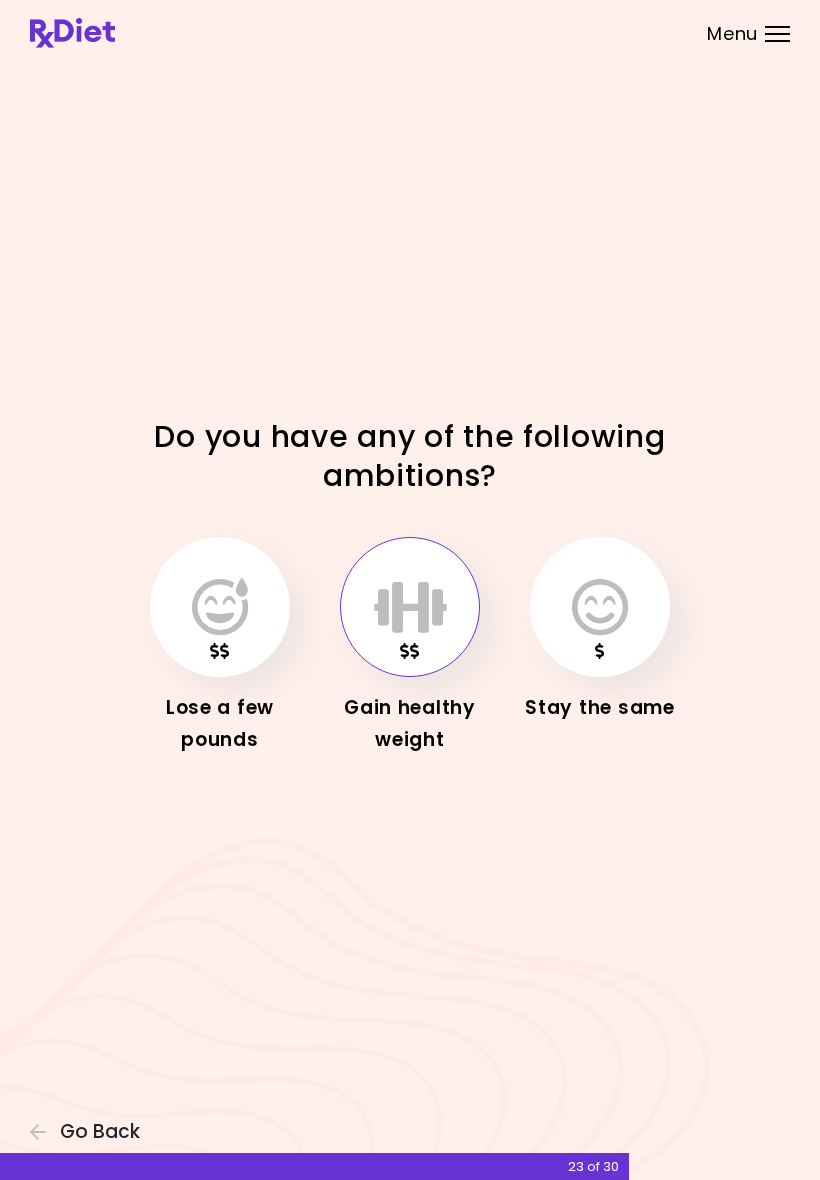 click at bounding box center (410, 607) 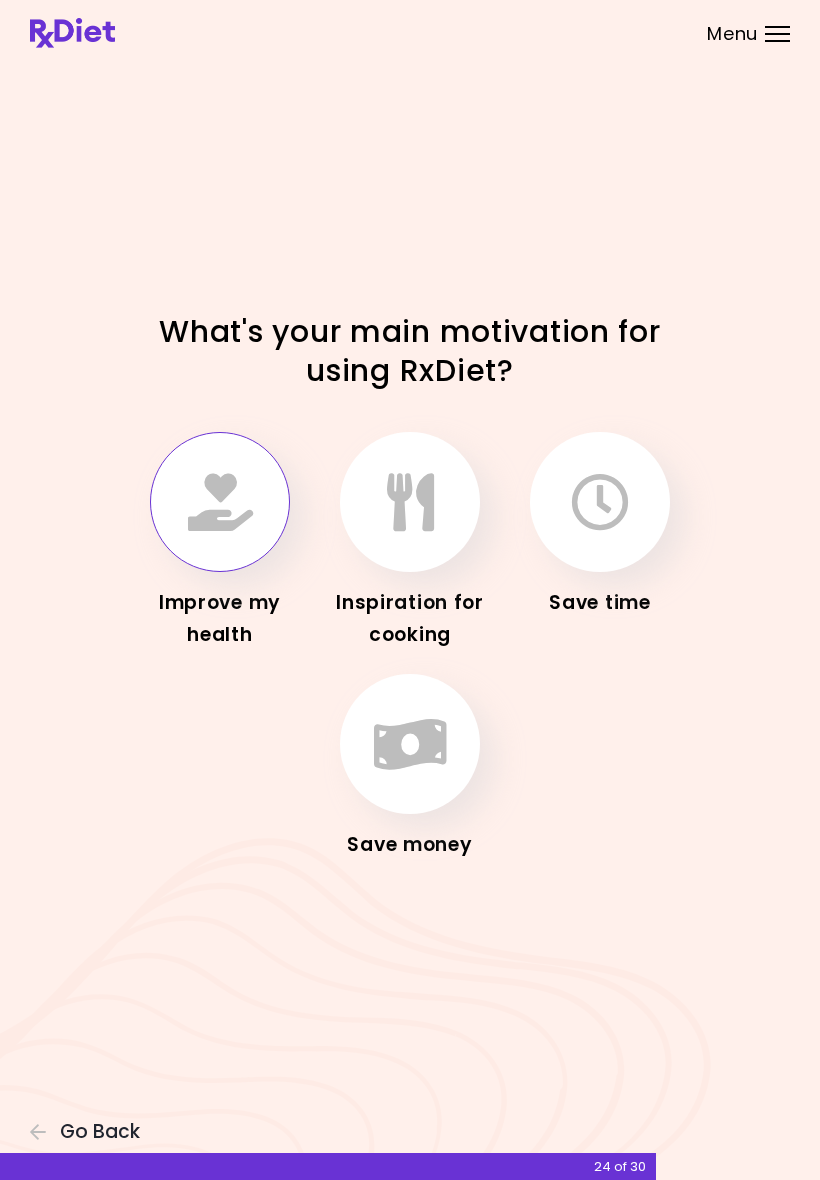 click at bounding box center [220, 502] 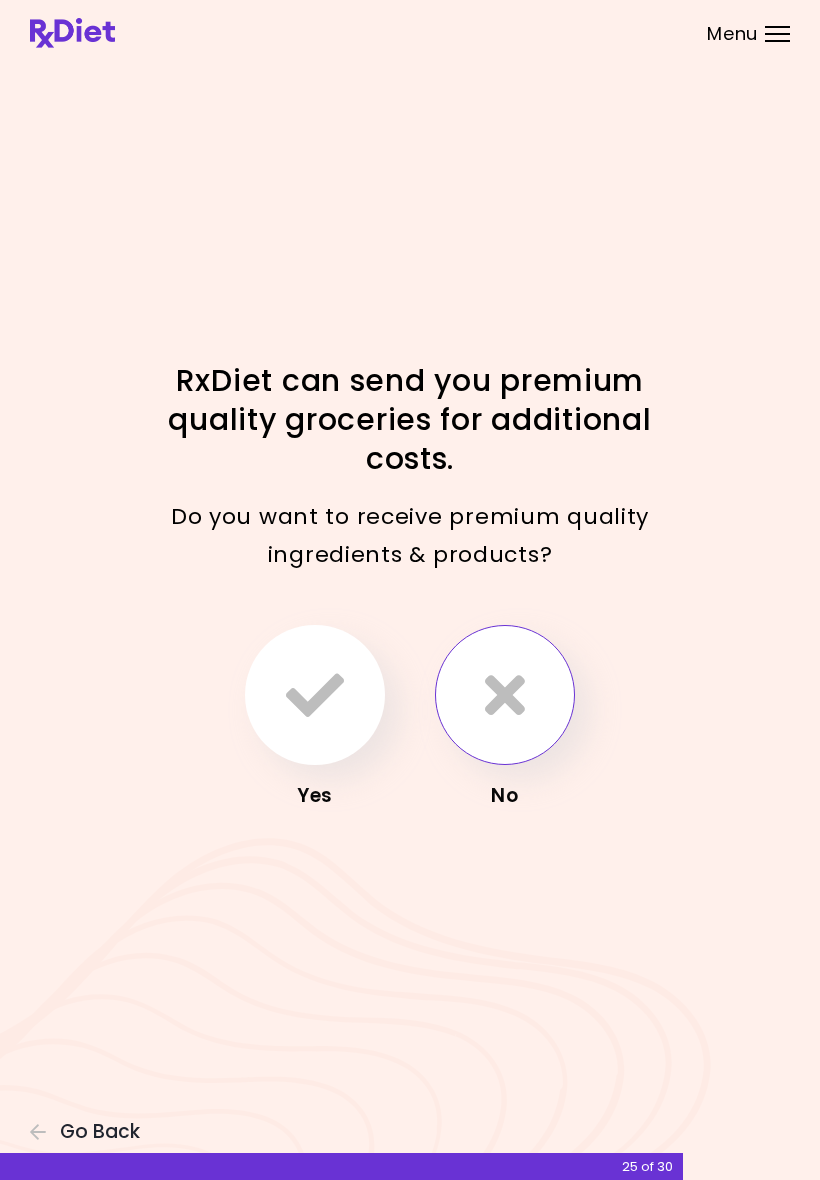 click at bounding box center (505, 695) 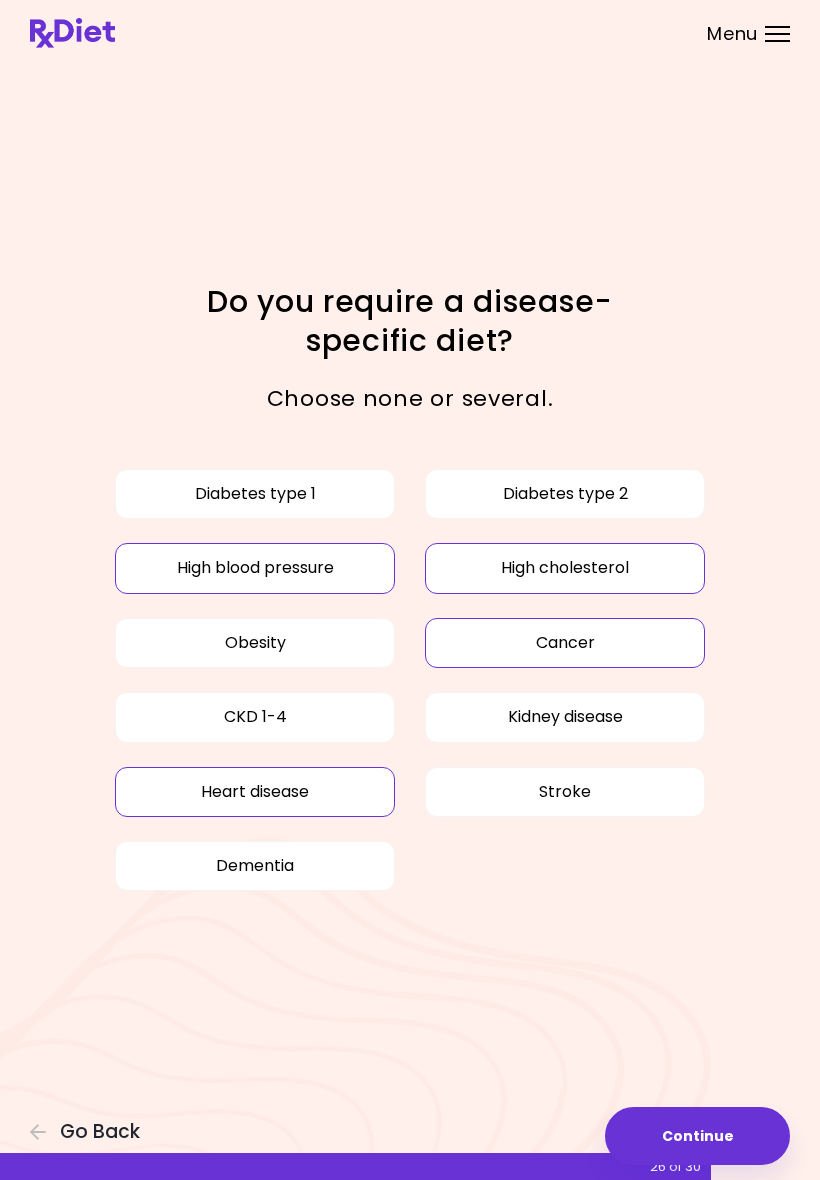 click on "Continue" at bounding box center (697, 1136) 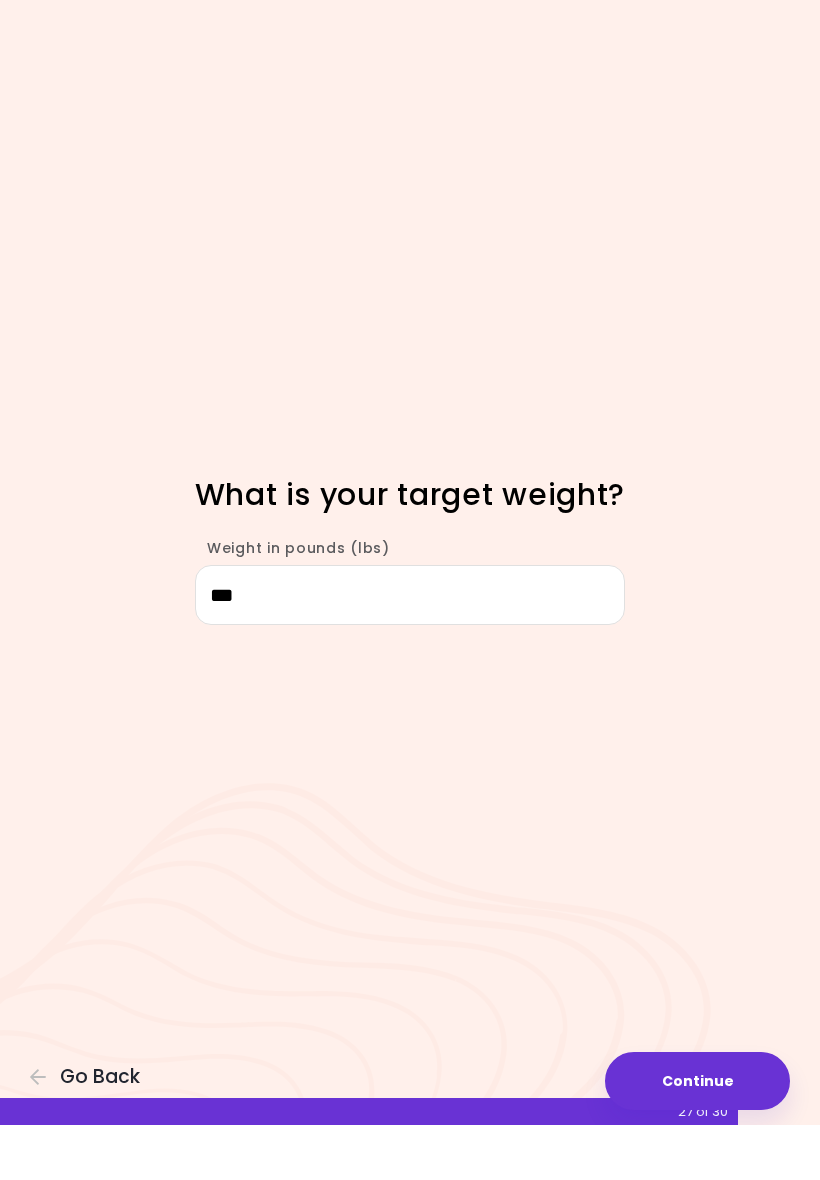 click on "Focusable invisible element What is your target weight? Weight in pounds (lbs) *** Continue Go Back 27   of   30" at bounding box center [410, 590] 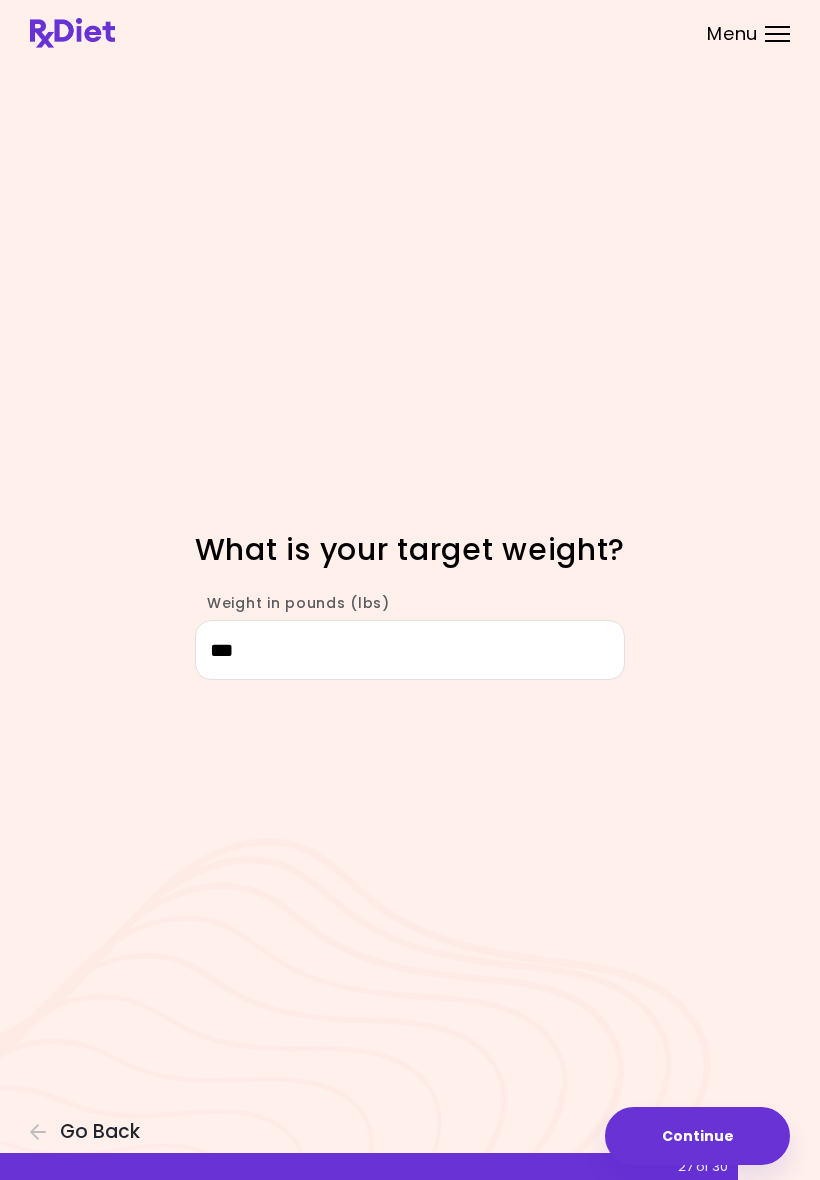 click on "Continue" at bounding box center [697, 1136] 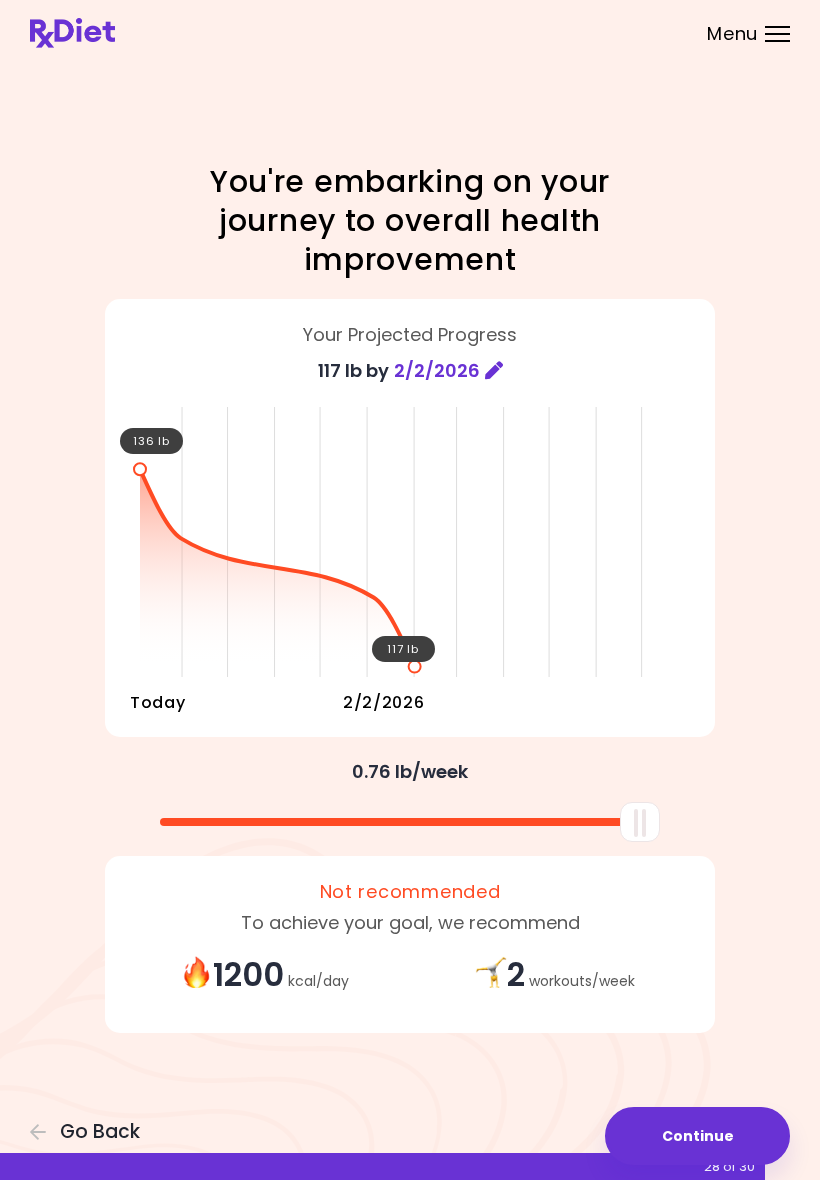 click on "Continue" at bounding box center (697, 1136) 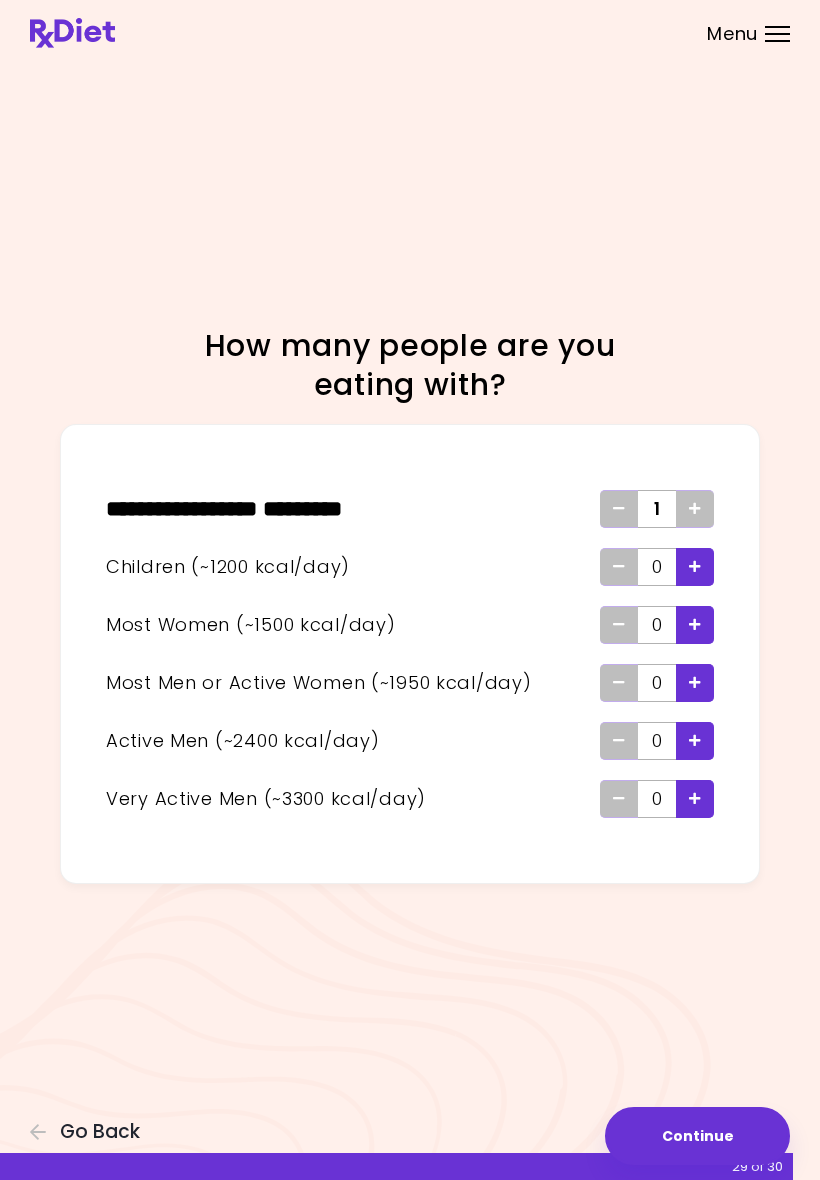 click on "Continue" at bounding box center (697, 1136) 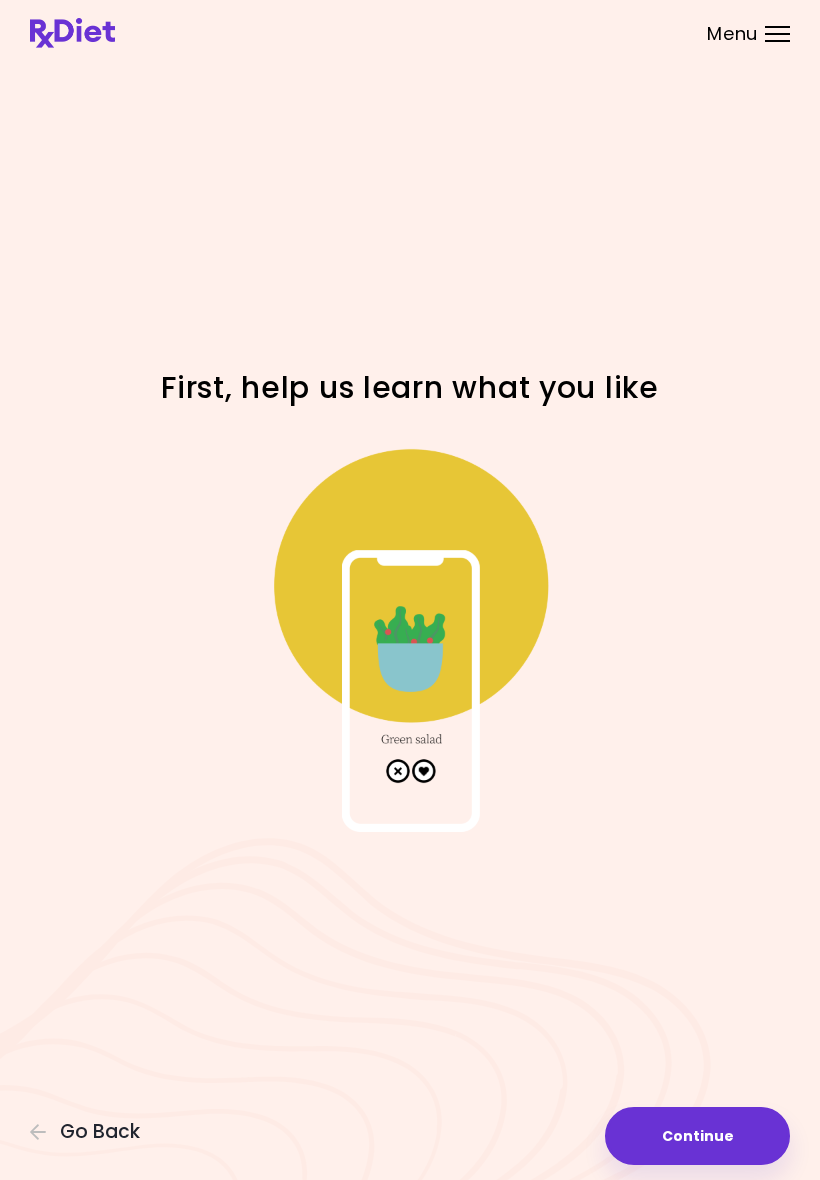 click on "Continue" at bounding box center [697, 1136] 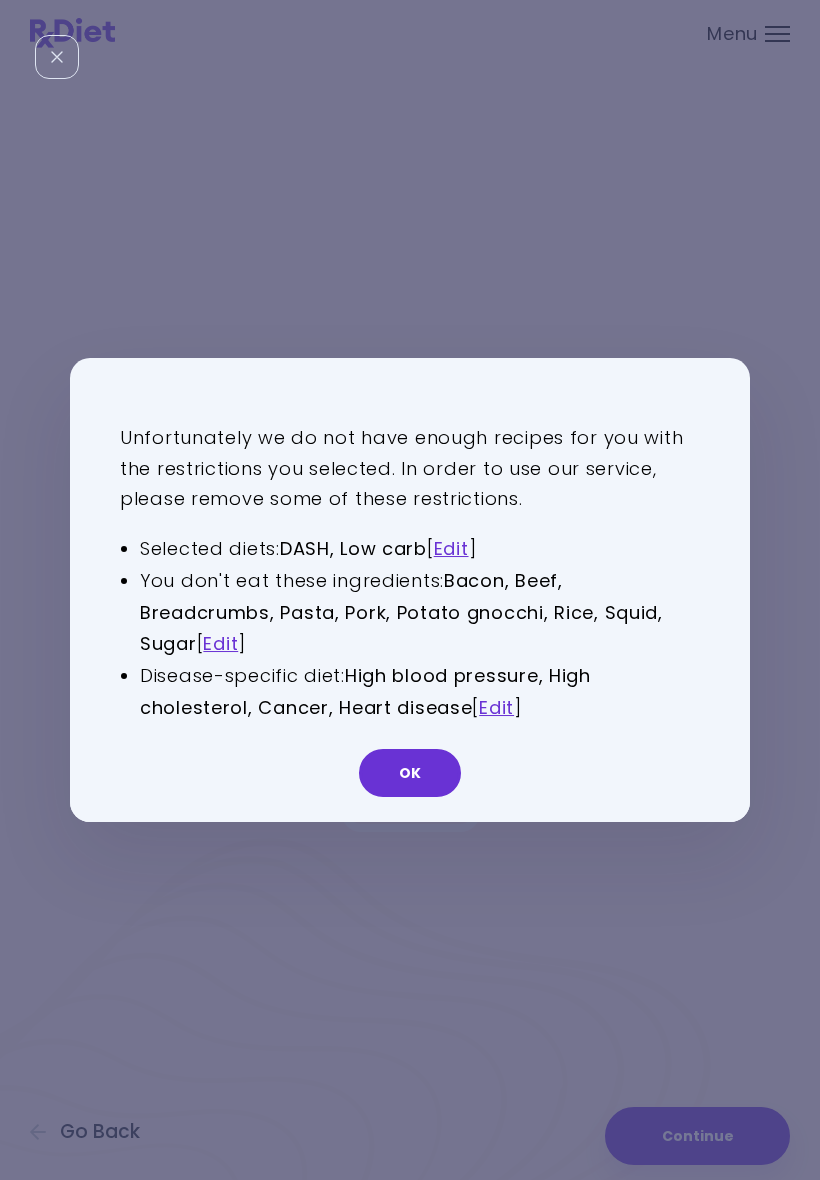 click on "Edit" at bounding box center [220, 643] 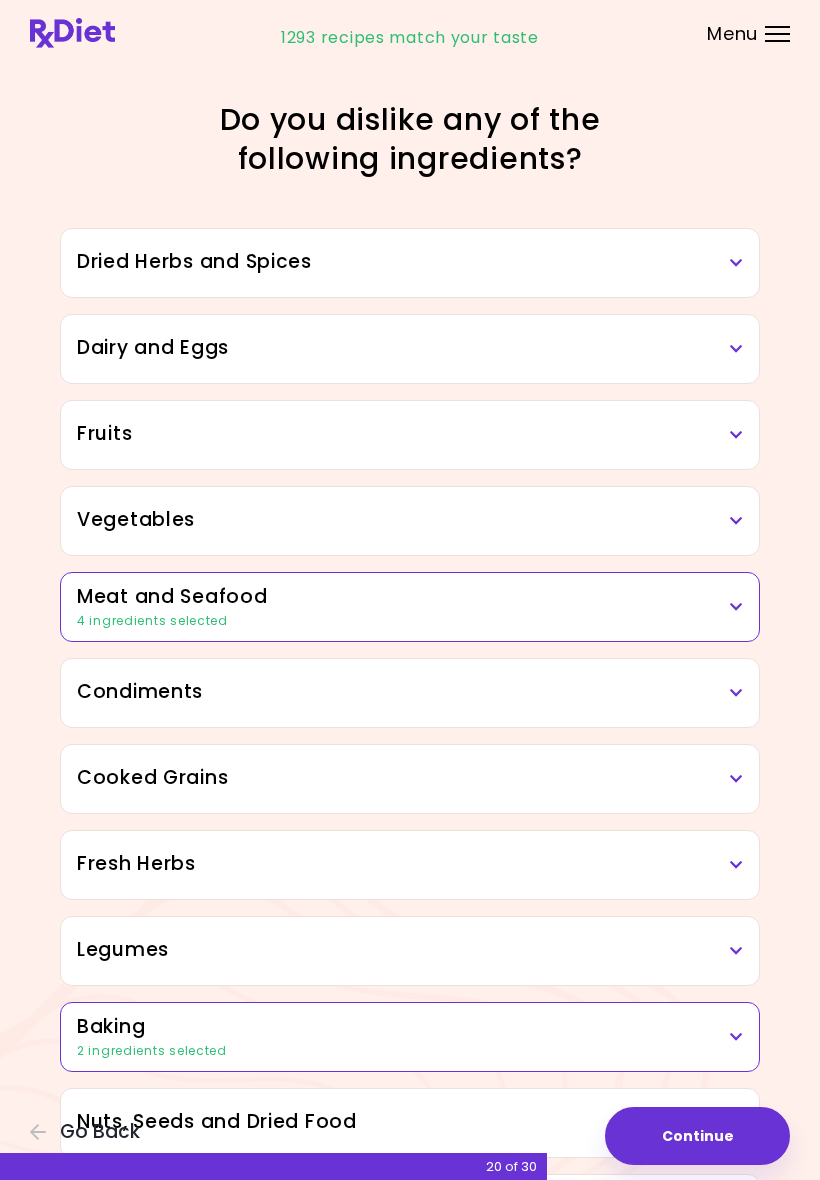 click on "Meat and Seafood" at bounding box center [410, 597] 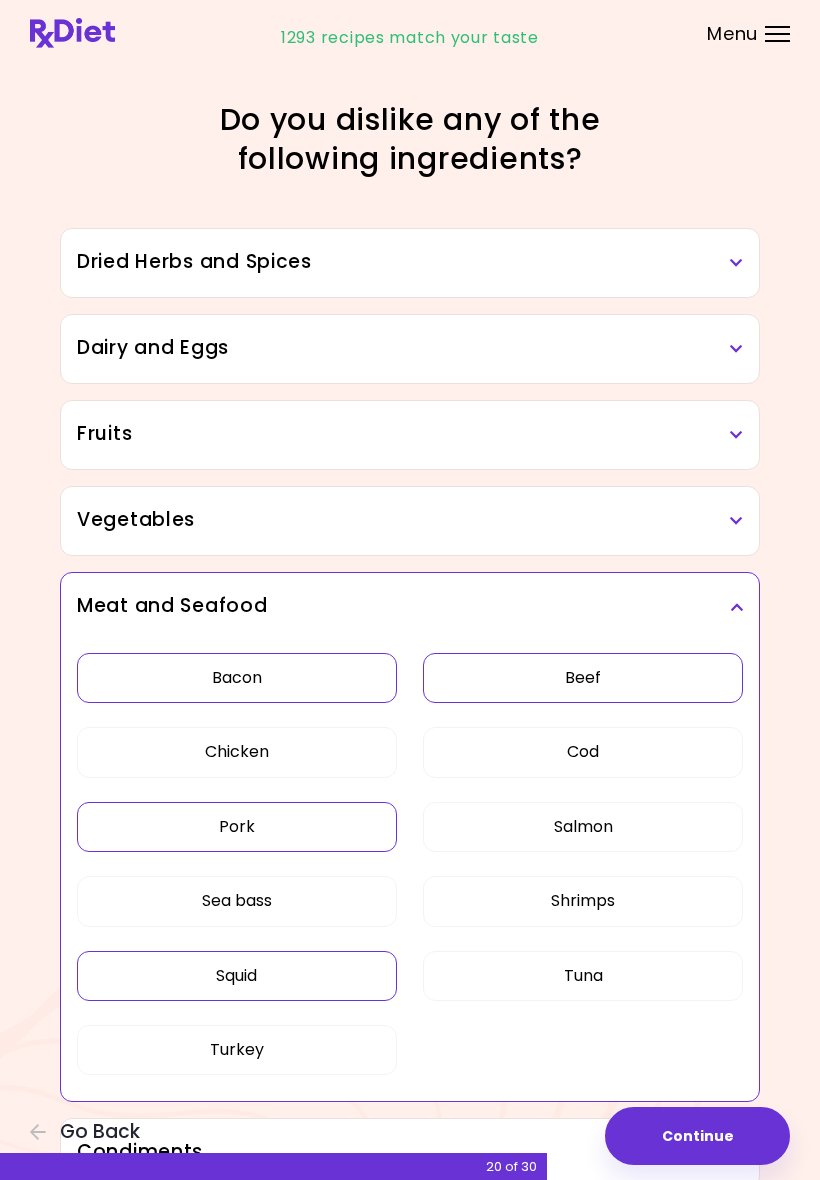 click on "Beef" at bounding box center [583, 678] 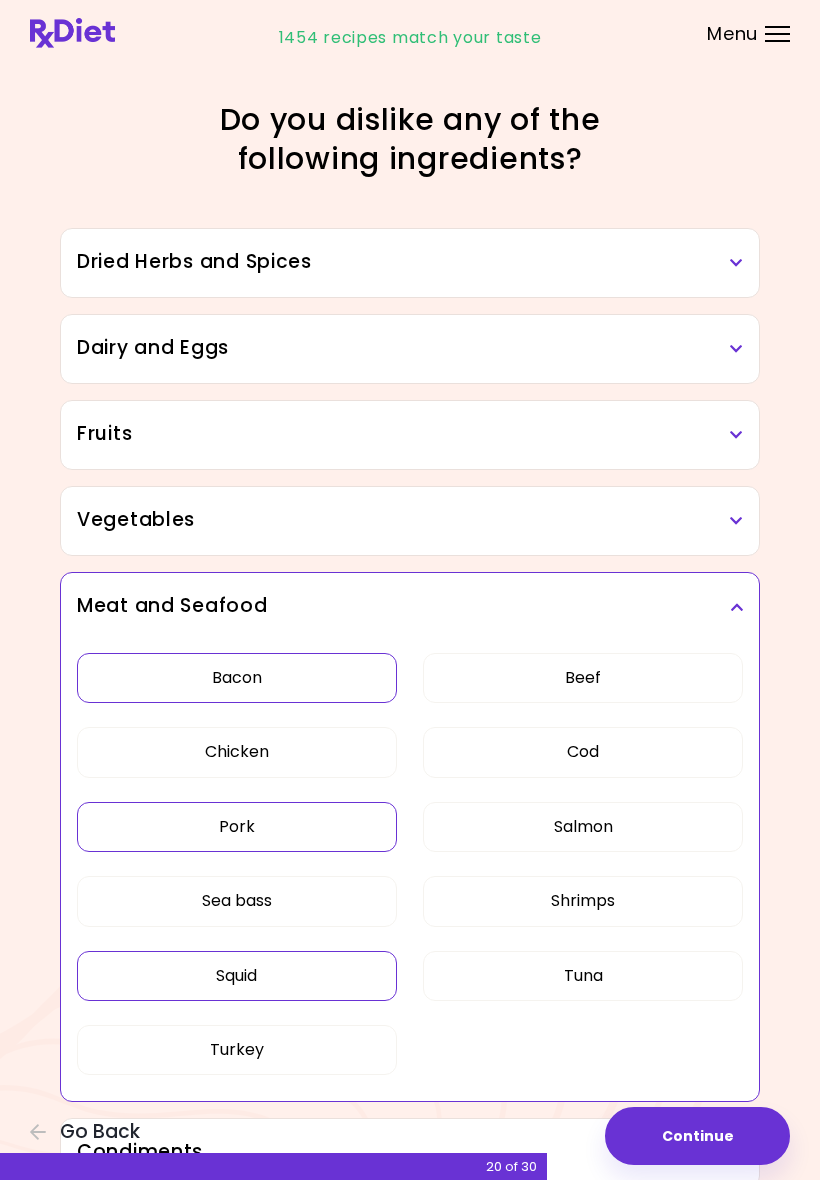 click on "Pork" at bounding box center (237, 827) 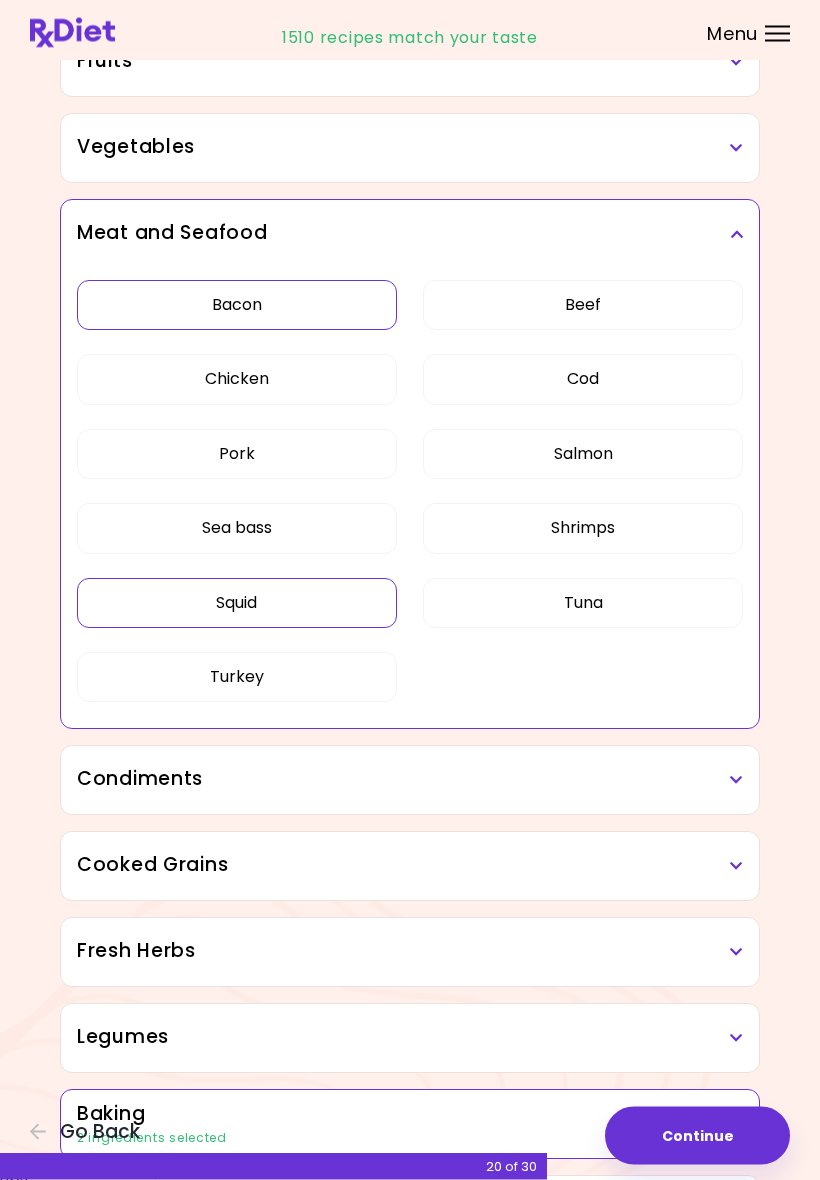 scroll, scrollTop: 585, scrollLeft: 0, axis: vertical 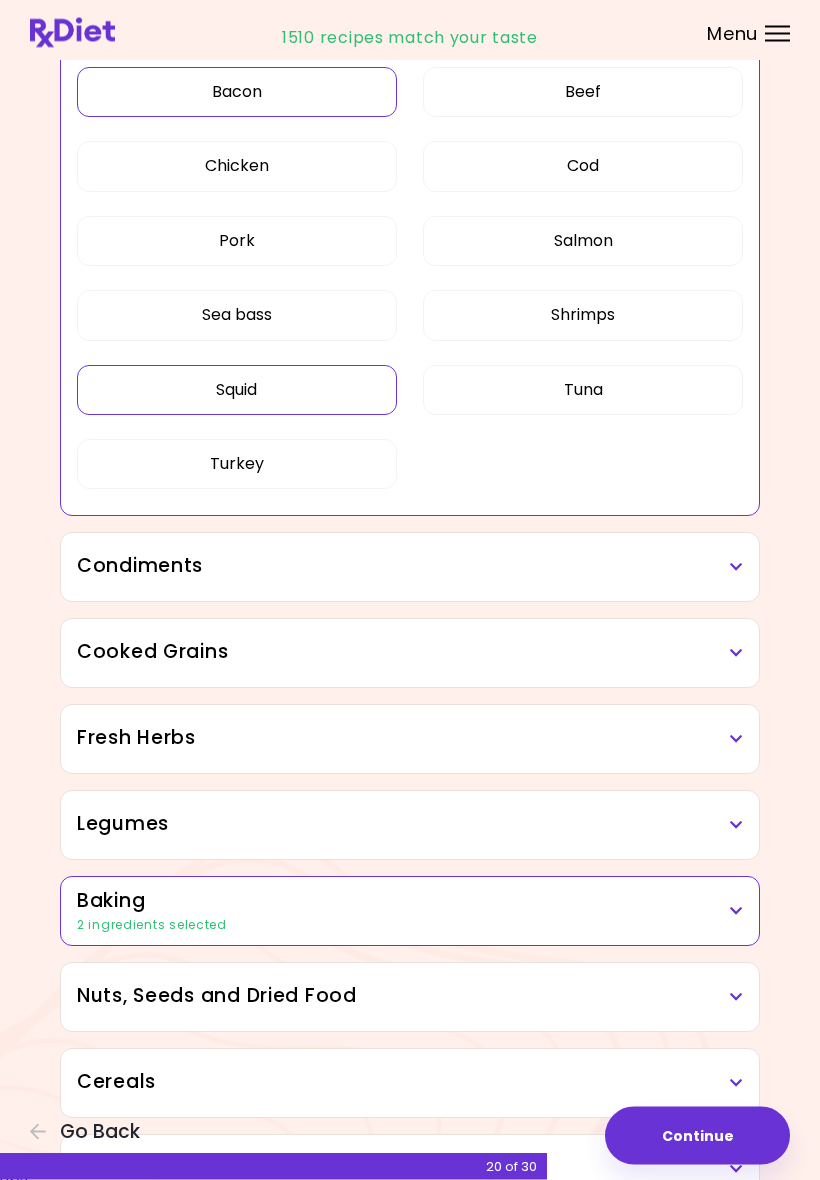 click at bounding box center (736, 912) 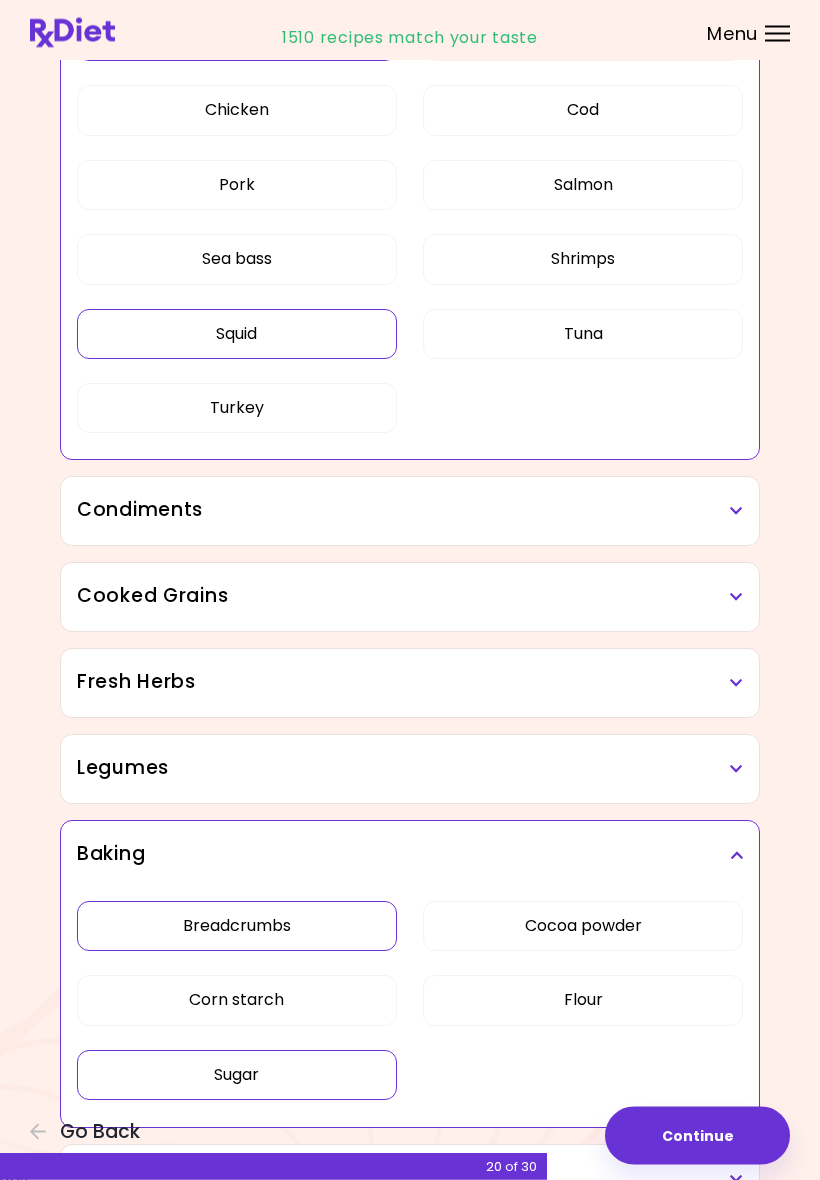 scroll, scrollTop: 676, scrollLeft: 0, axis: vertical 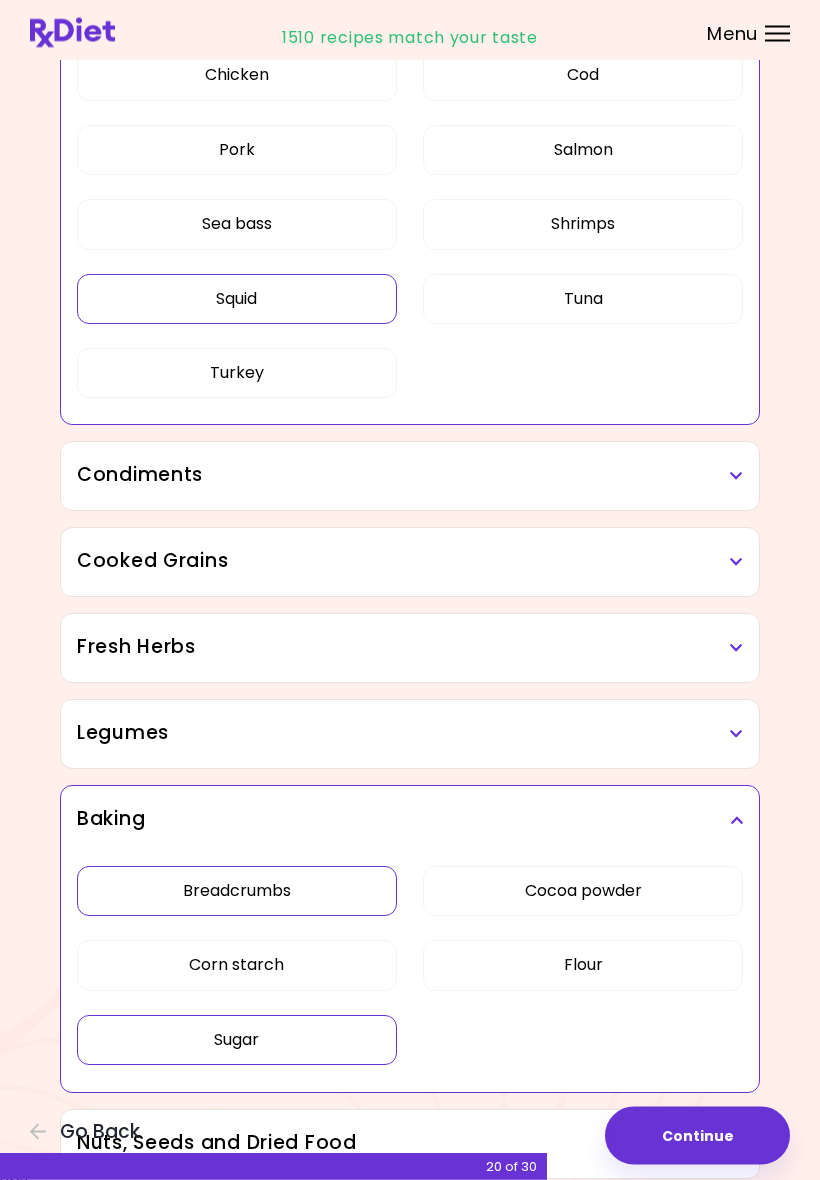 click on "Continue" at bounding box center (697, 1136) 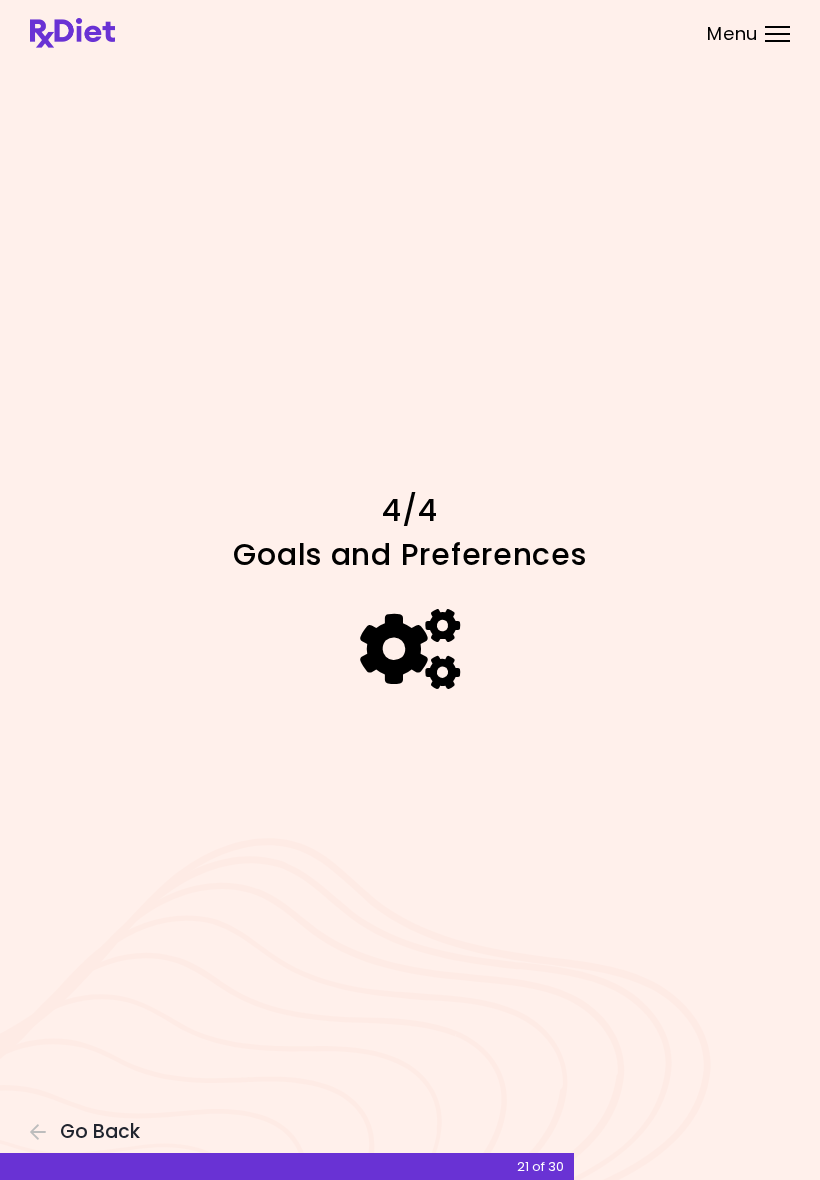 scroll, scrollTop: 0, scrollLeft: 0, axis: both 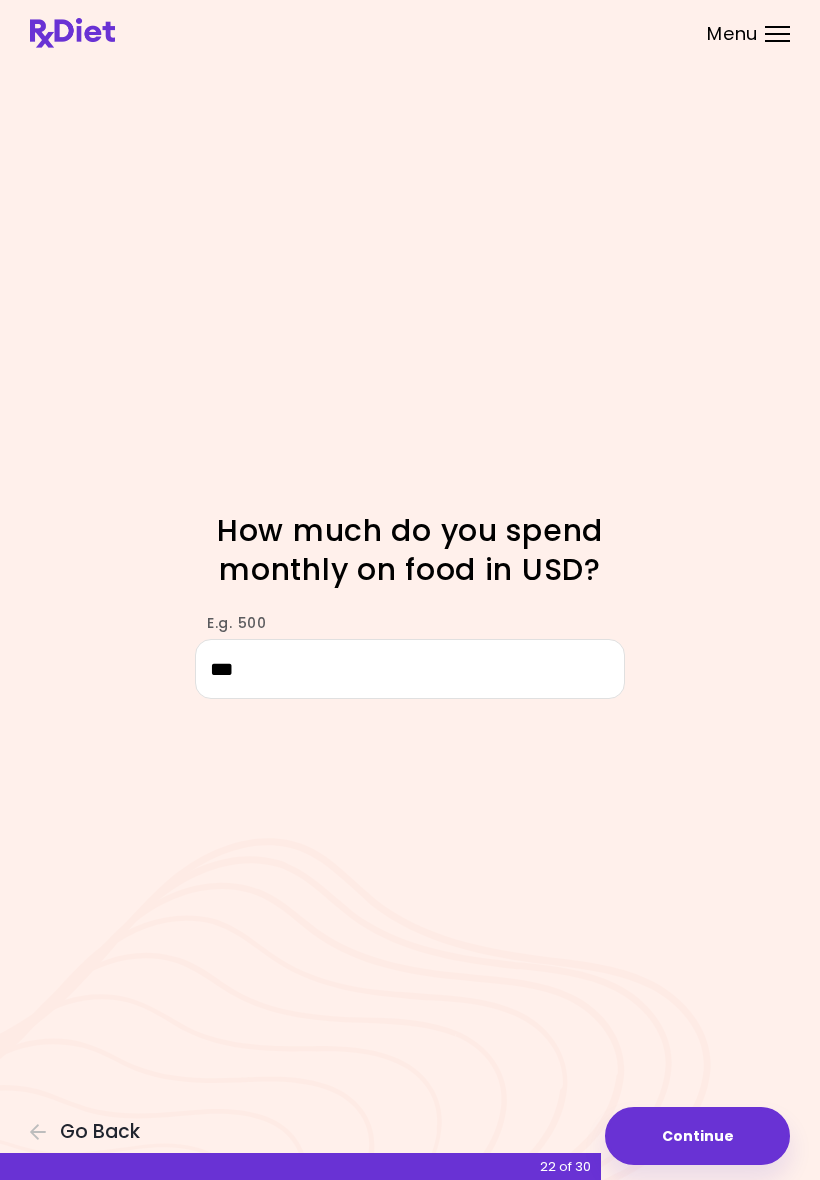 click on "Focusable invisible element How much do you spend monthly on food in USD? E.g. 500 *** Continue Go Back 22   of   30" at bounding box center [410, 590] 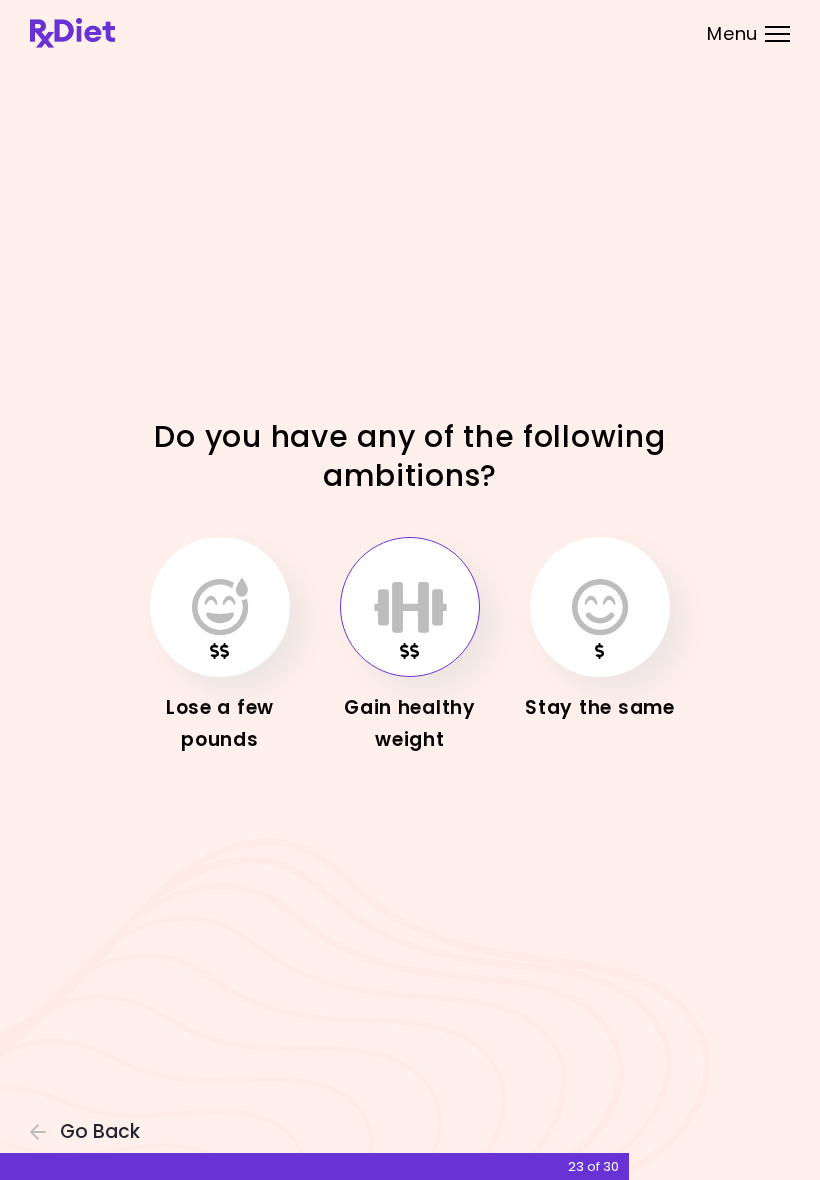 click at bounding box center [410, 607] 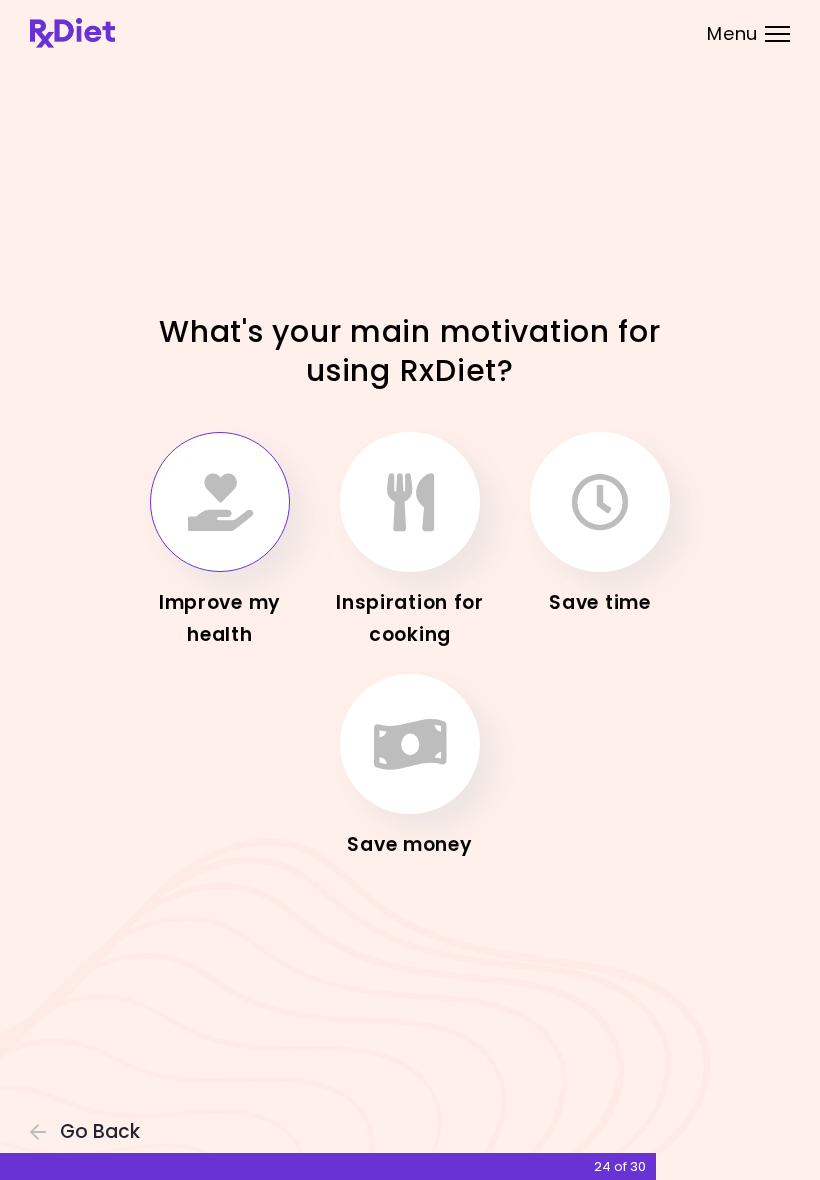 click at bounding box center (220, 502) 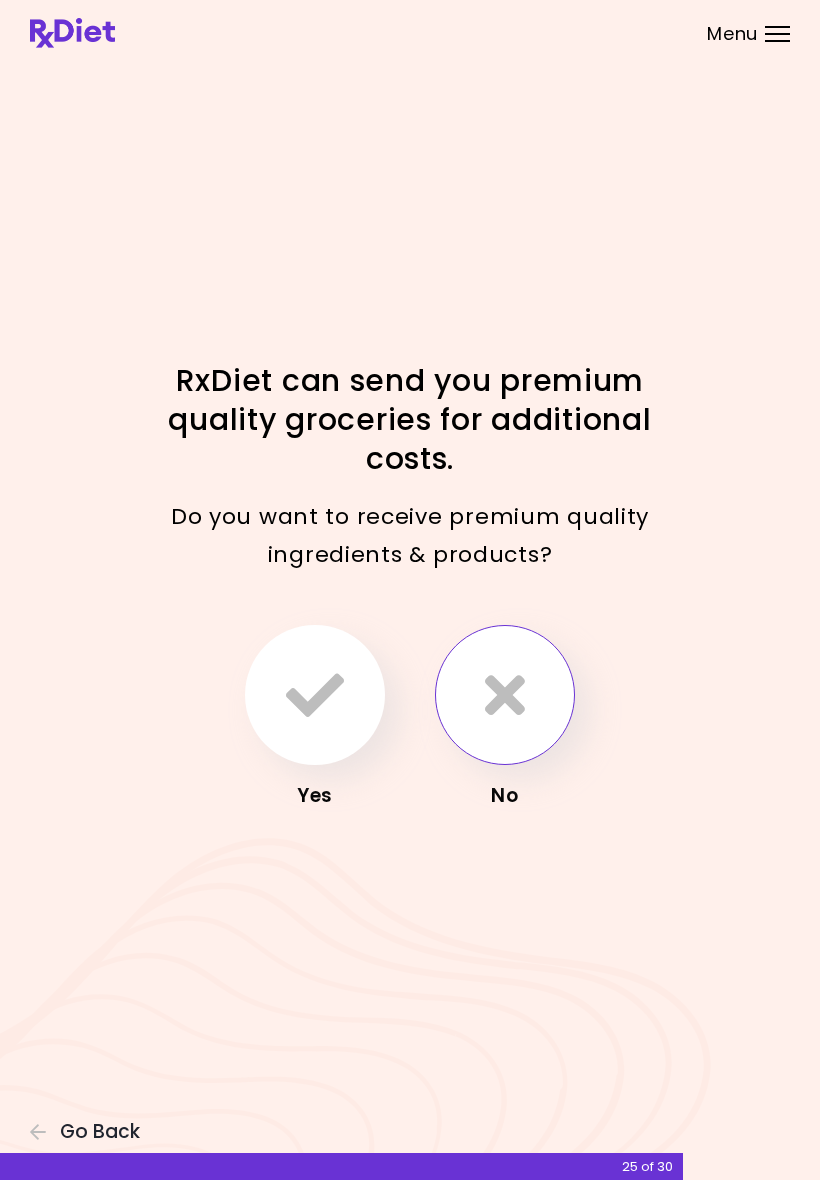 click at bounding box center (505, 695) 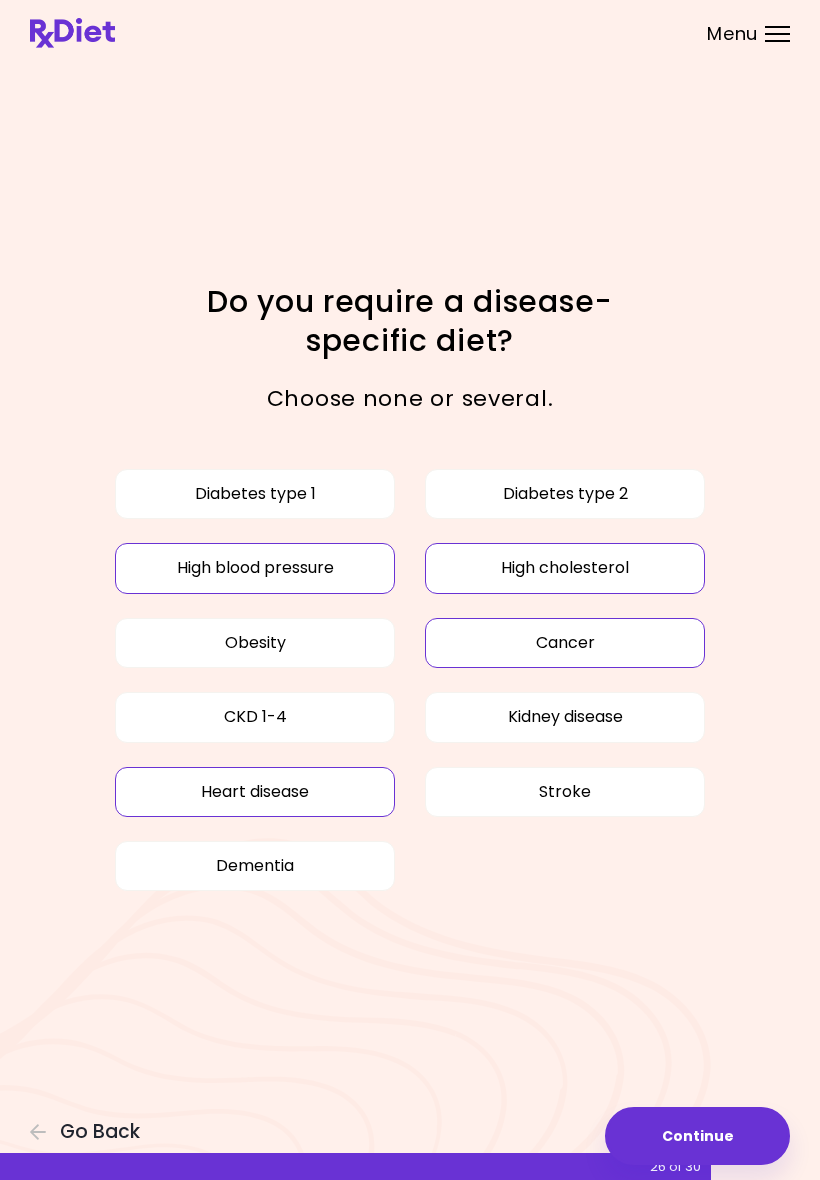 click on "Continue" at bounding box center [697, 1136] 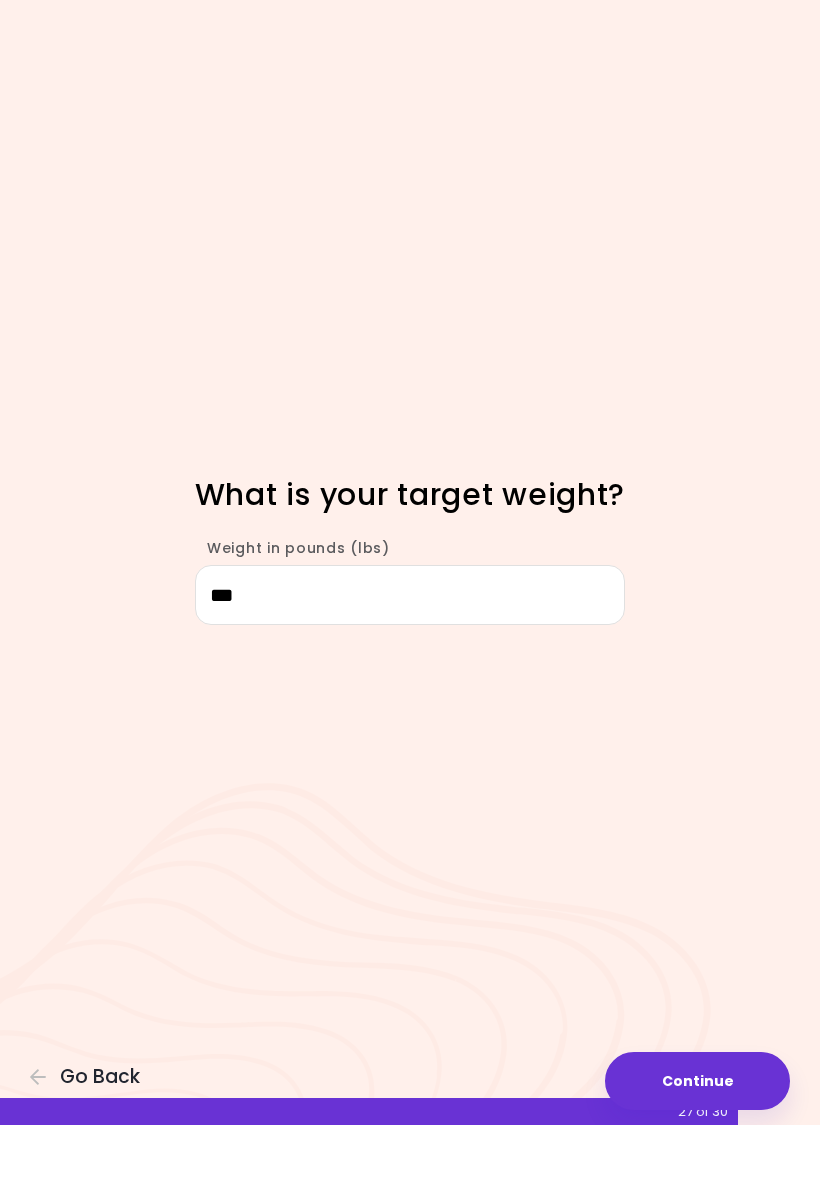 click on "Focusable invisible element What is your target weight? Weight in pounds (lbs) *** Continue Go Back 27   of   30" at bounding box center [410, 590] 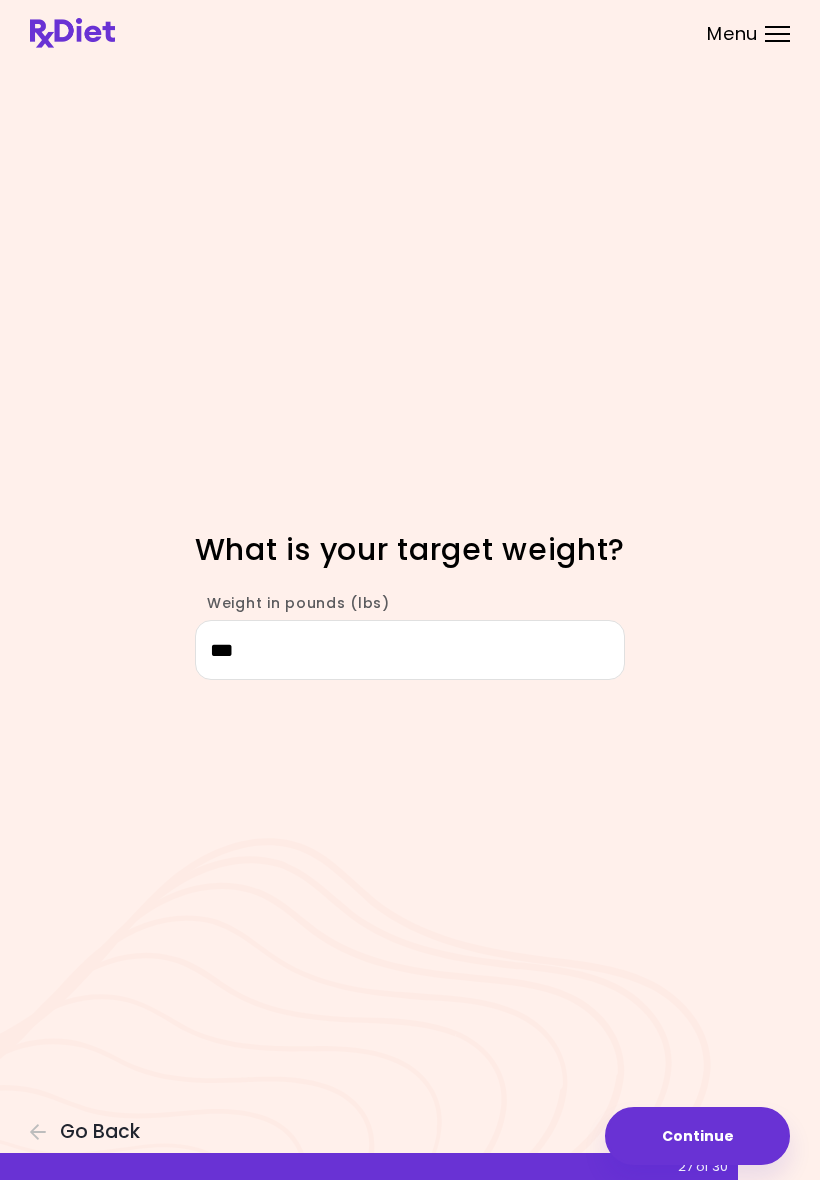 click on "Continue" at bounding box center (697, 1136) 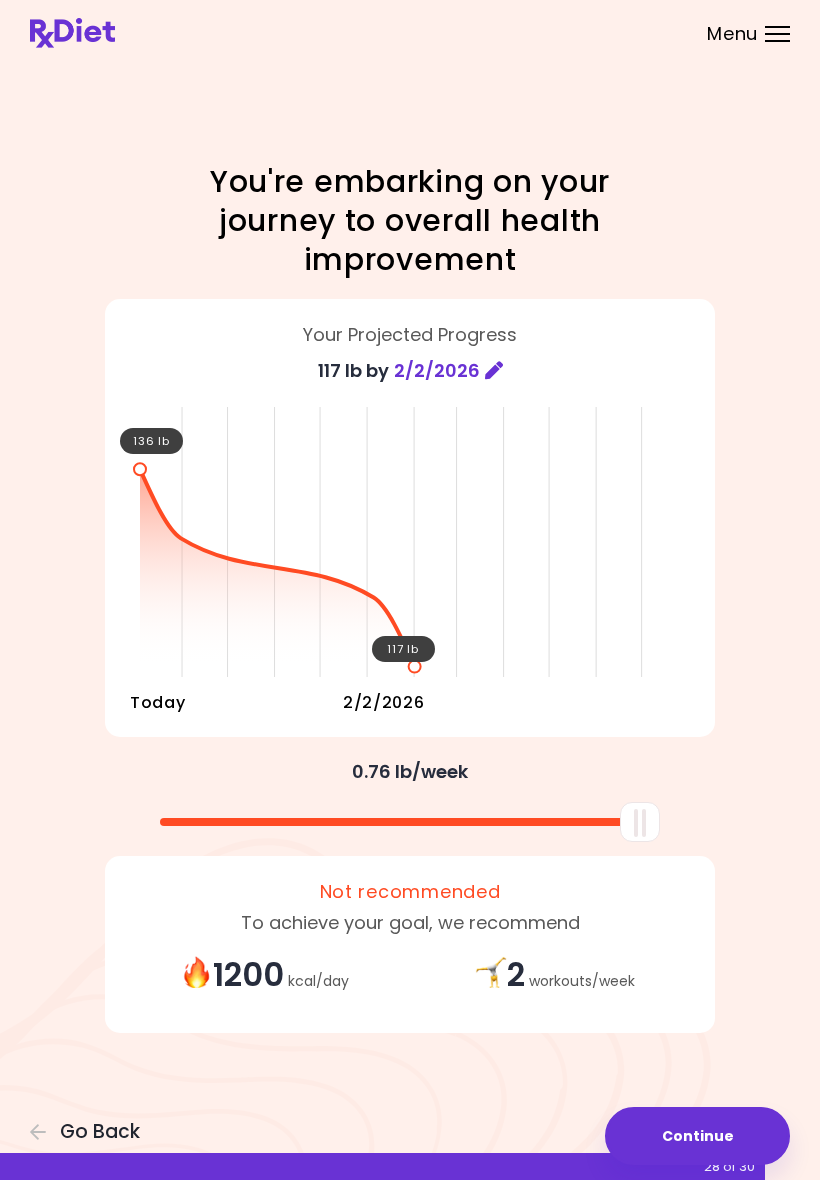 click at bounding box center (494, 370) 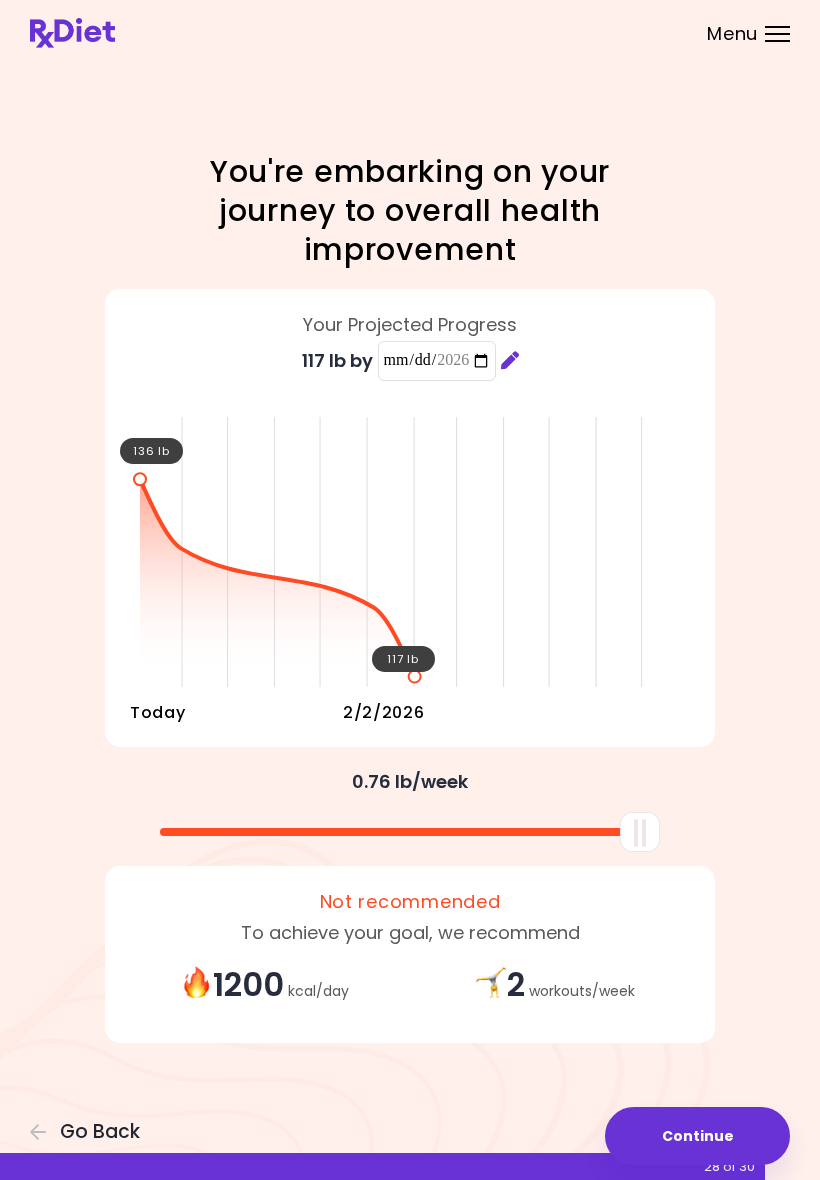click on "Continue" at bounding box center (697, 1136) 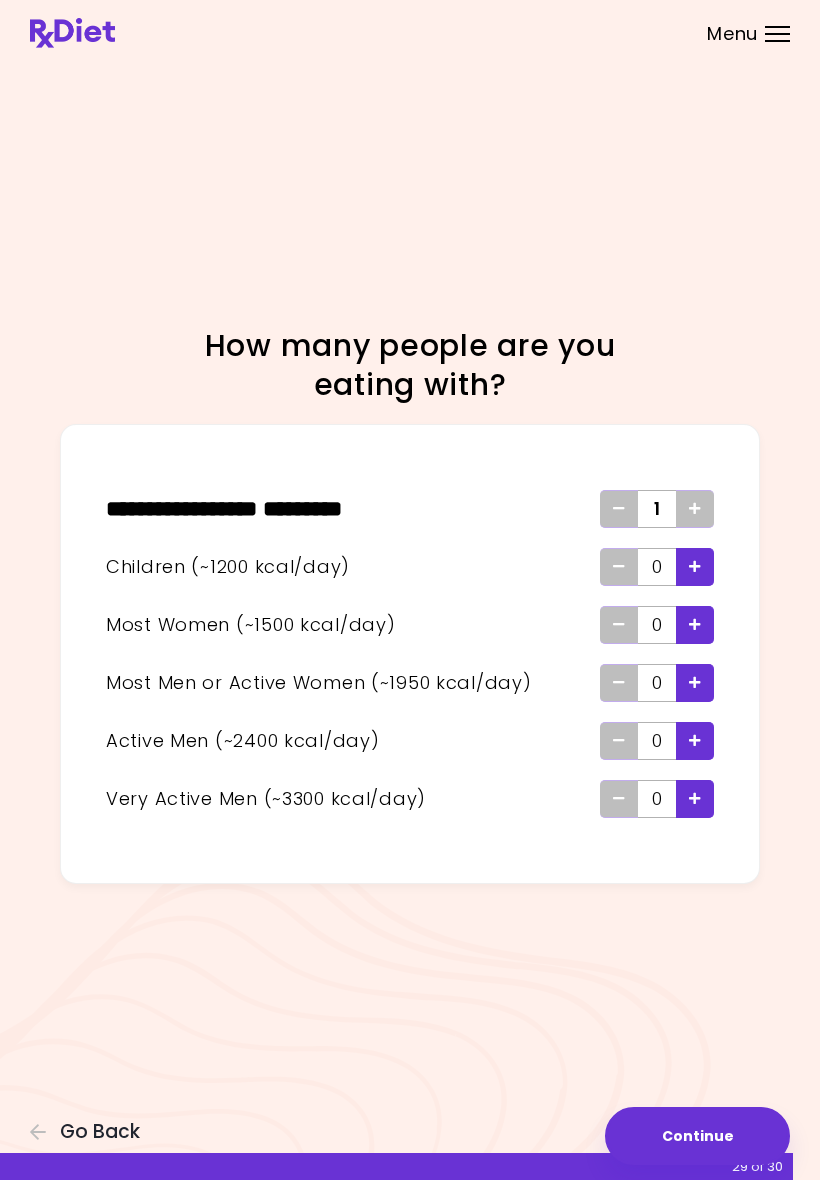 click on "Continue" at bounding box center [697, 1136] 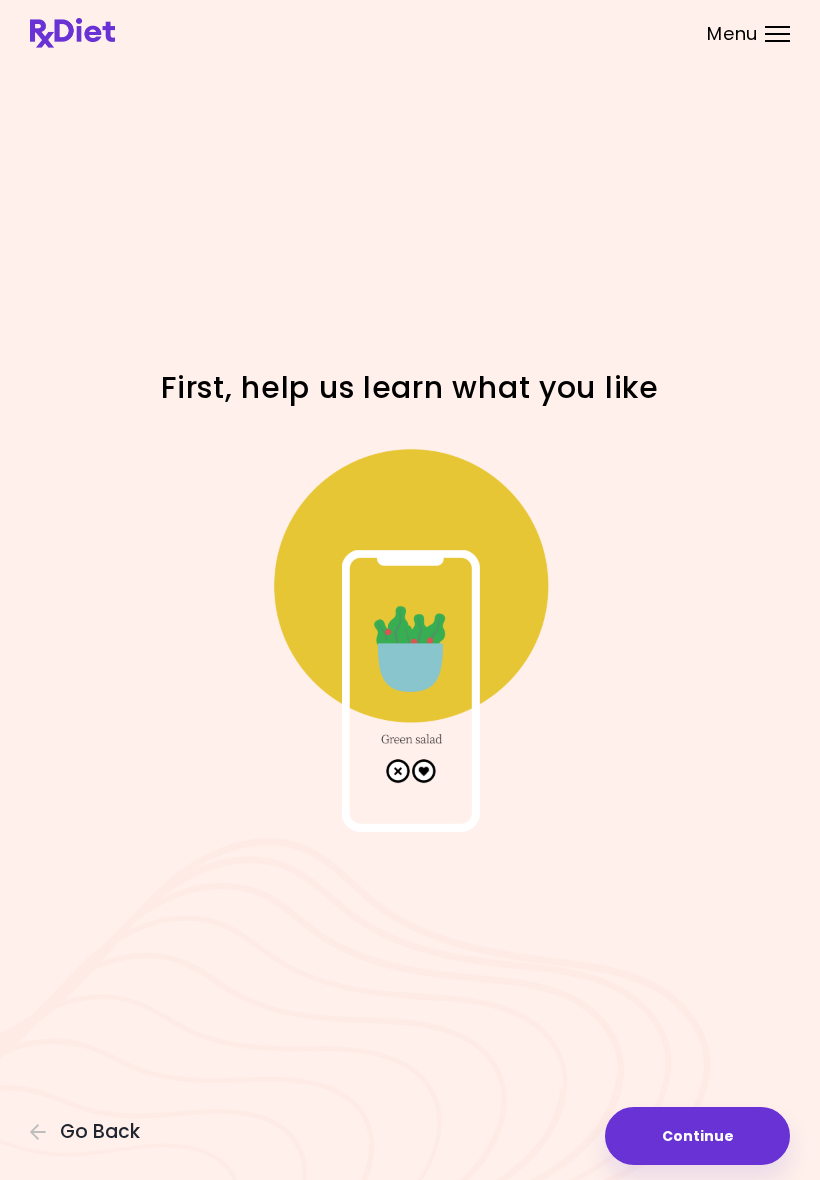 click on "Continue" at bounding box center (697, 1136) 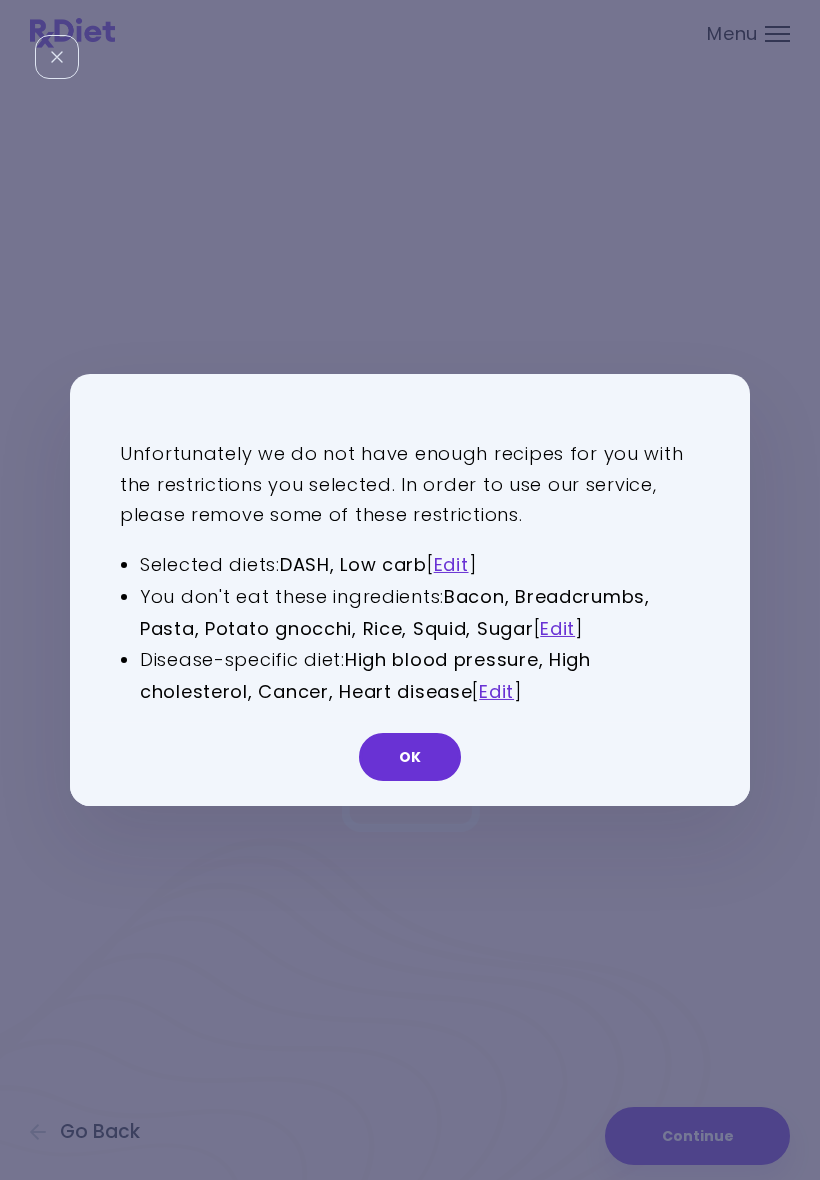 click on "Edit" at bounding box center (496, 691) 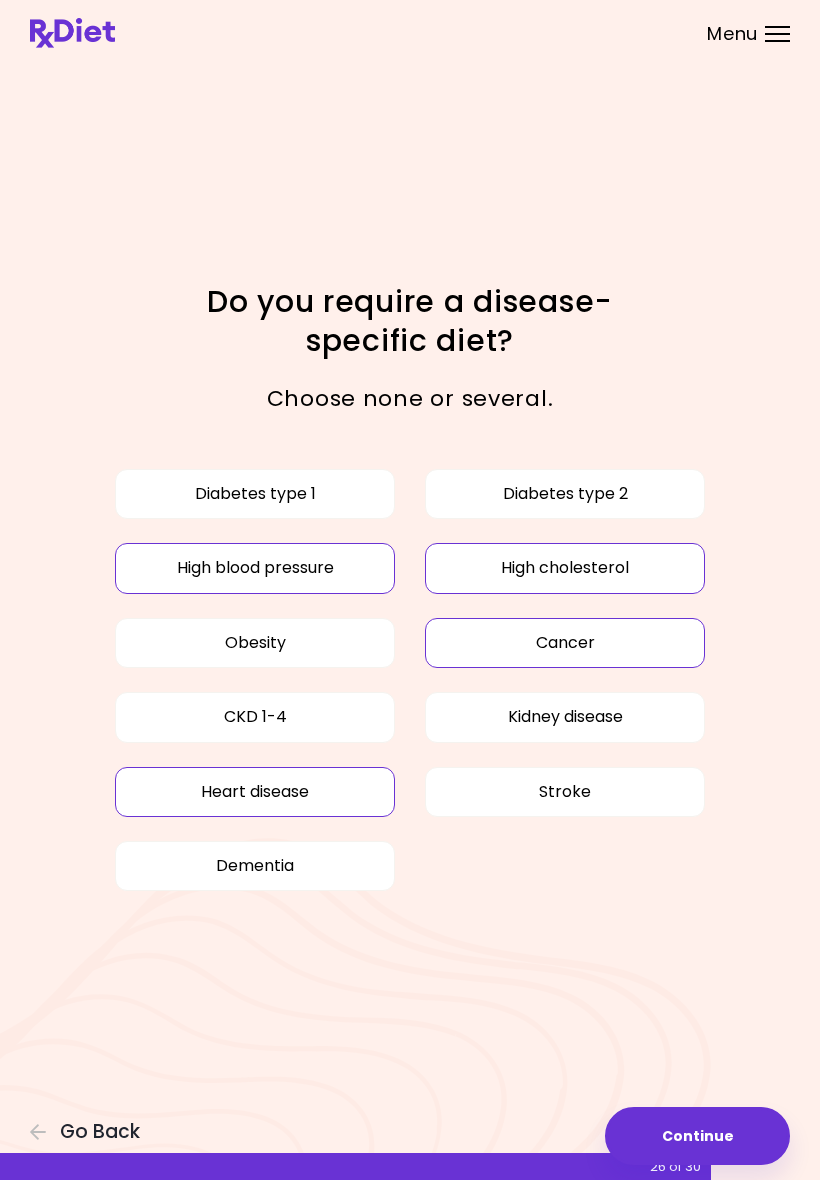 click on "High blood pressure" at bounding box center [255, 568] 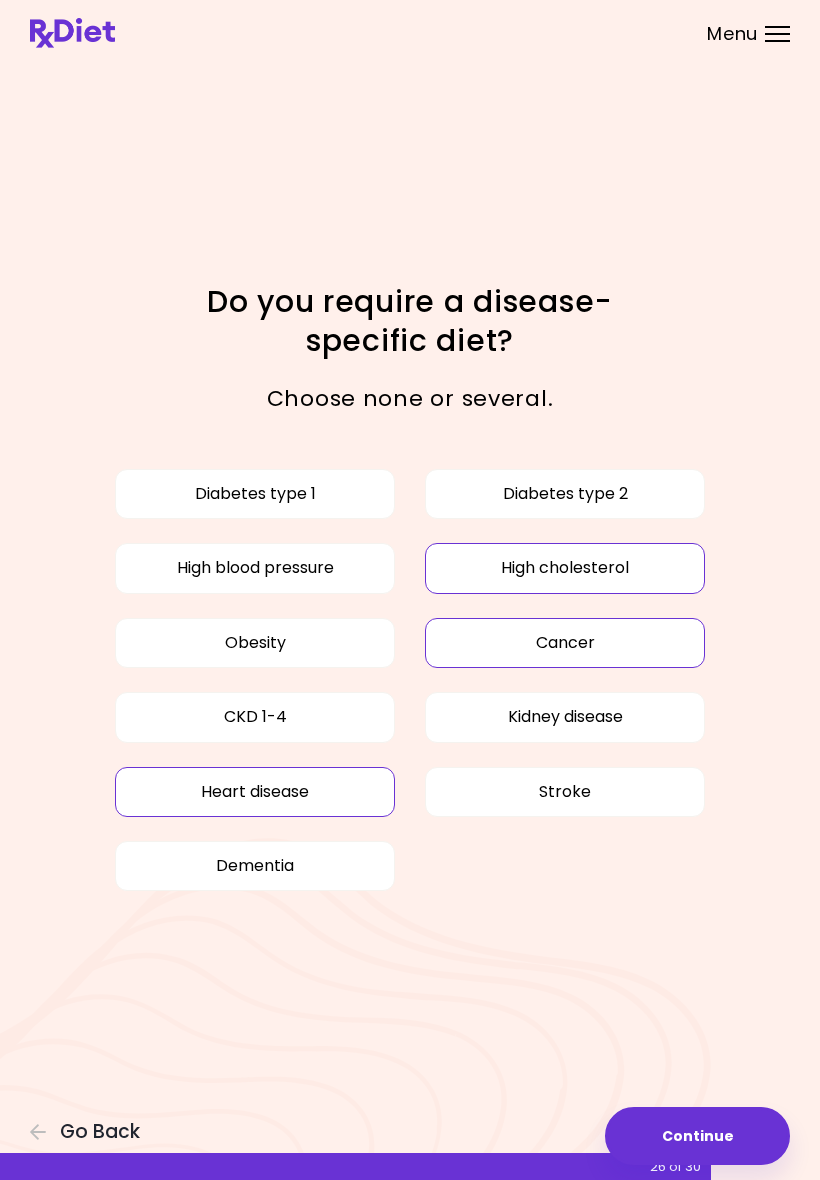 click on "High cholesterol" at bounding box center [565, 568] 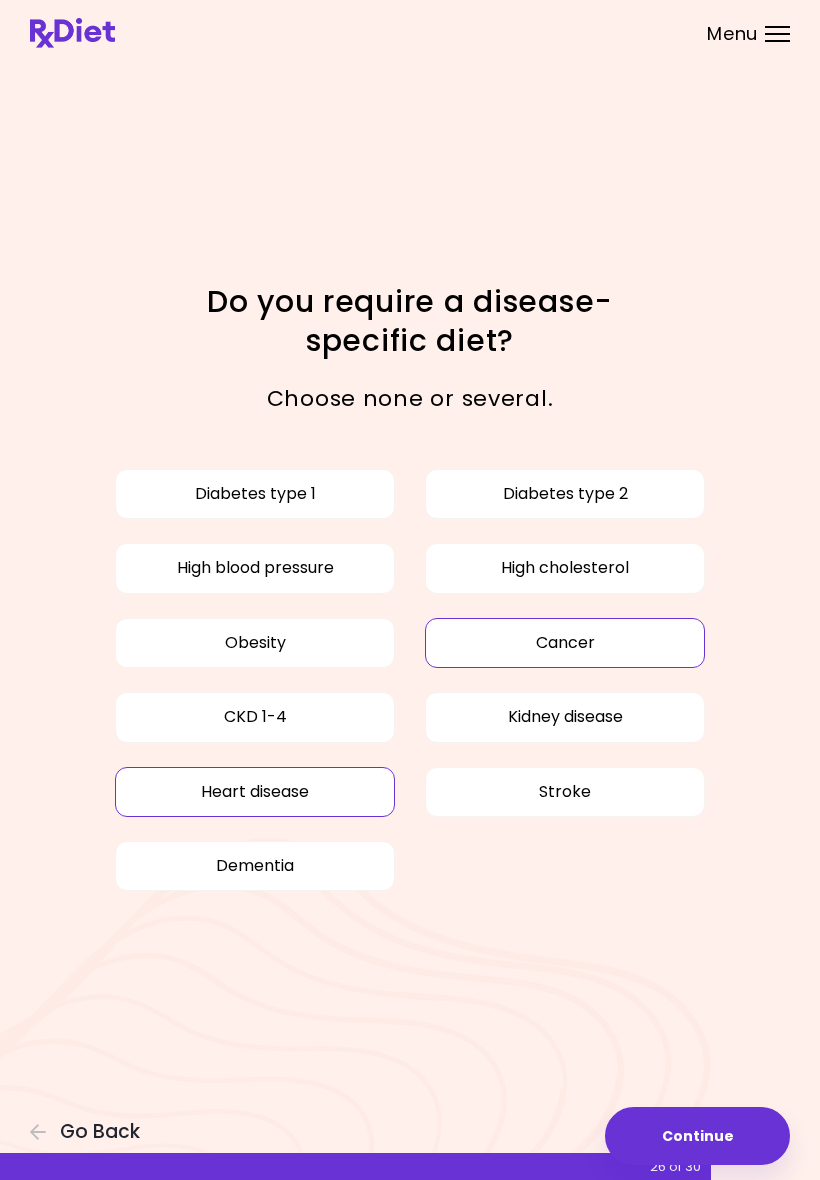 click on "Continue" at bounding box center [697, 1136] 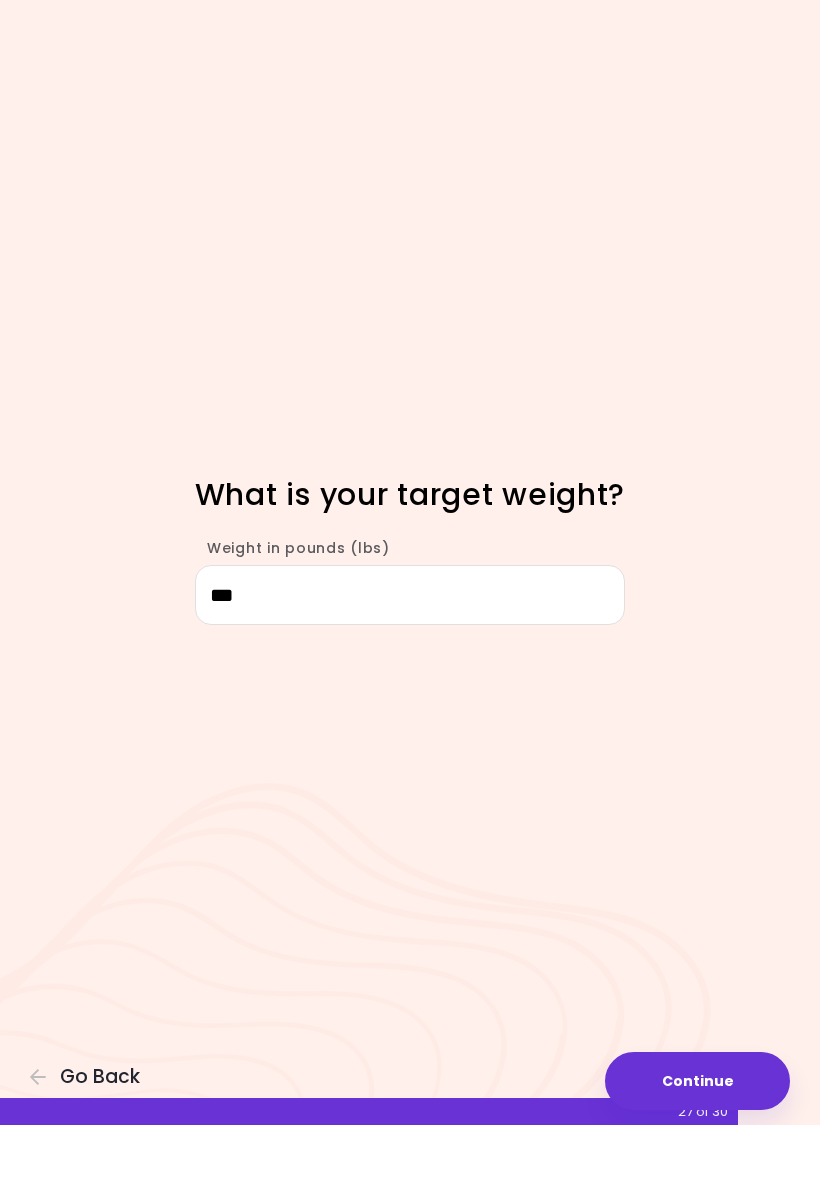 click on "Focusable invisible element What is your target weight? Weight in pounds (lbs) *** Continue Go Back 27   of   30" at bounding box center (410, 590) 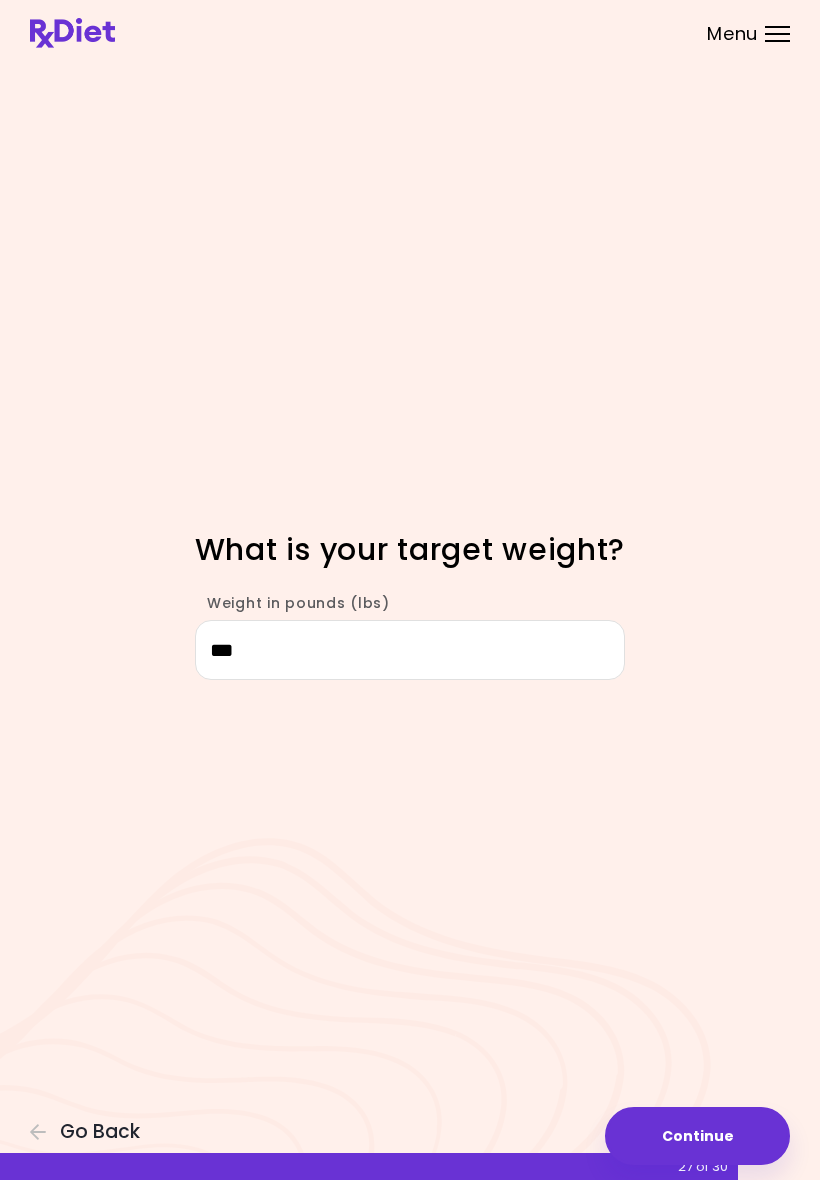 click on "Continue" at bounding box center (697, 1136) 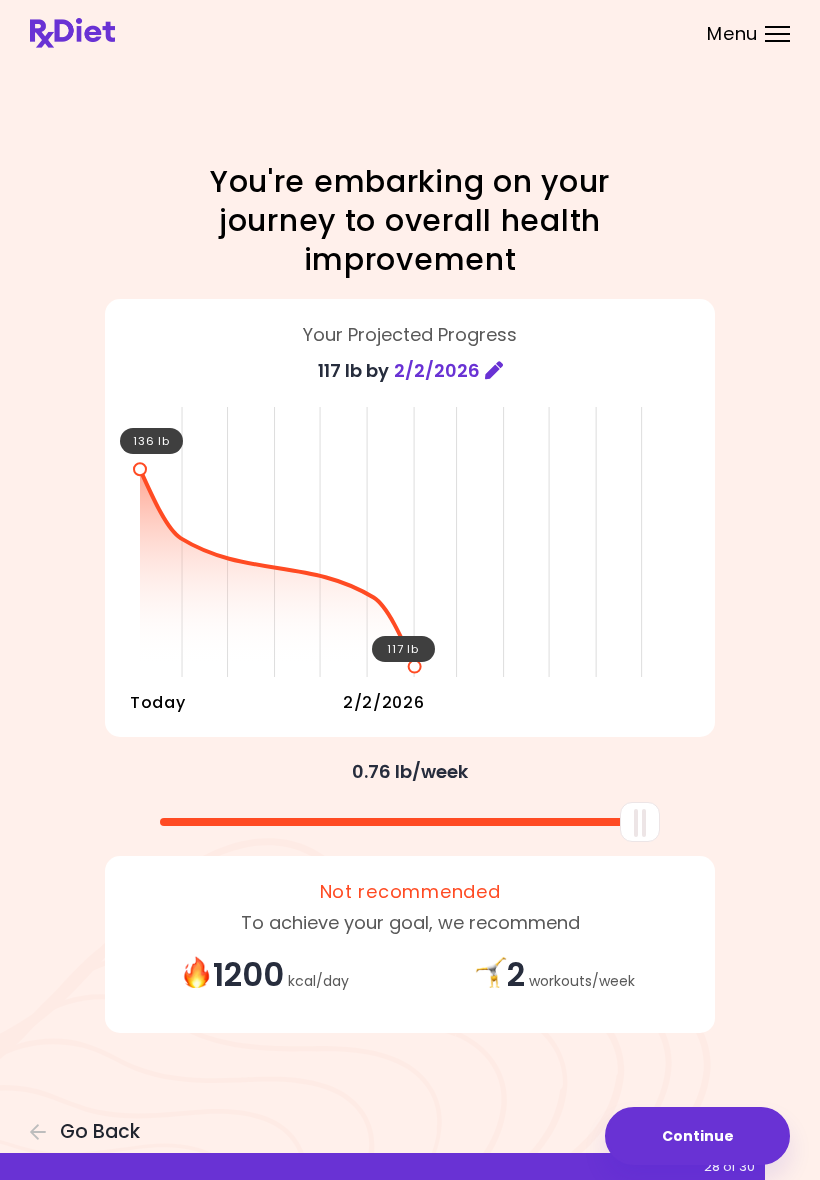 click on "Continue" at bounding box center [697, 1136] 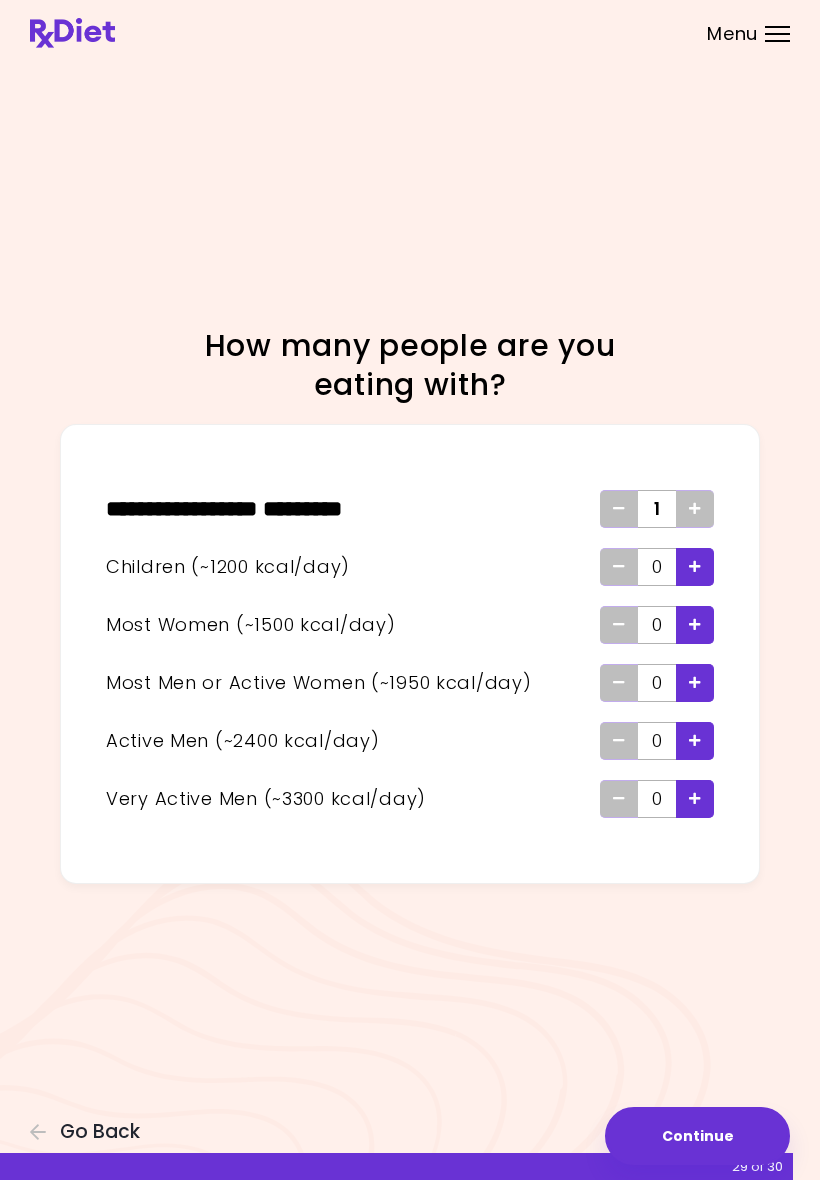 click on "Continue" at bounding box center [697, 1136] 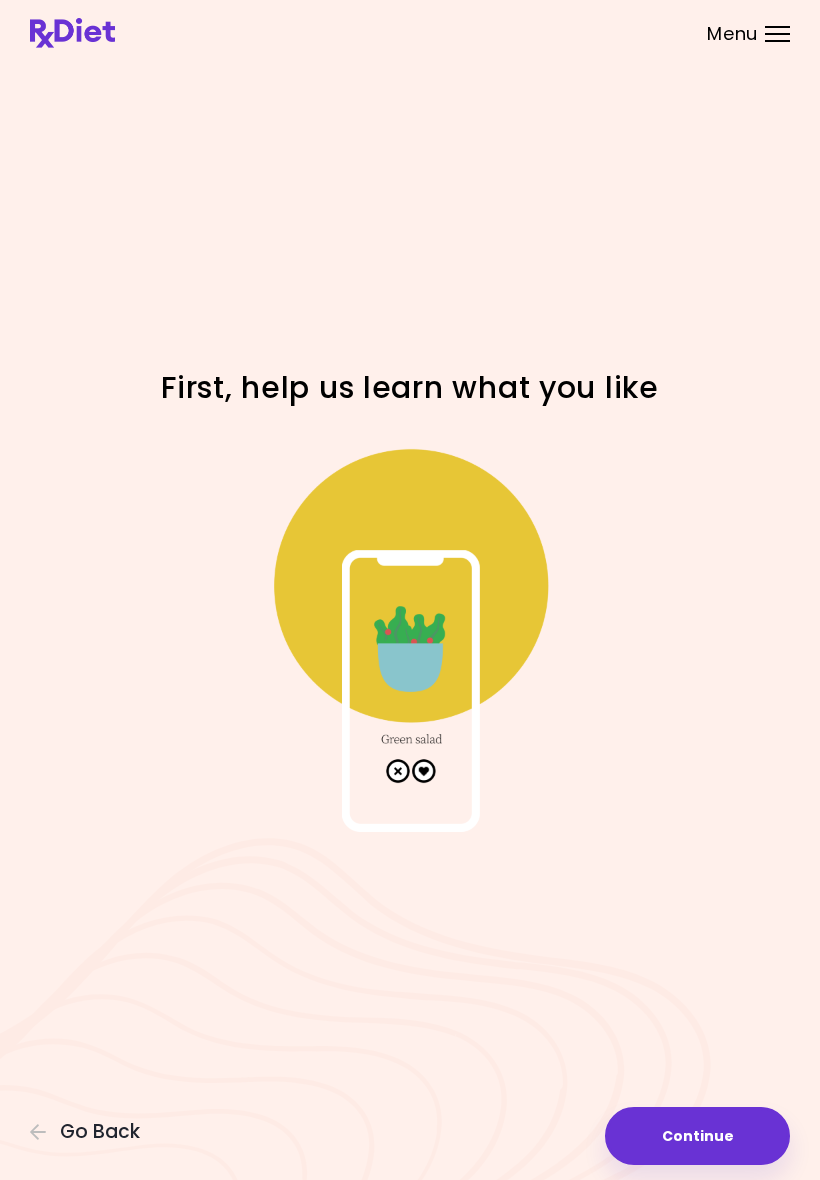 click on "Continue" at bounding box center [697, 1136] 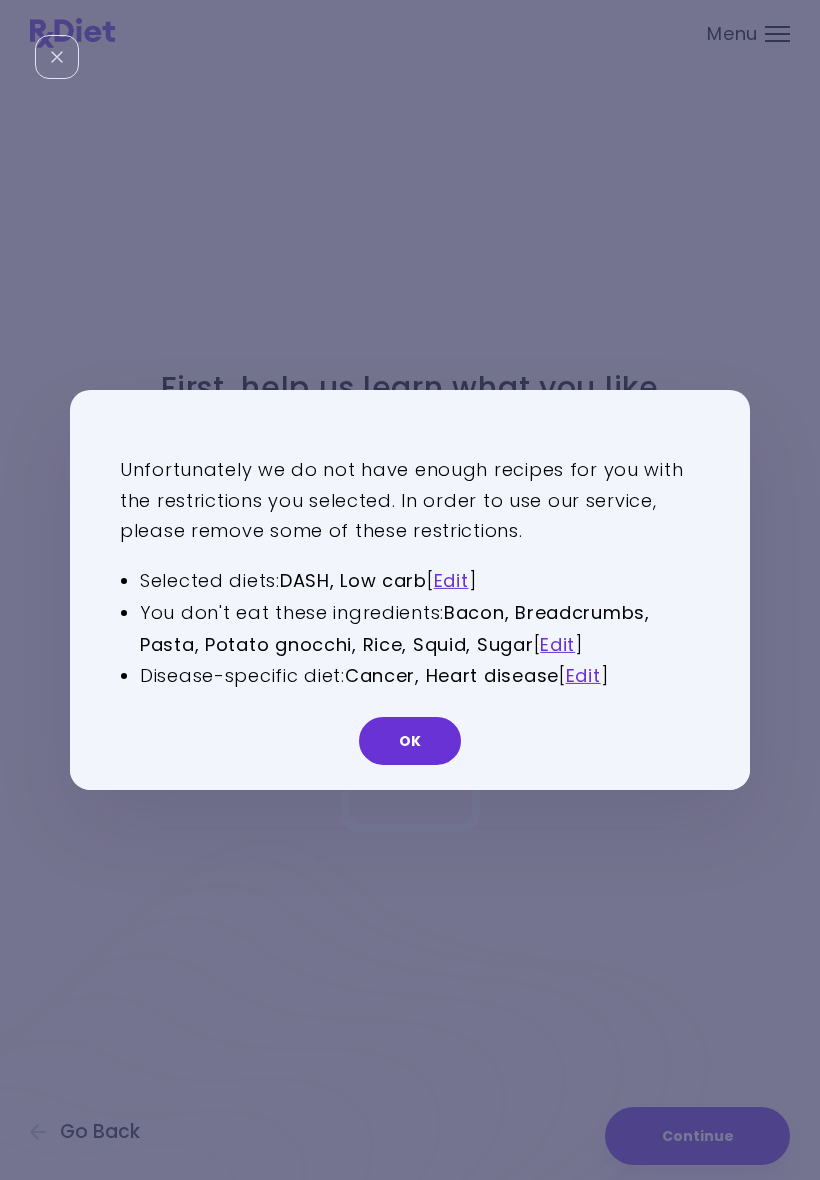 click on "Edit" at bounding box center [451, 580] 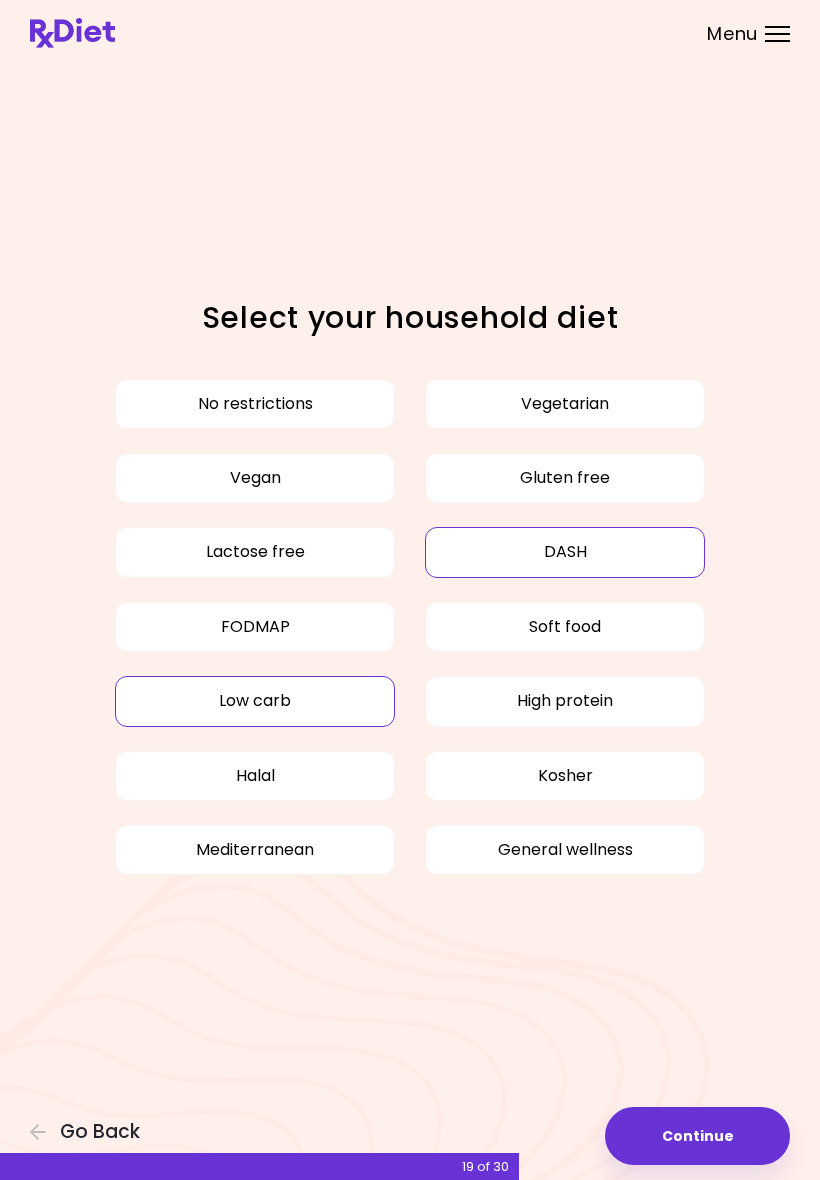click on "Low carb" at bounding box center (255, 701) 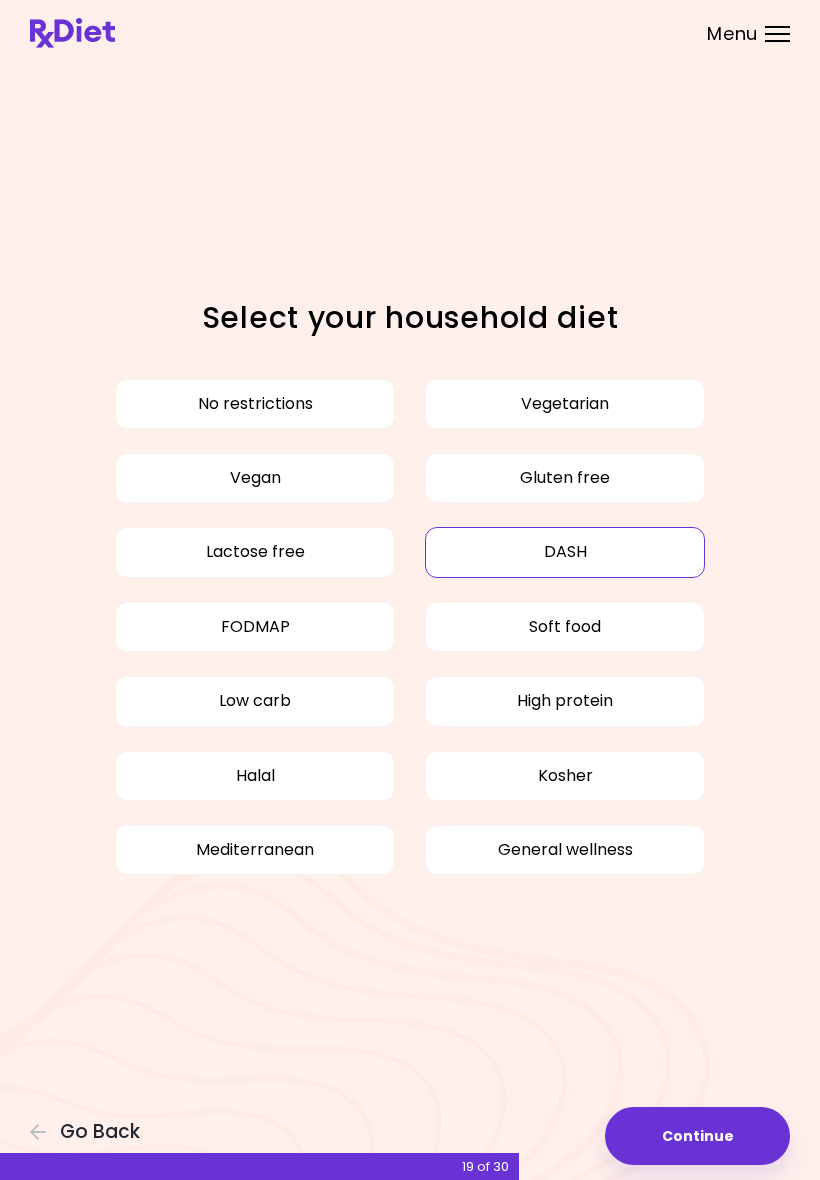 click on "Continue" at bounding box center [697, 1136] 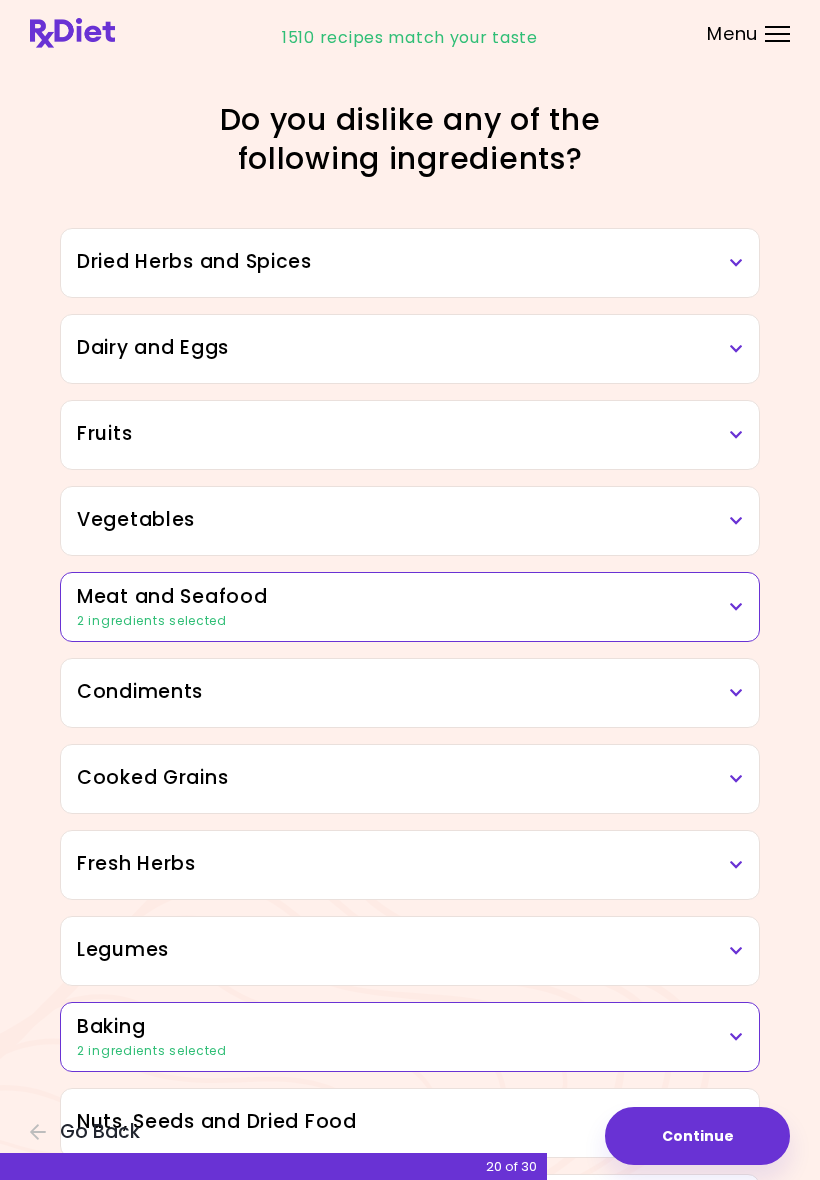 click on "Continue" at bounding box center [697, 1136] 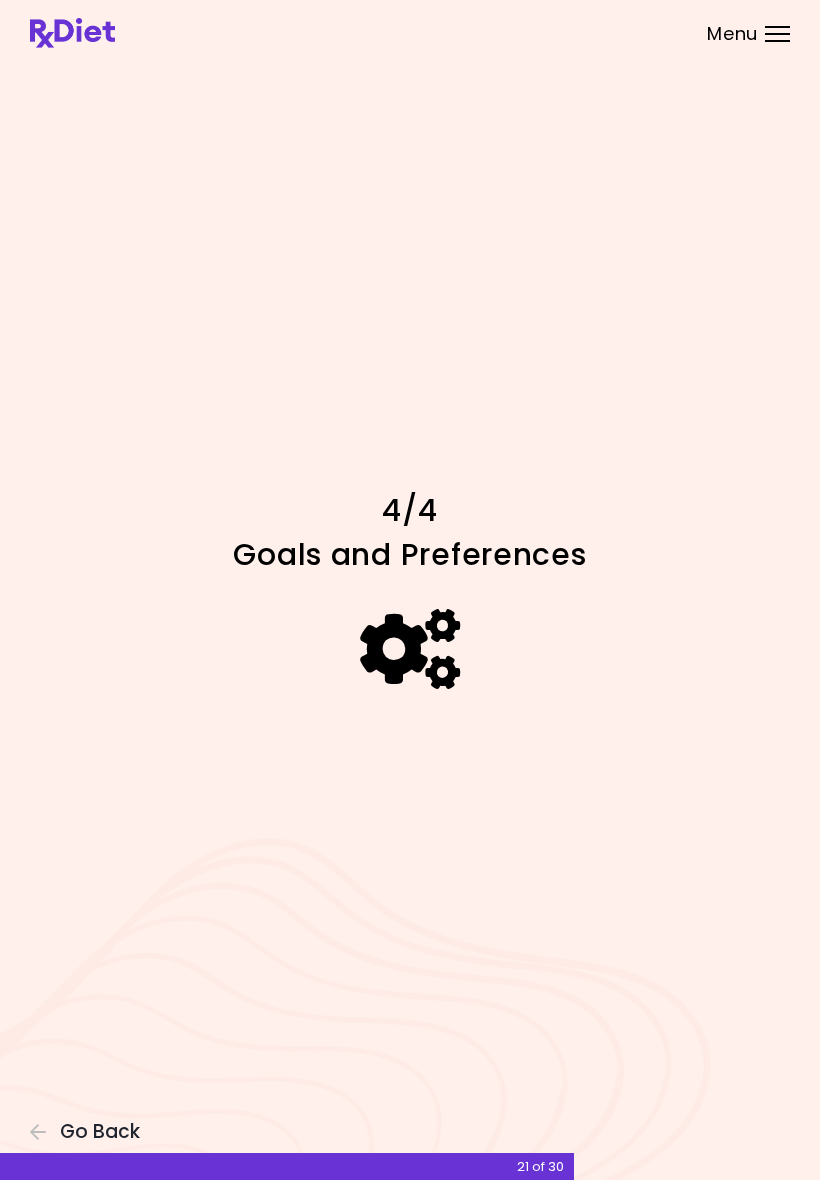 click on "Focusable invisible element 4/4 Goals and Preferences Go Back 21   of   30" at bounding box center [410, 590] 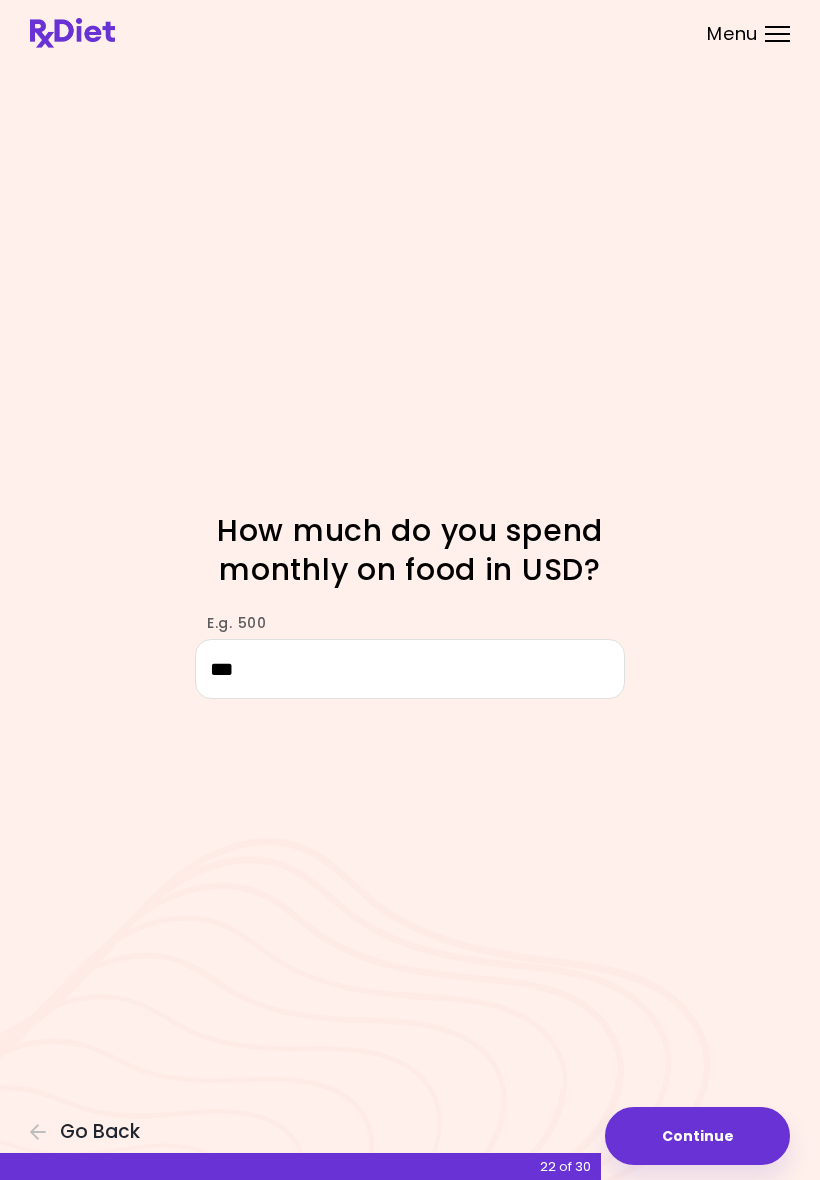 click on "Focusable invisible element How much do you spend monthly on food in USD? E.g. 500 *** Continue Go Back 22   of   30" at bounding box center [410, 590] 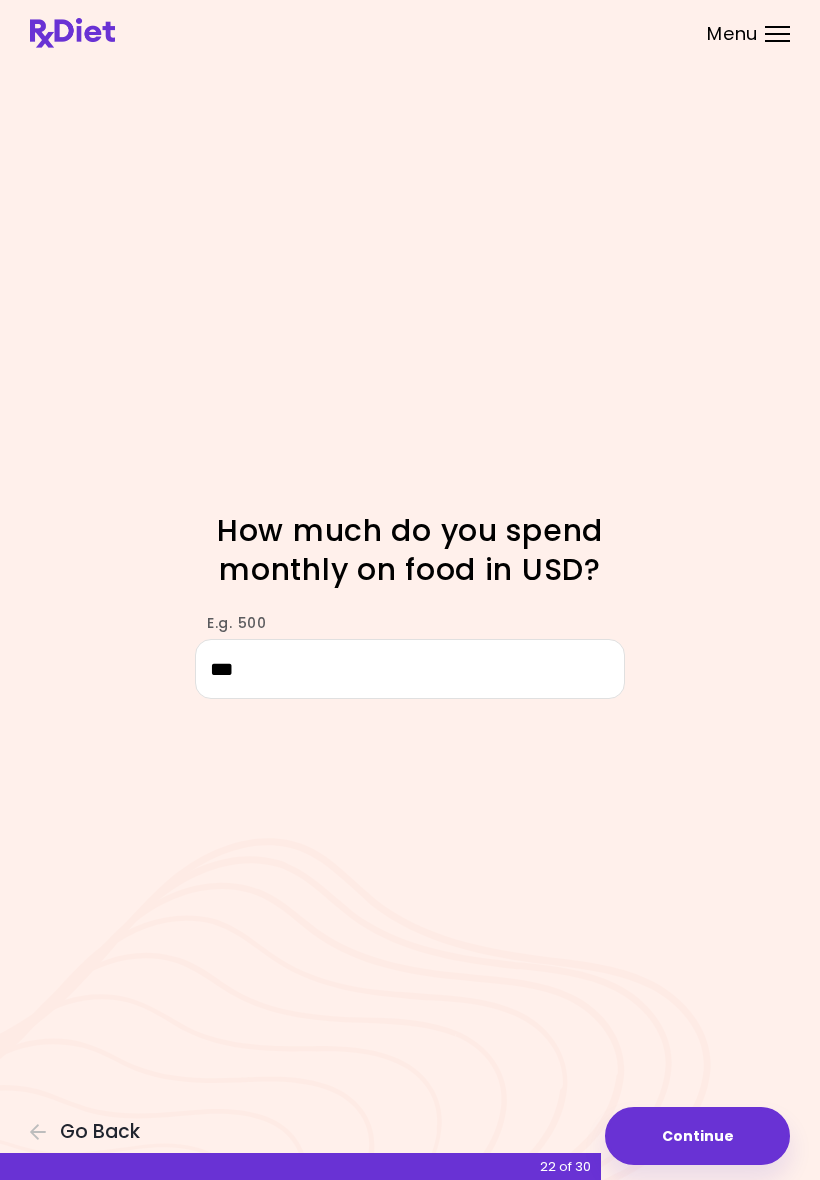 click on "Continue" at bounding box center [697, 1136] 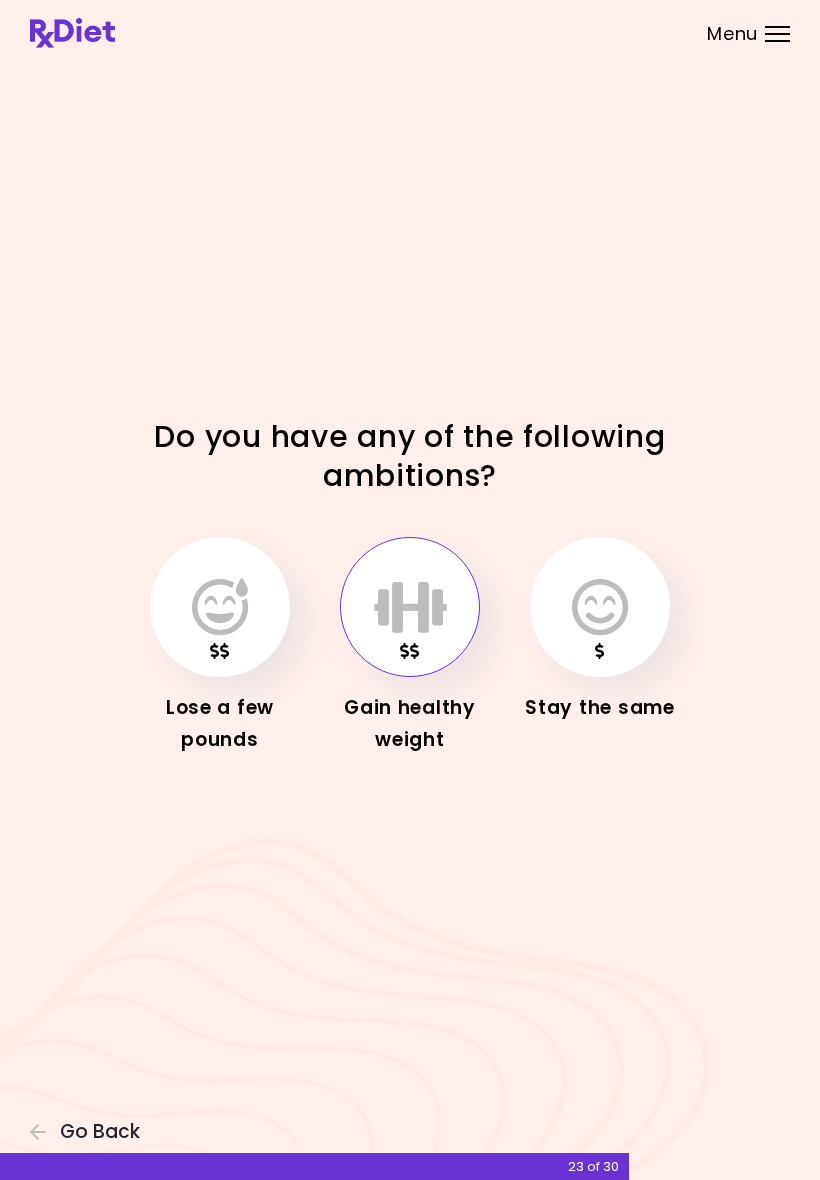 click at bounding box center (410, 607) 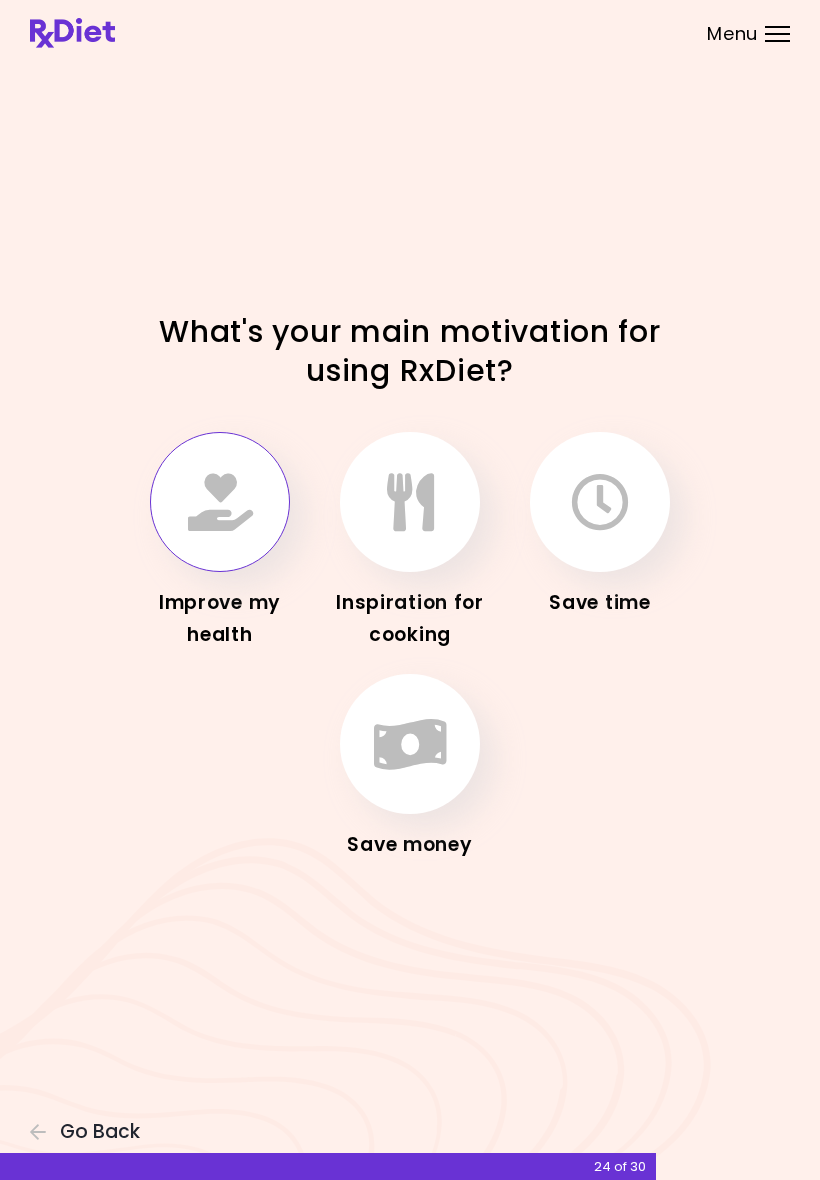 click at bounding box center [220, 502] 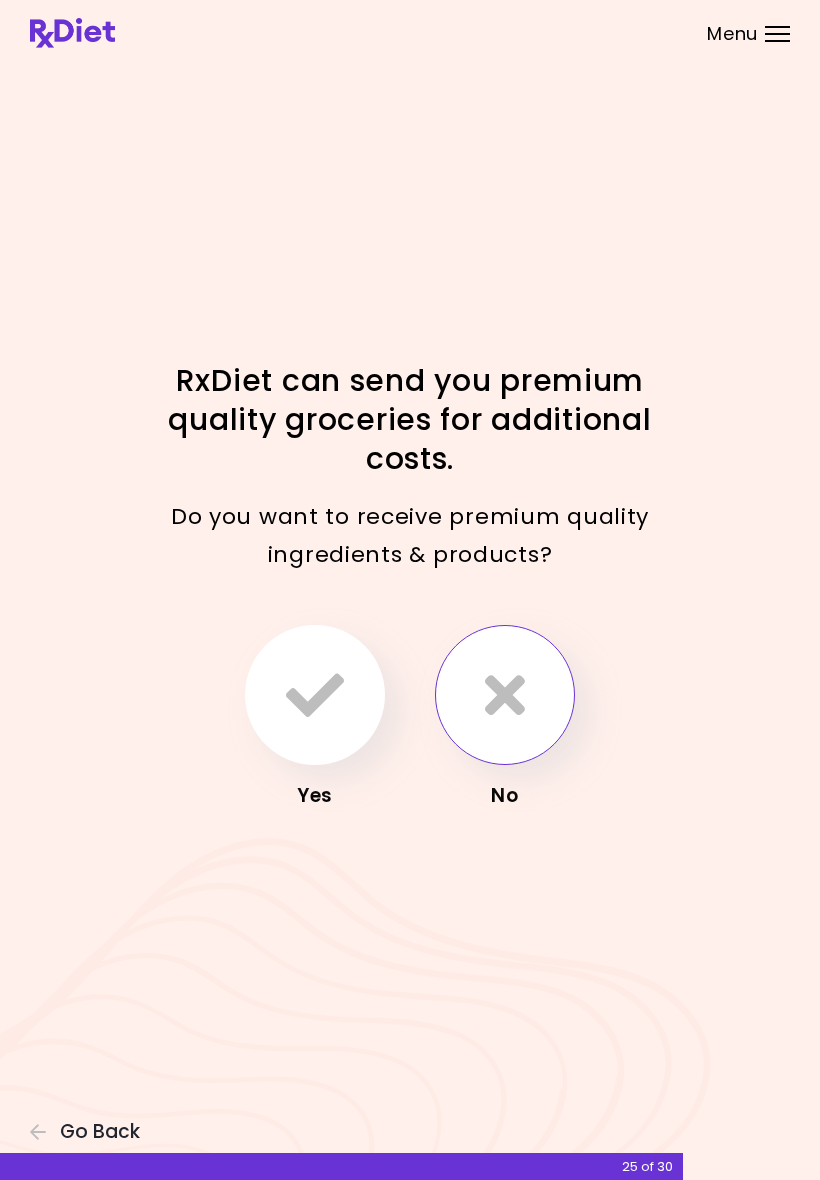 click at bounding box center [505, 695] 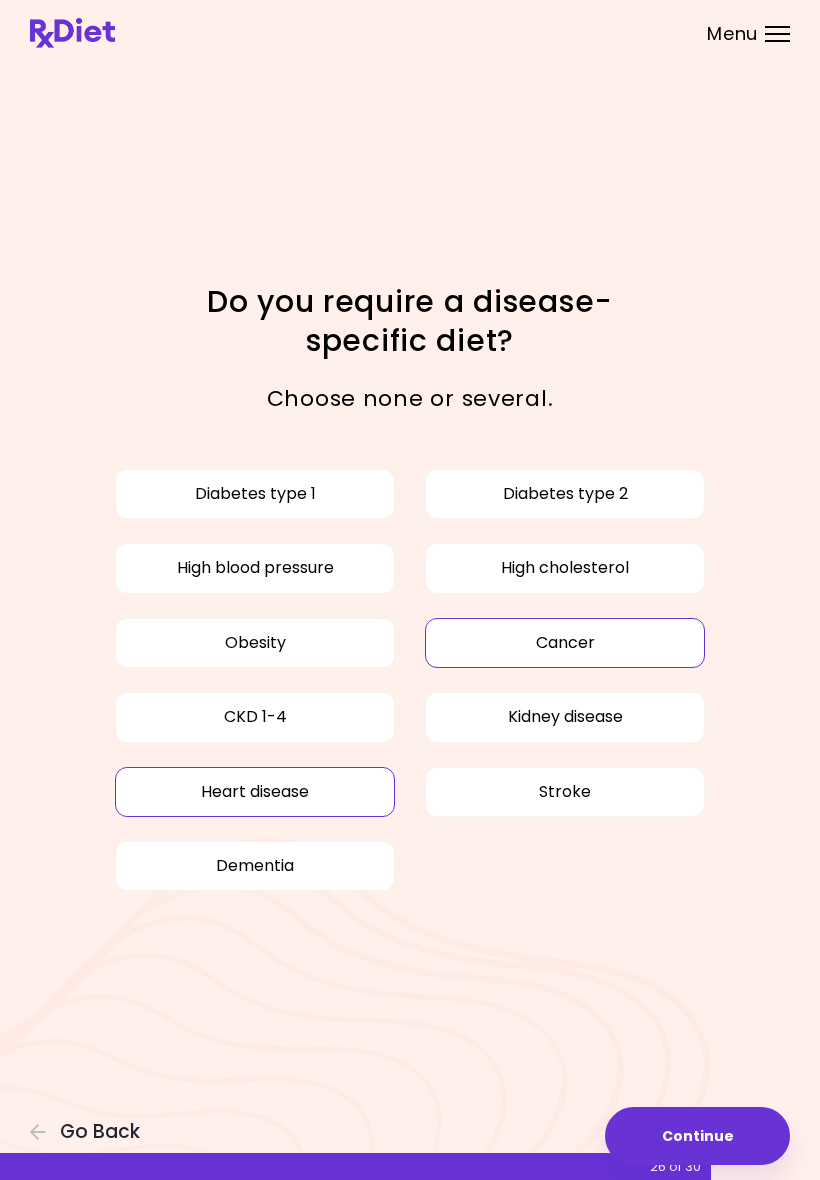 click on "Continue" at bounding box center [697, 1136] 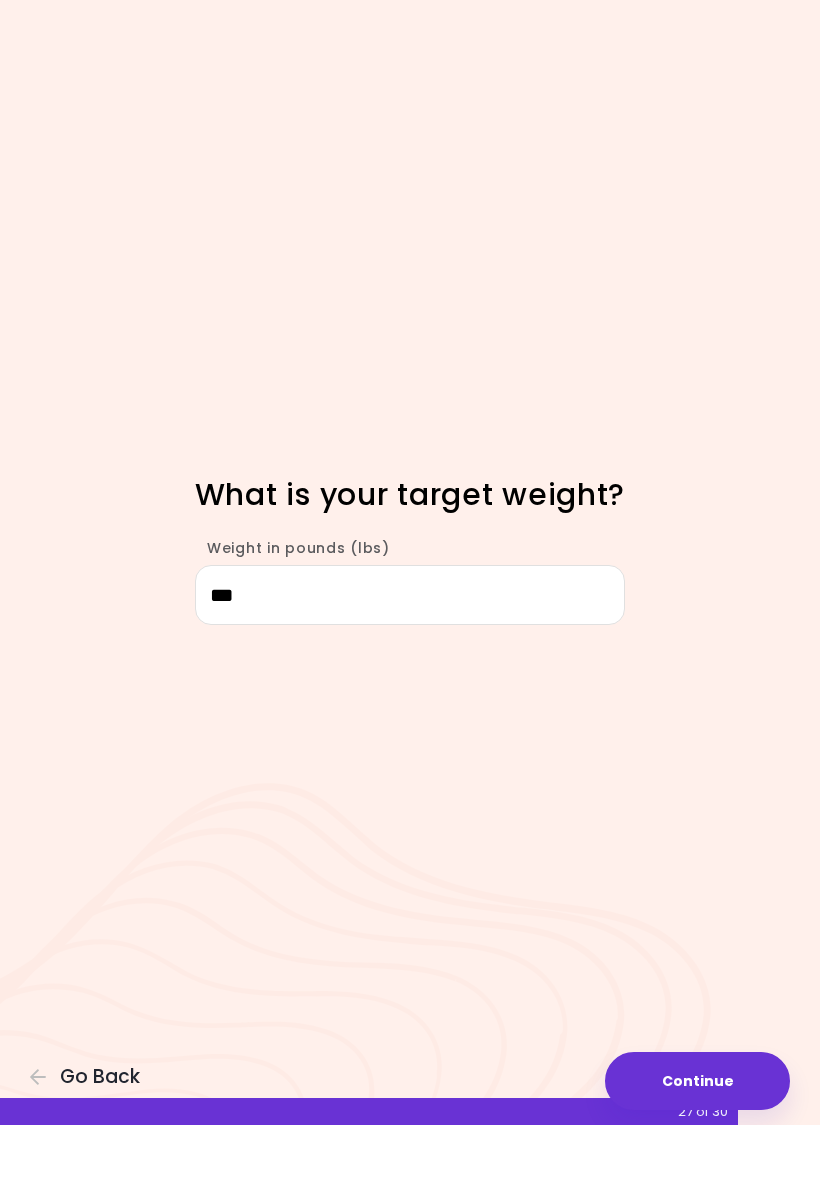 click on "Focusable invisible element What is your target weight? Weight in pounds (lbs) *** Continue Go Back 27   of   30" at bounding box center (410, 590) 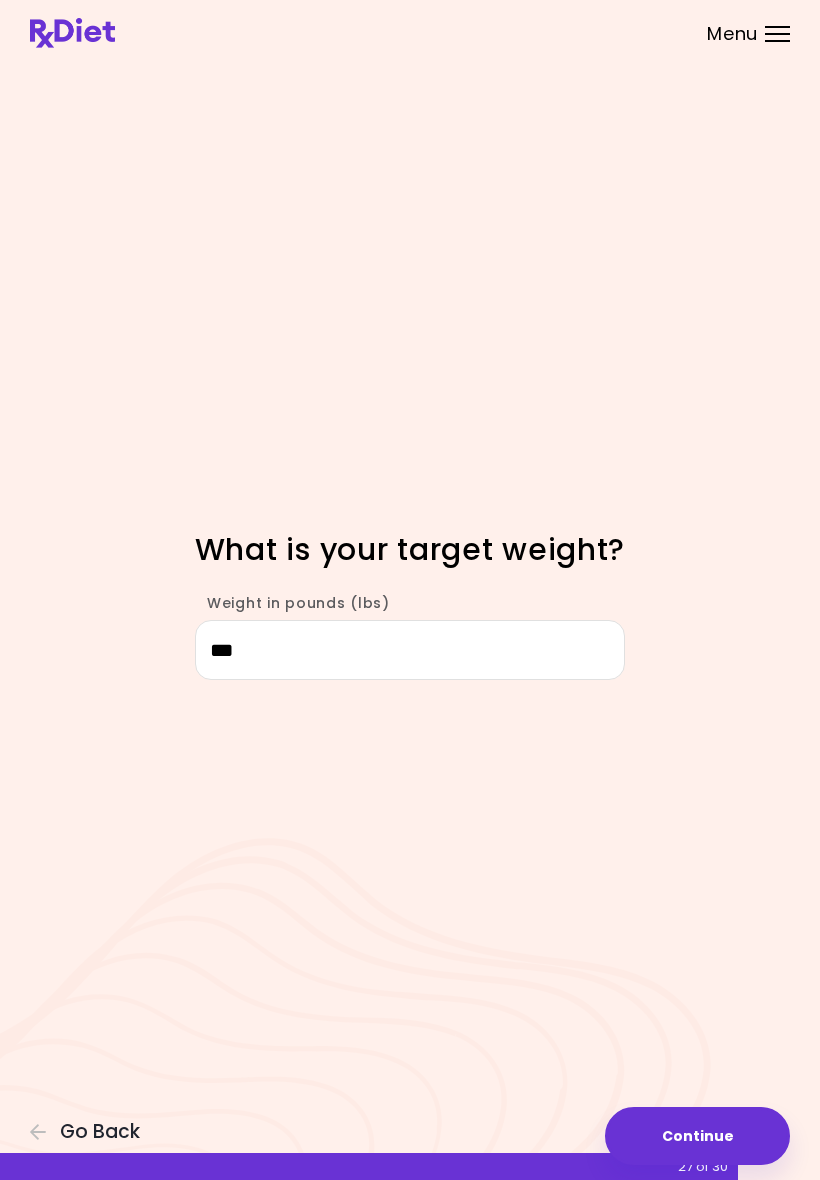 click on "Continue" at bounding box center [697, 1136] 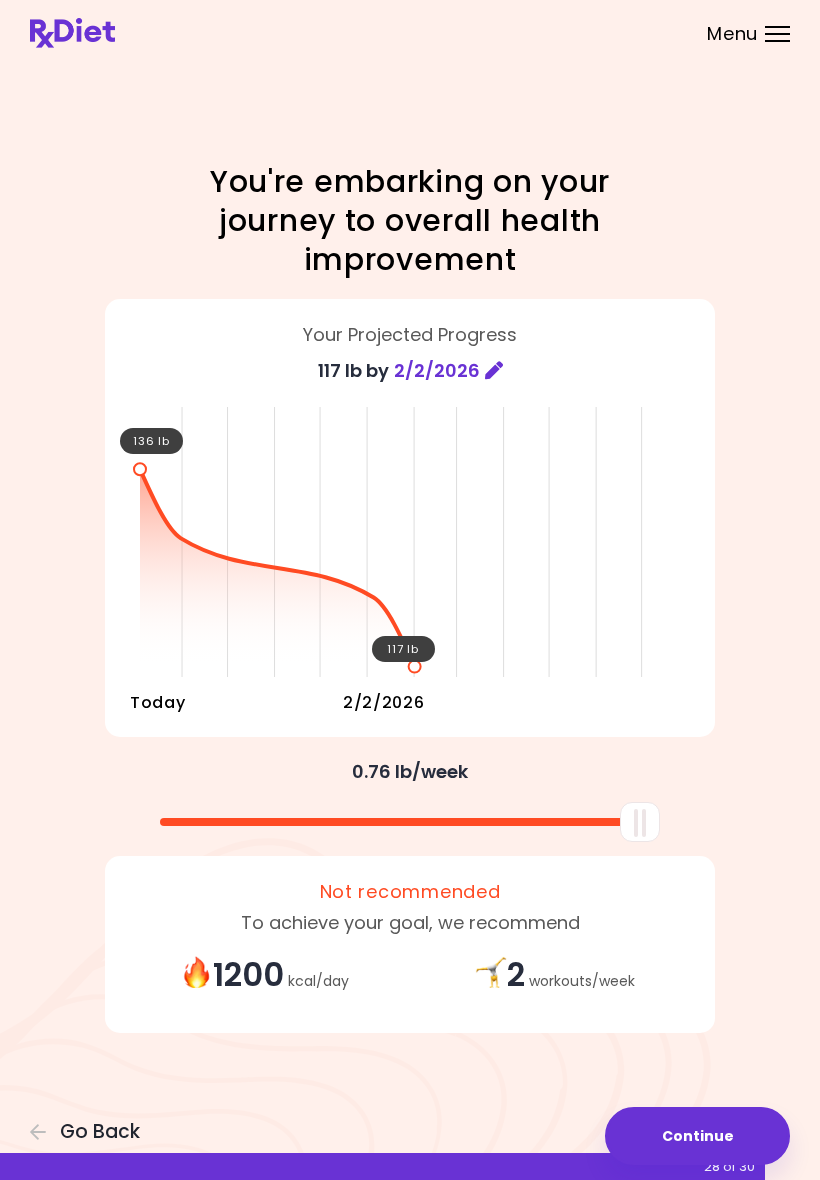 click on "Continue" at bounding box center [697, 1136] 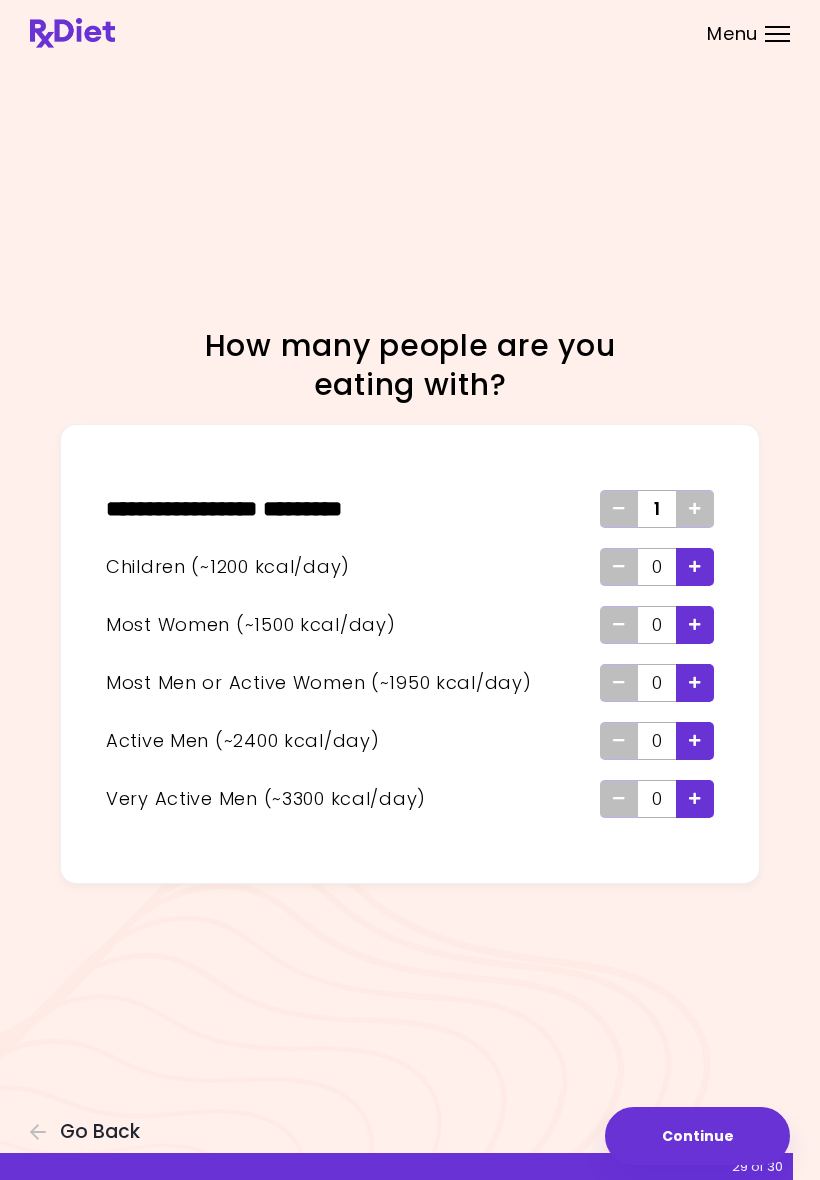 click on "Continue" at bounding box center (697, 1136) 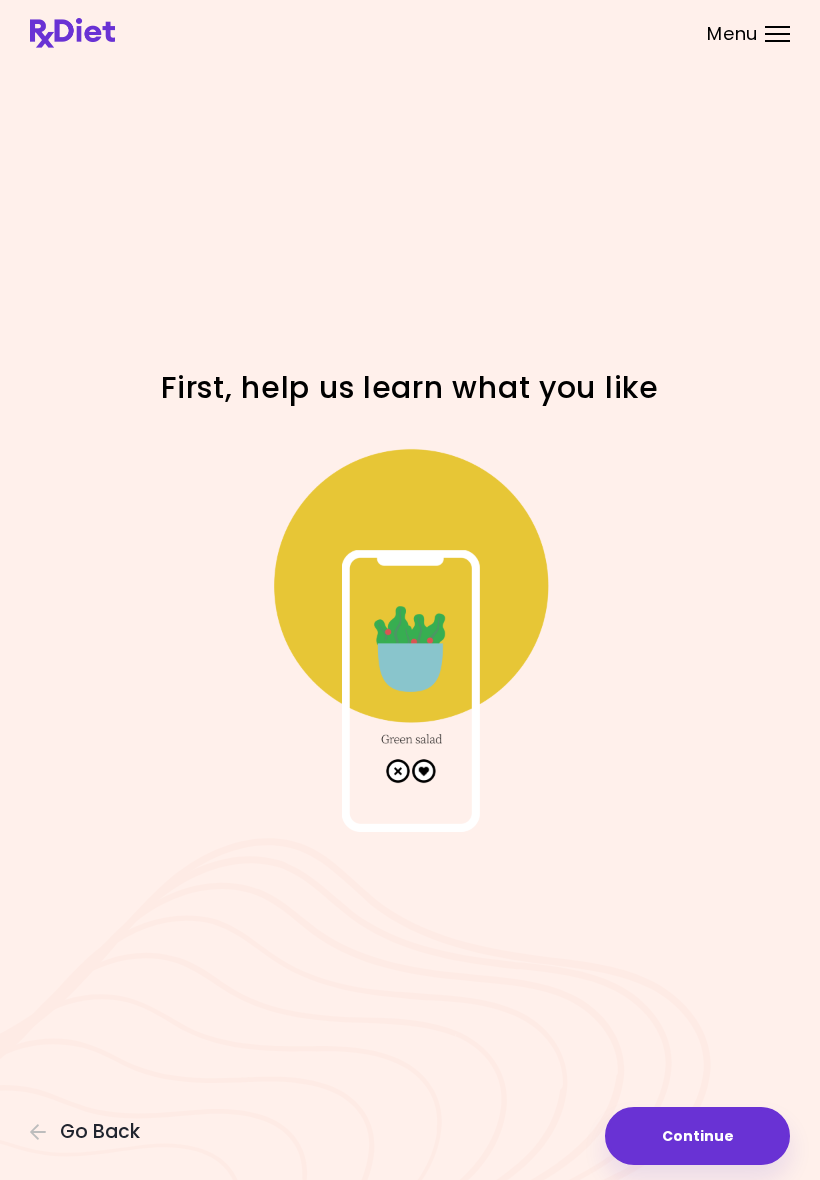 click on "Continue" at bounding box center (697, 1136) 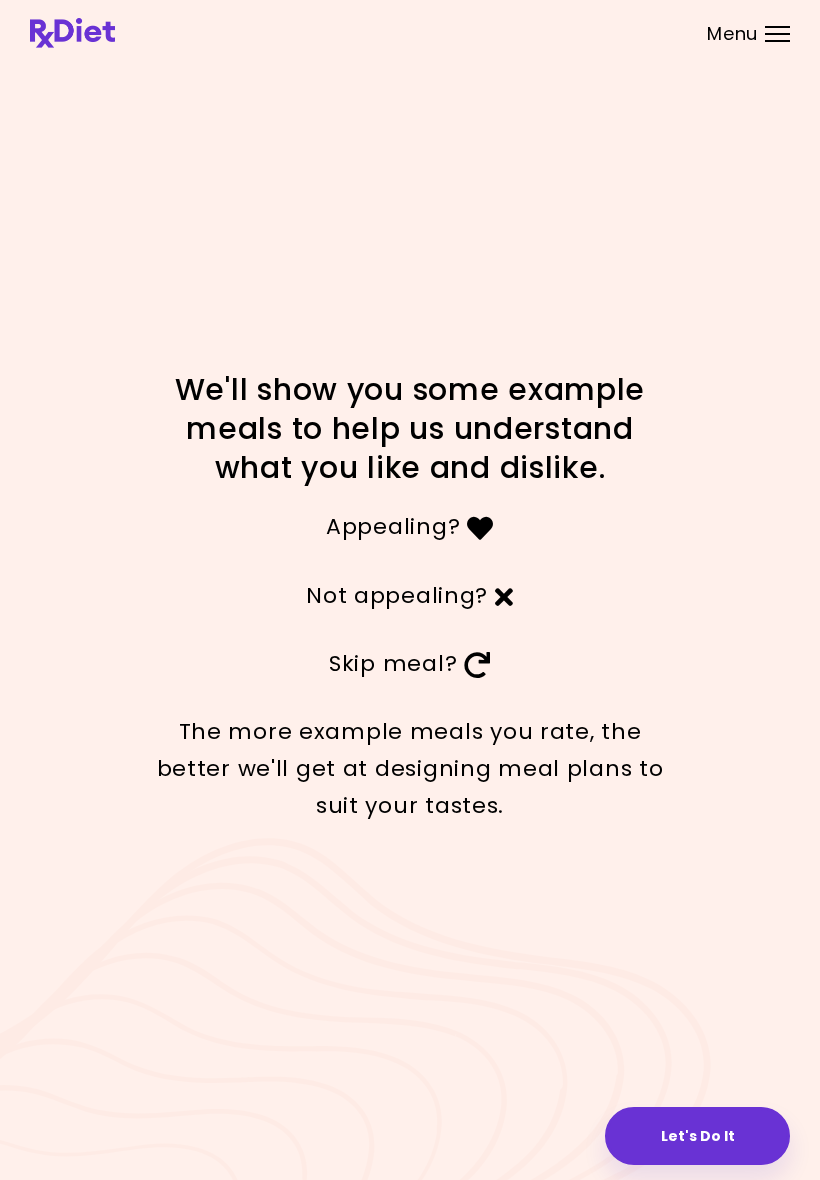 click on "Let's Do It" at bounding box center [697, 1136] 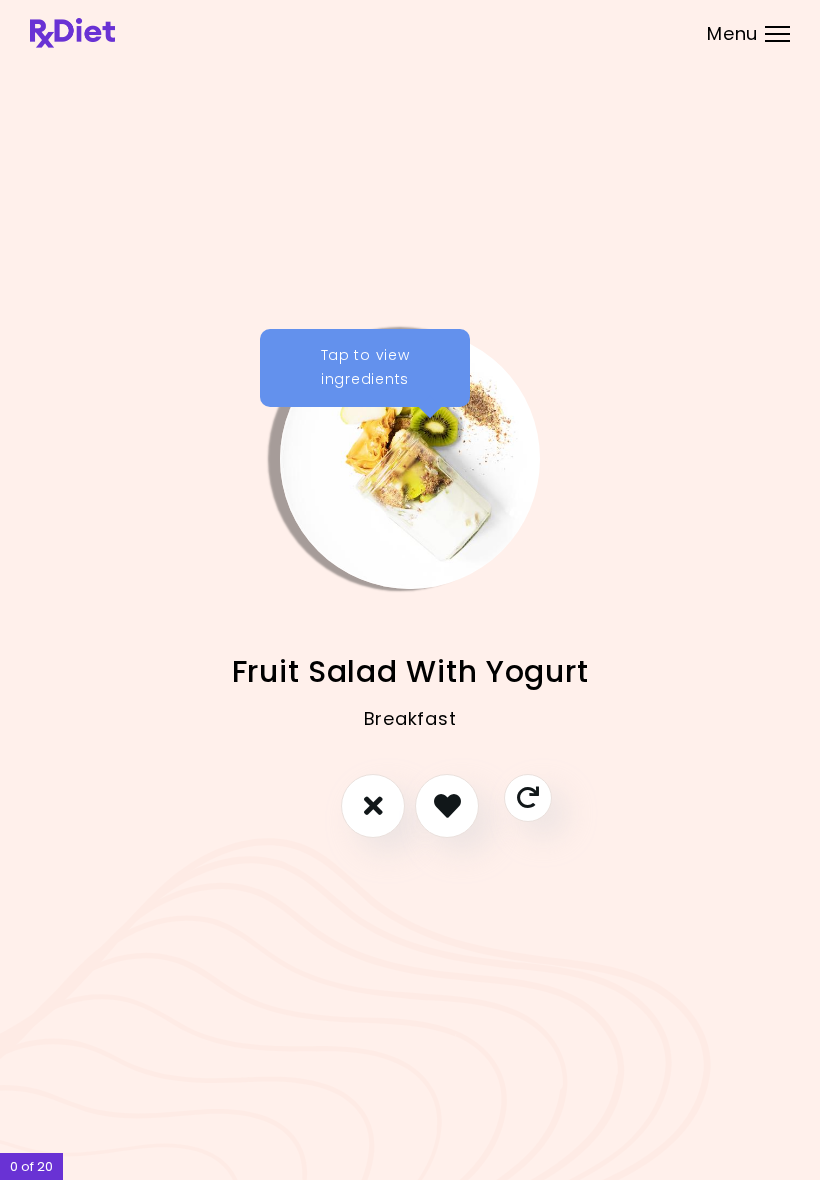 click at bounding box center [447, 805] 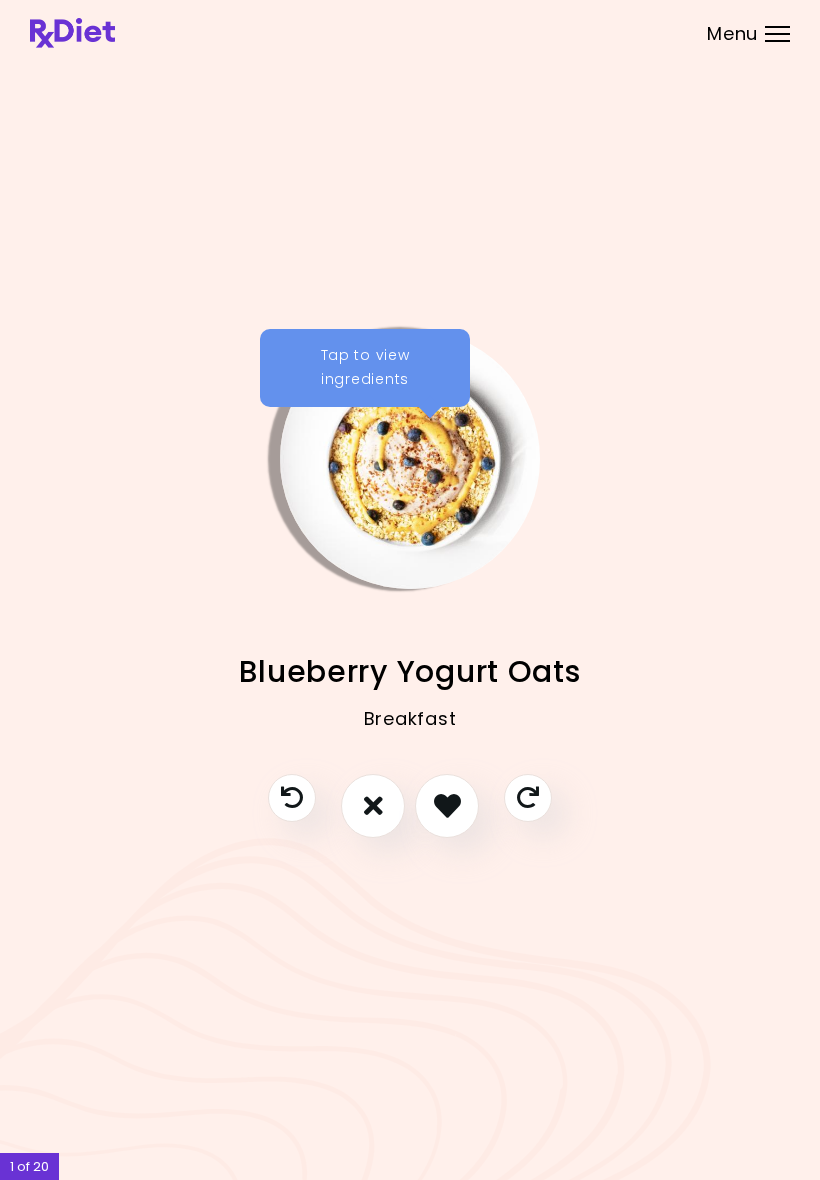 click at bounding box center [447, 805] 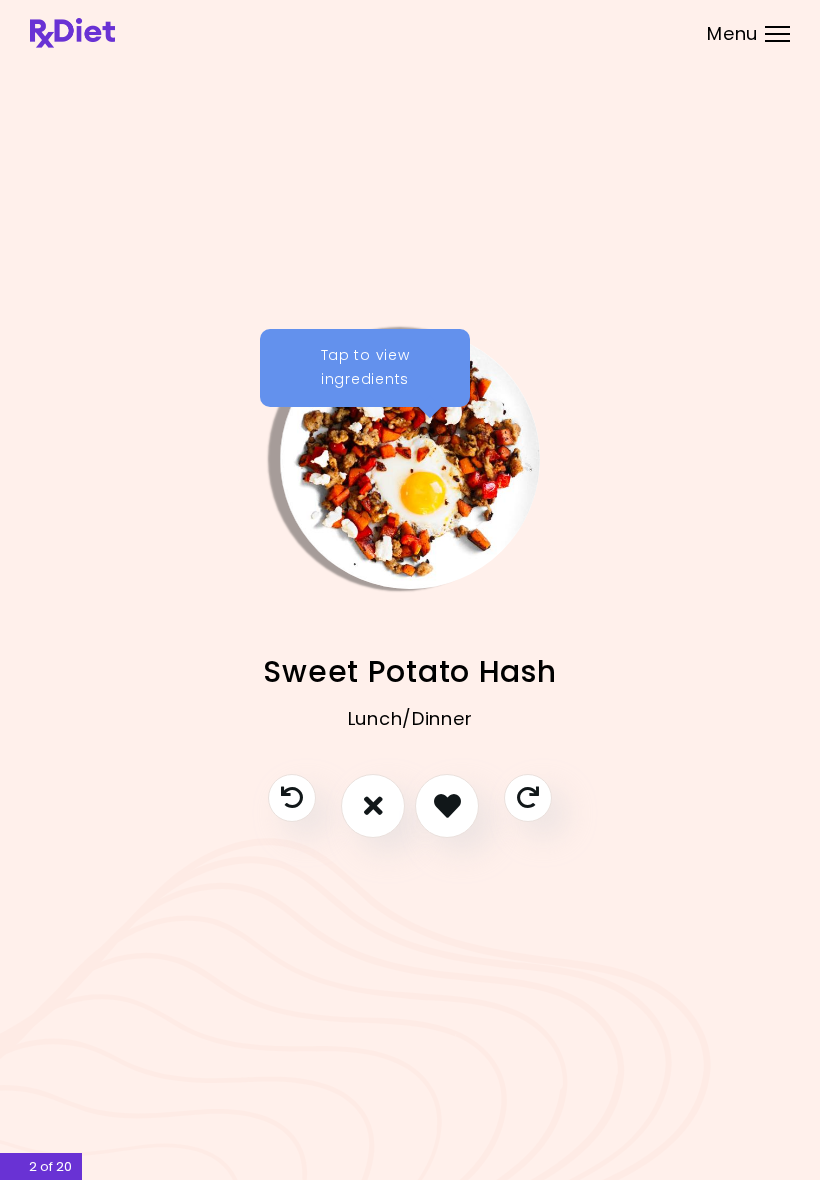 click at bounding box center [447, 805] 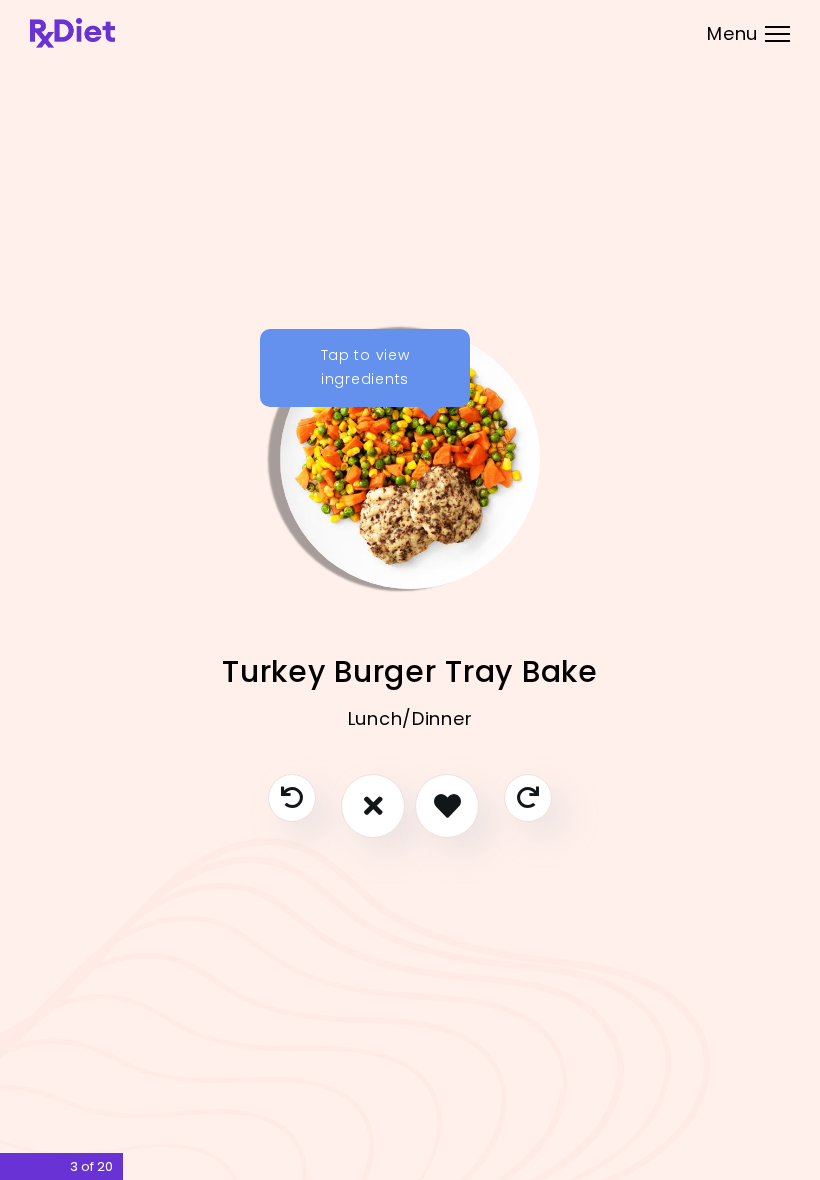 click at bounding box center (447, 805) 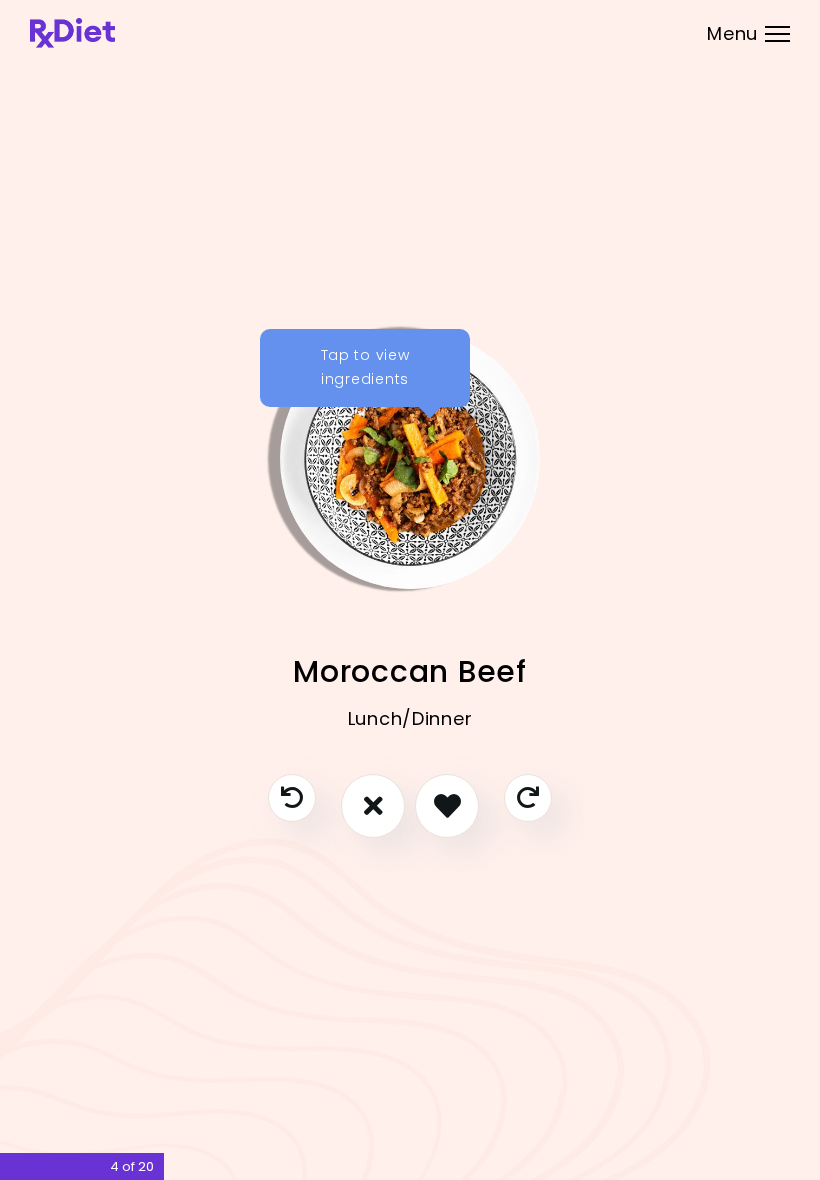 click on "Tap to view ingredients" at bounding box center (365, 368) 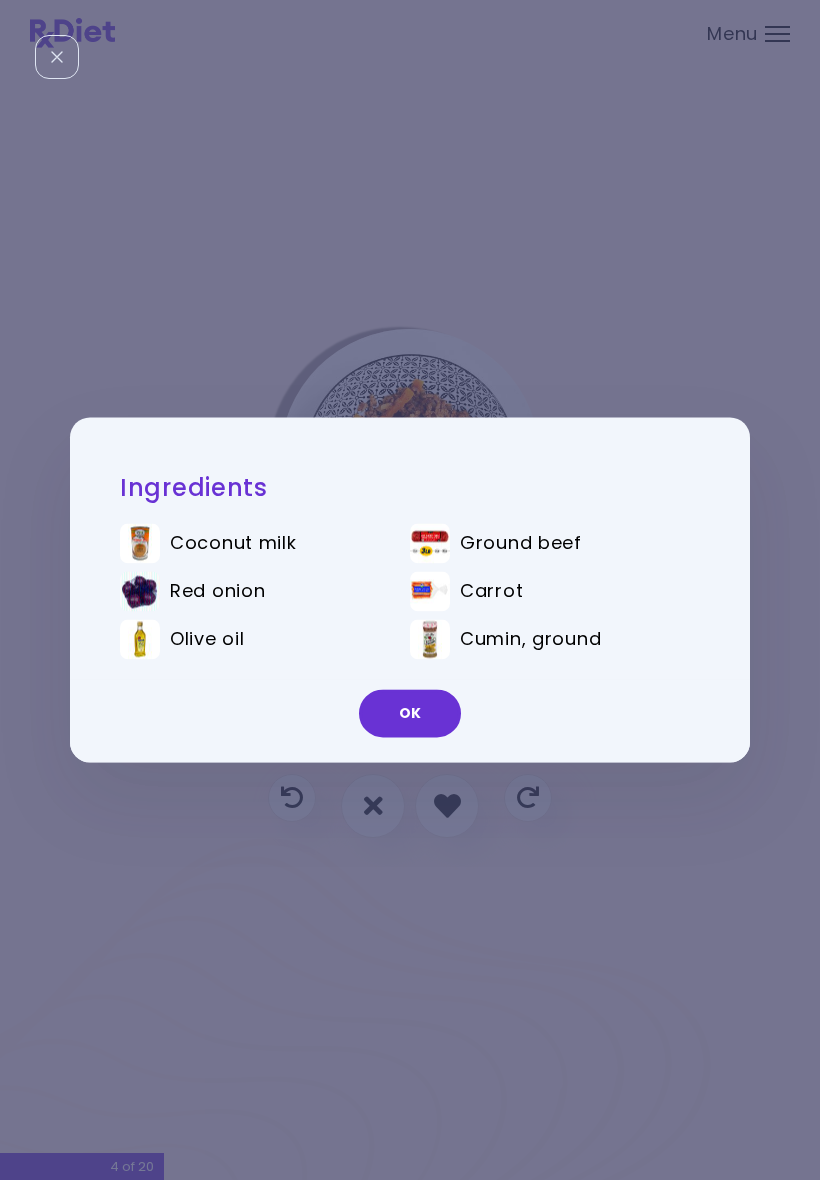 click on "OK" at bounding box center [410, 714] 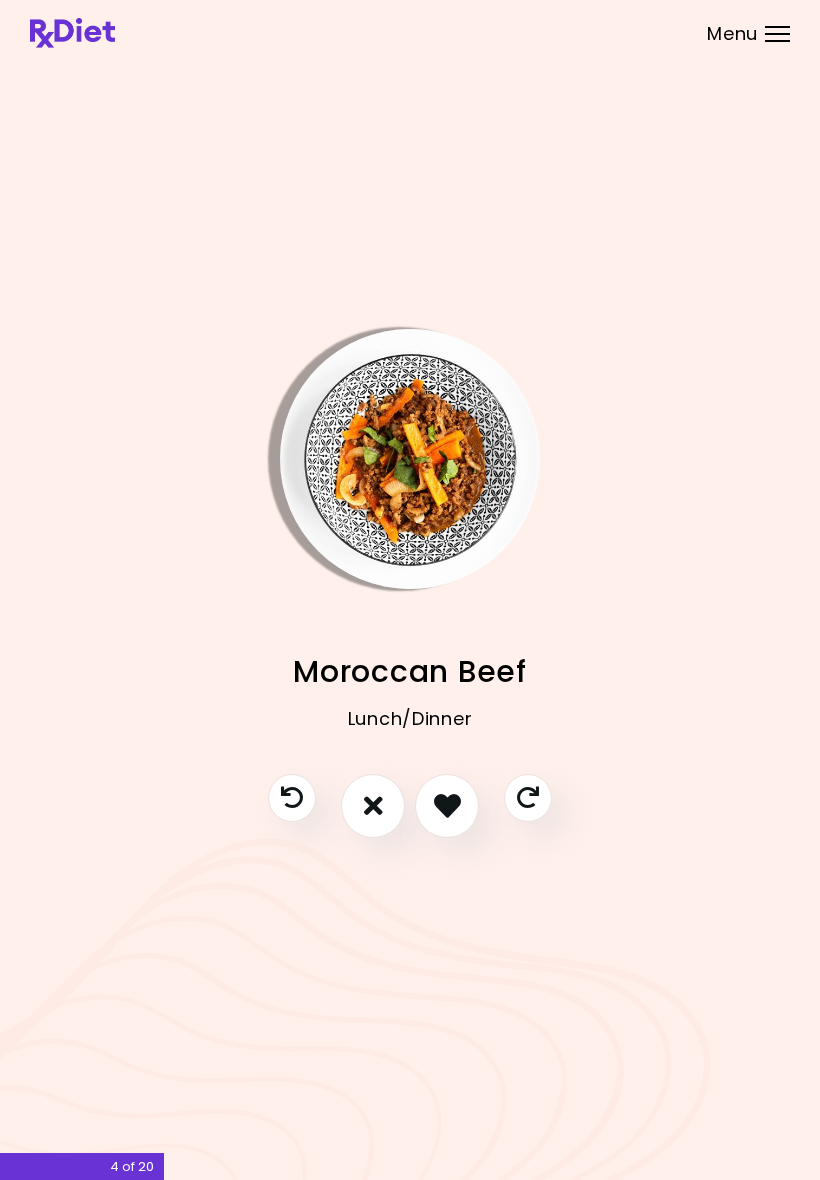click at bounding box center (528, 798) 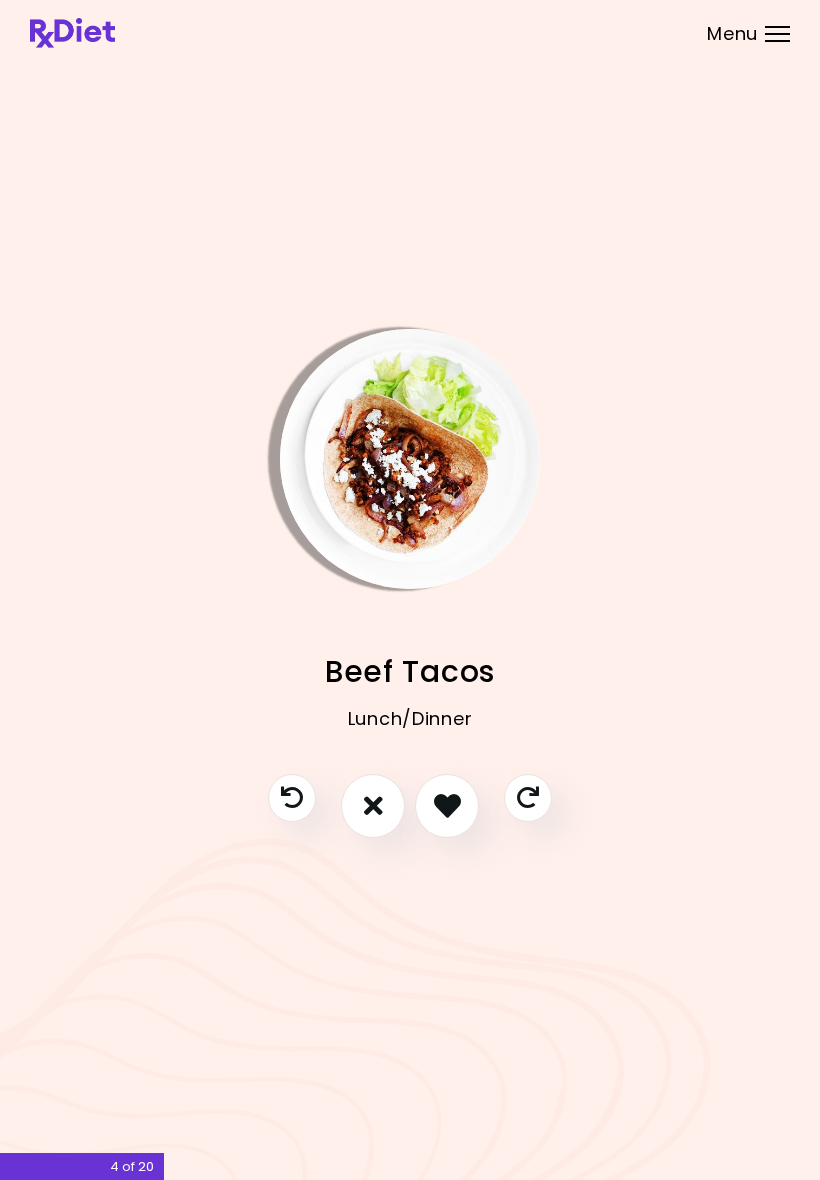 click at bounding box center (447, 805) 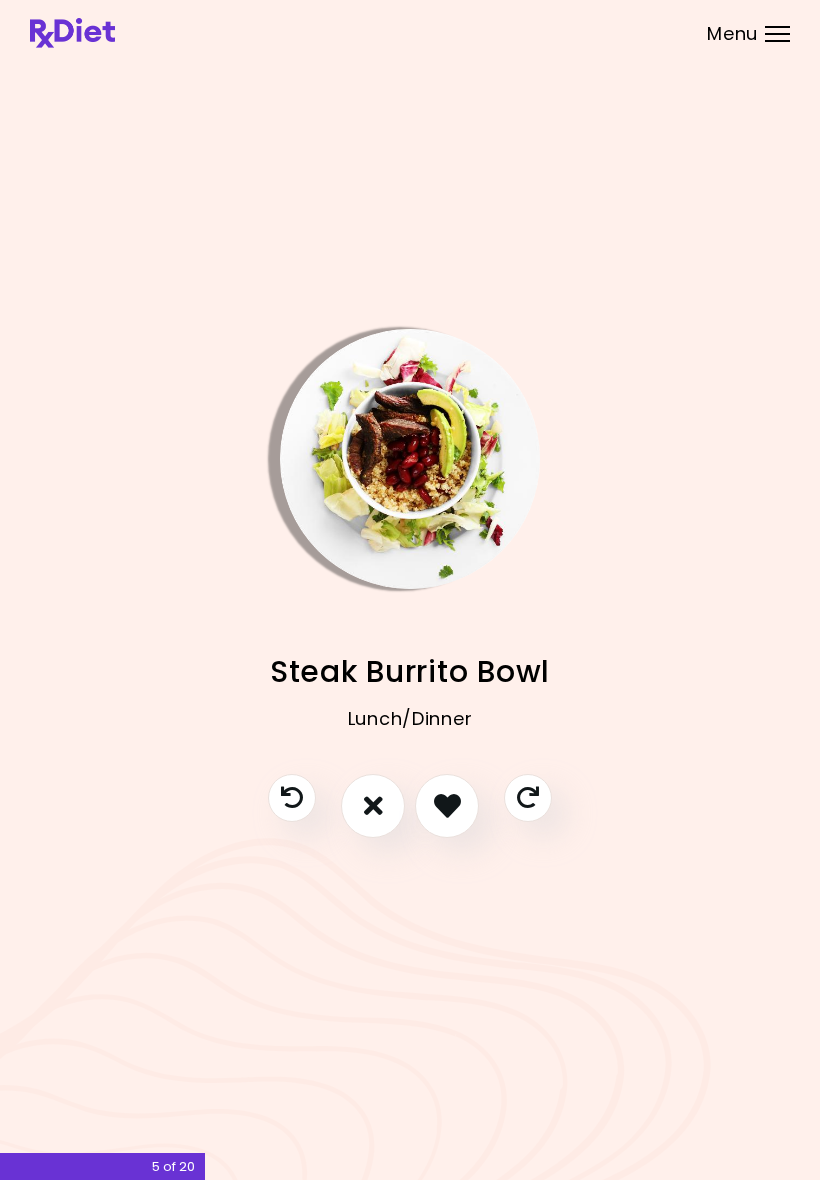 click at bounding box center (447, 805) 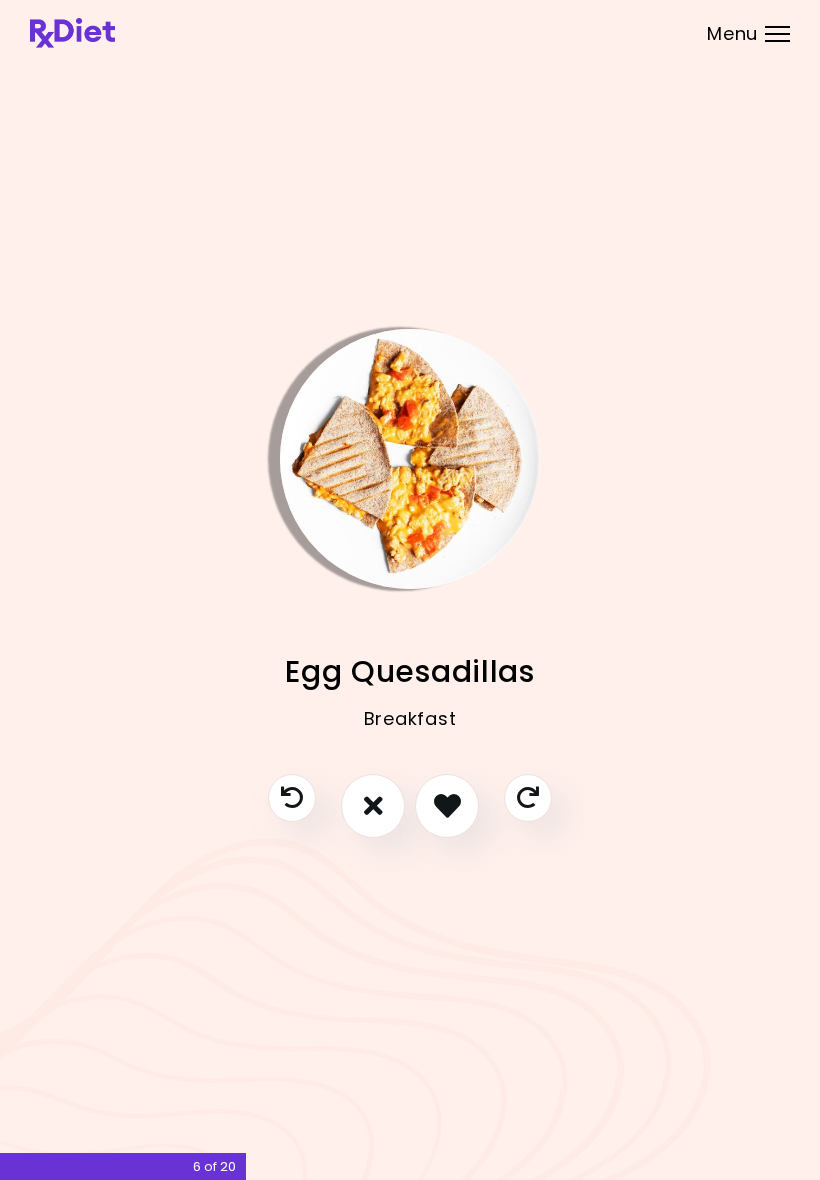 click at bounding box center [447, 805] 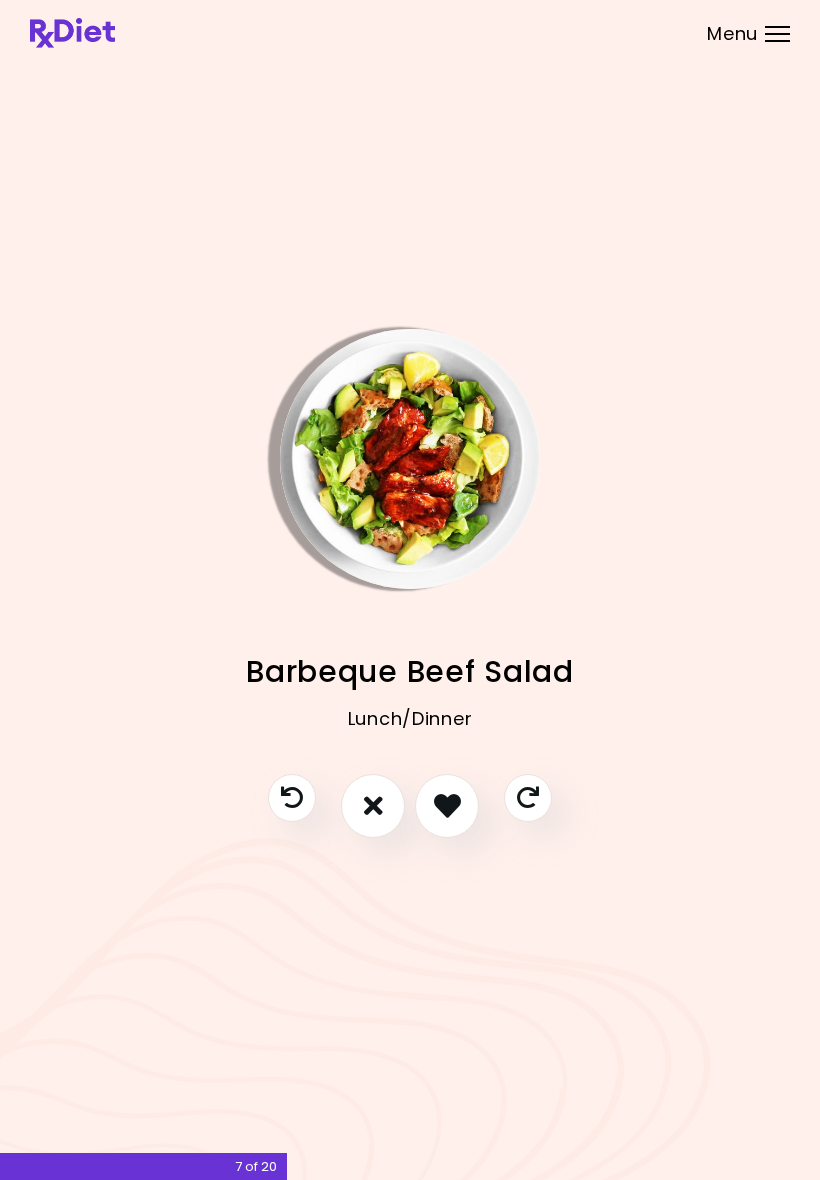 click at bounding box center (447, 805) 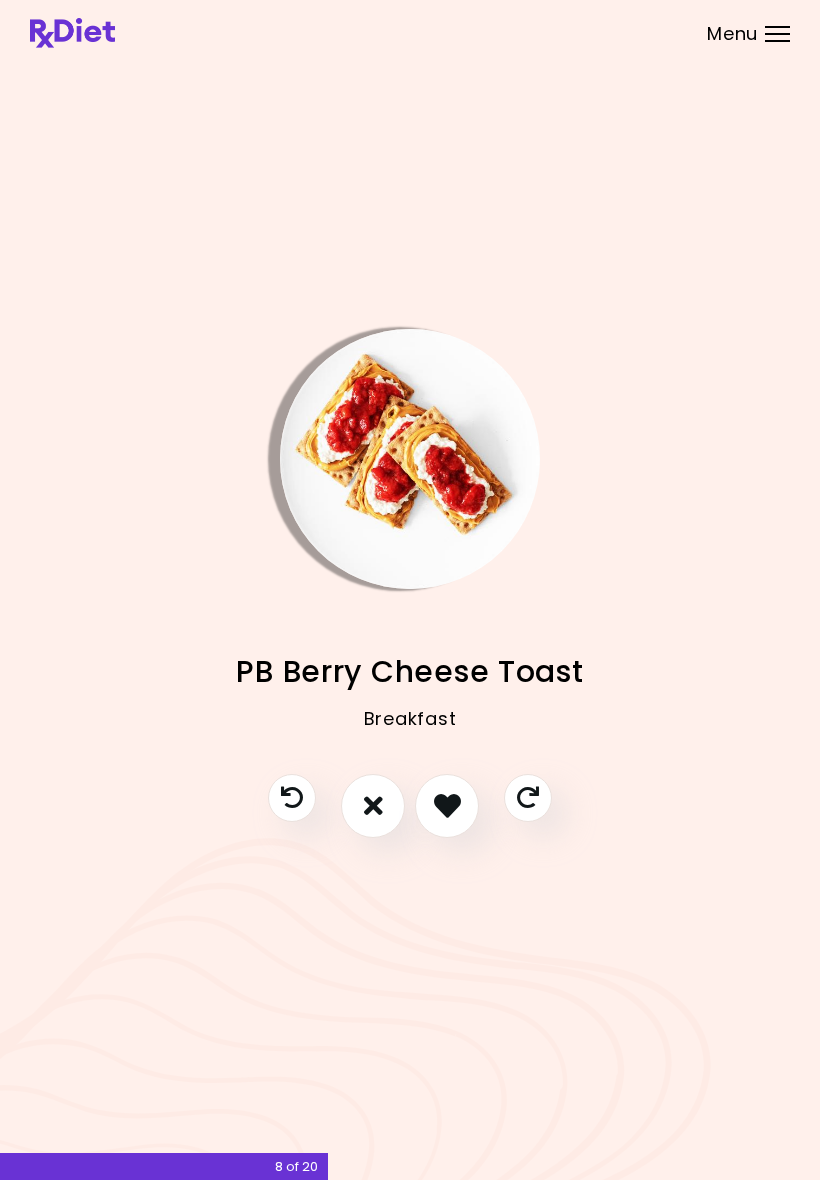 click at bounding box center [447, 805] 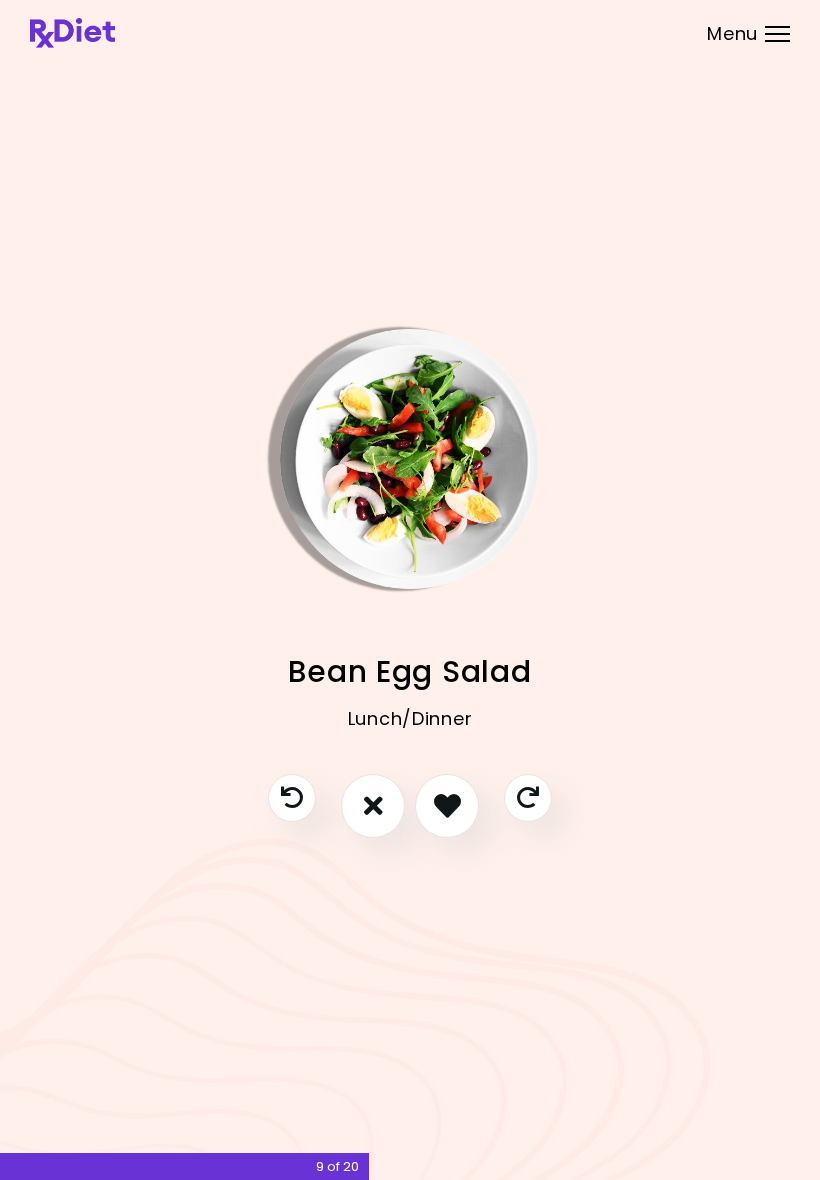 click at bounding box center (447, 805) 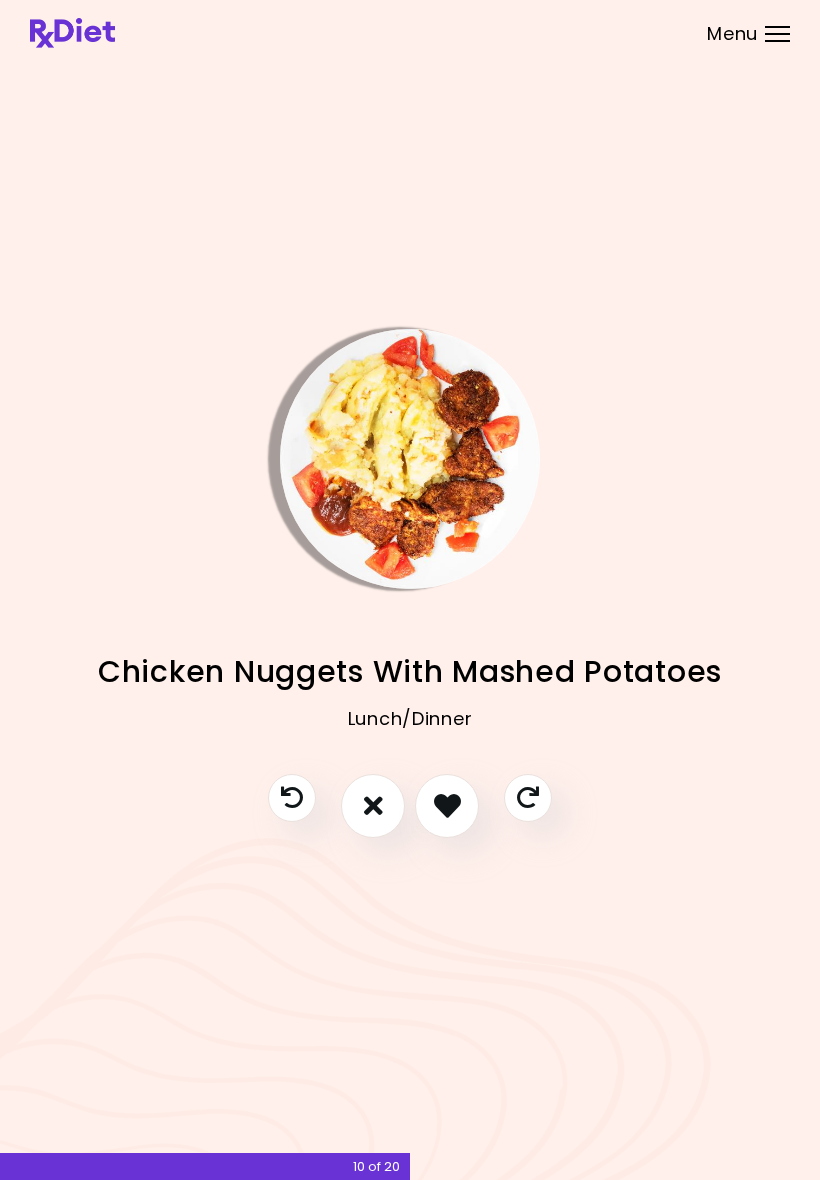 click at bounding box center [447, 805] 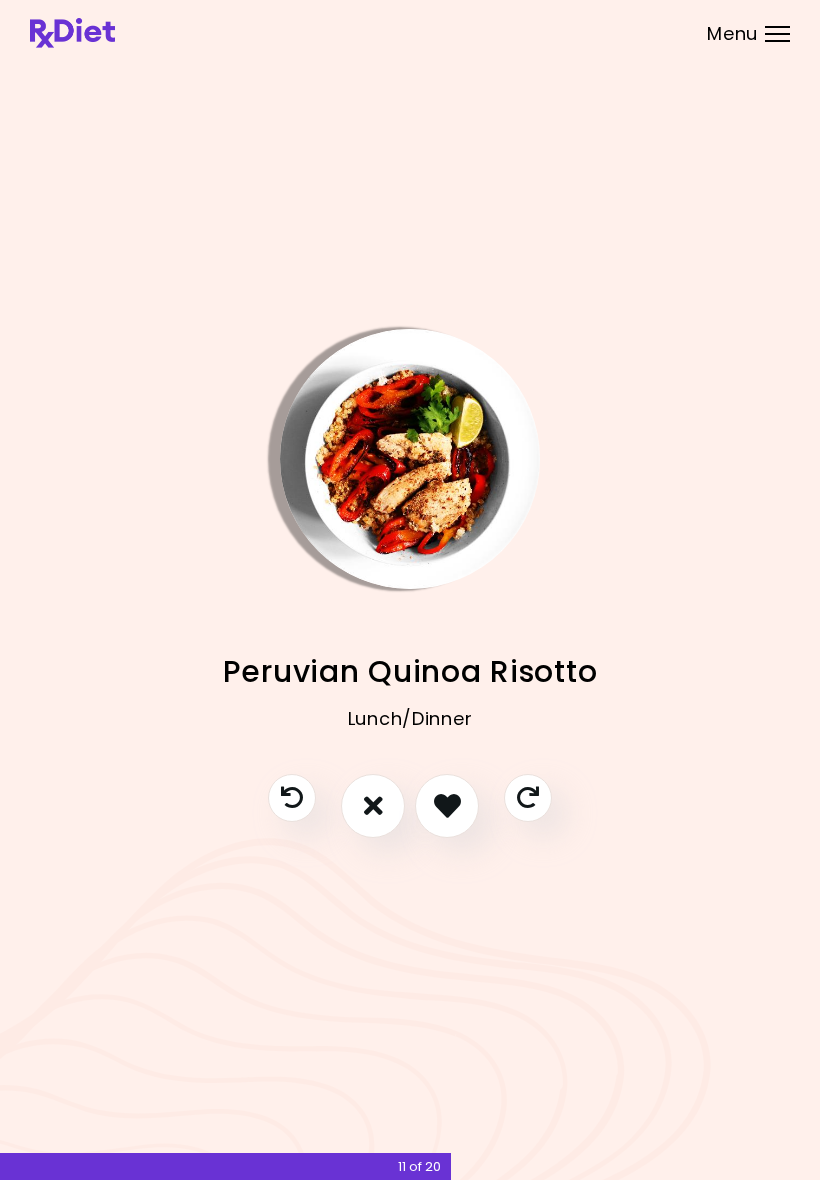 click at bounding box center (447, 805) 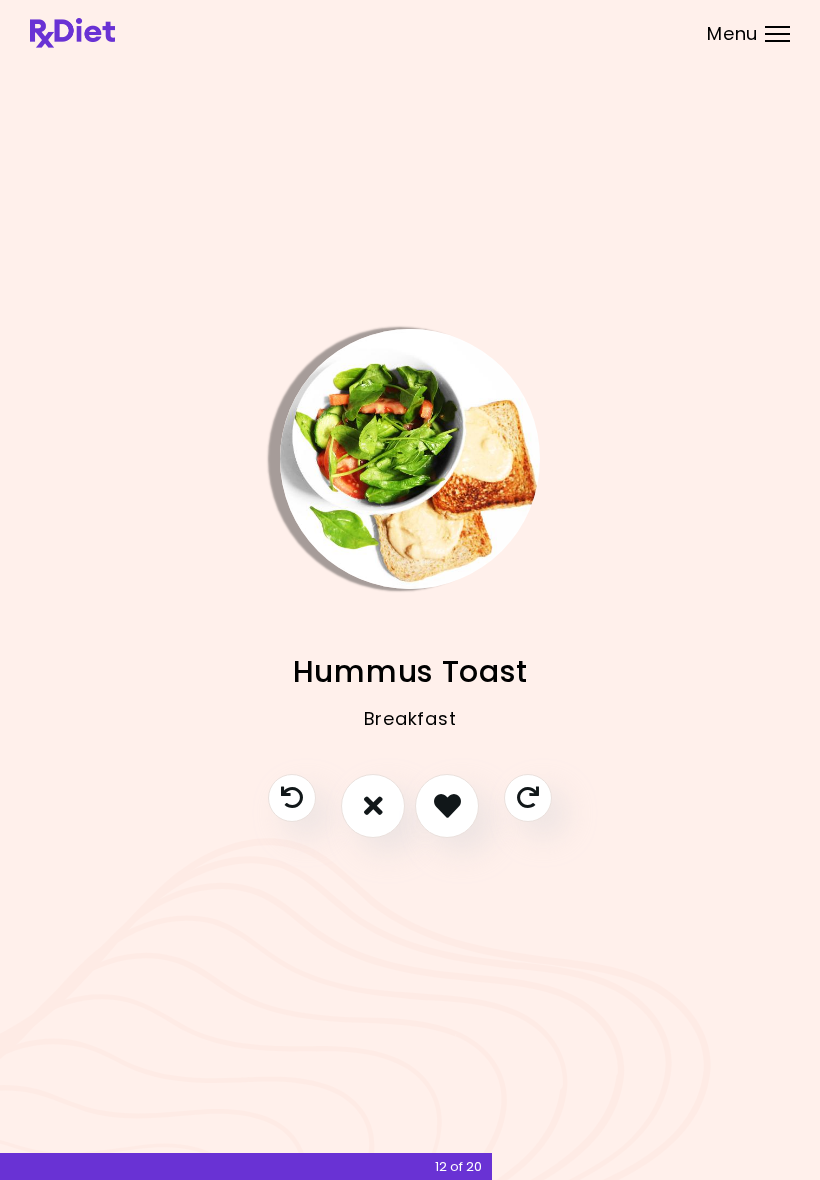 click at bounding box center [447, 805] 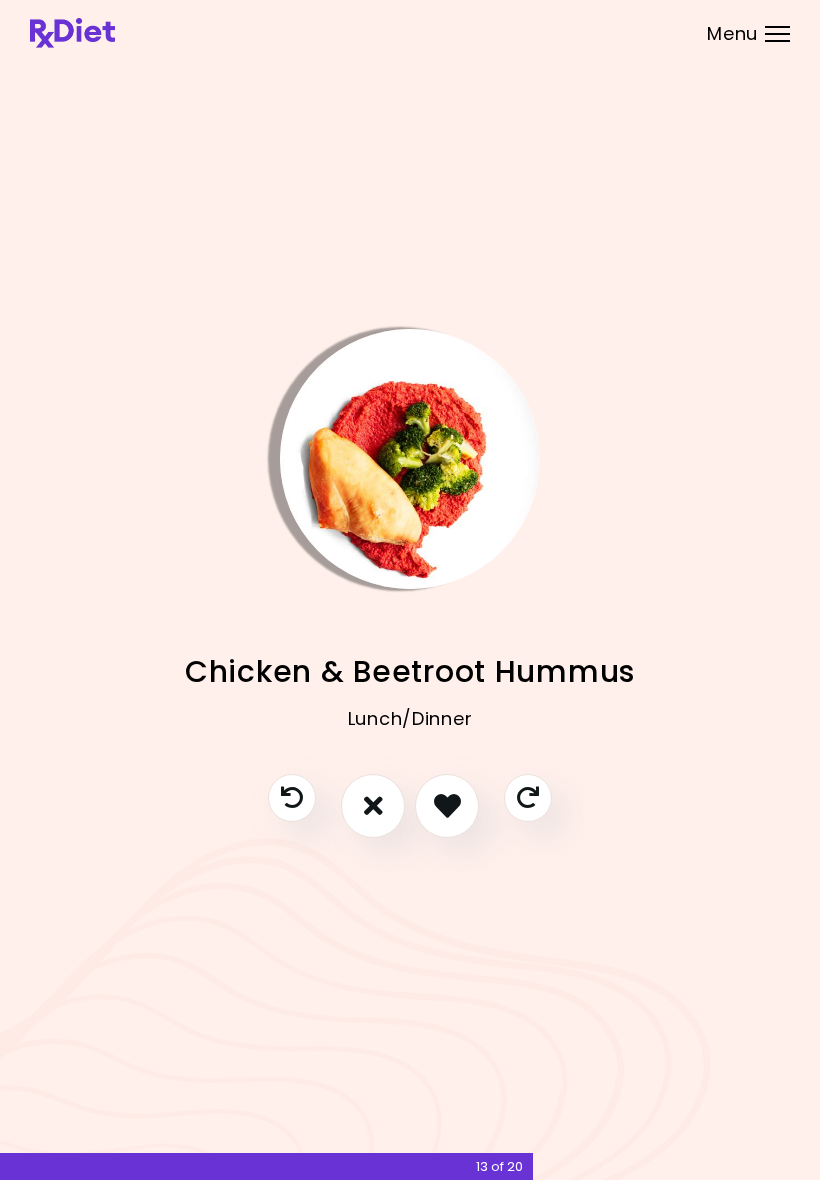 click at bounding box center [447, 805] 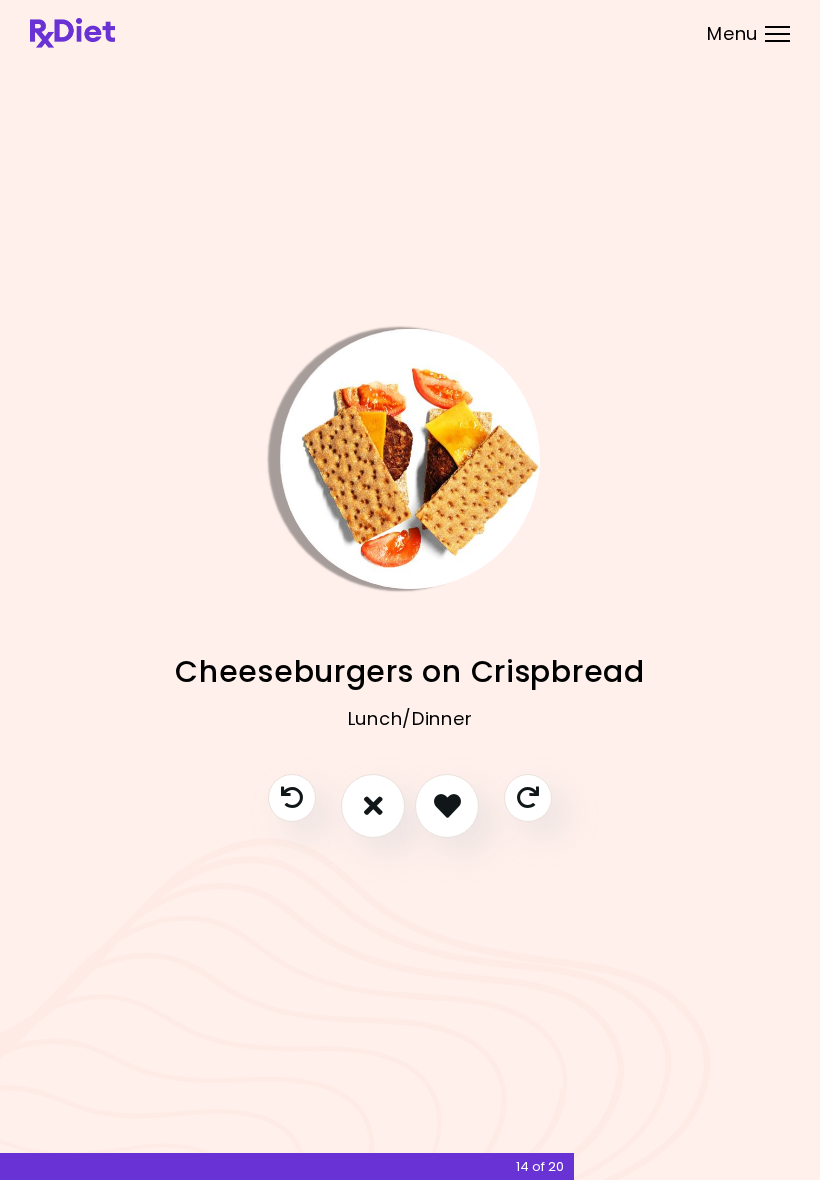 click at bounding box center [447, 805] 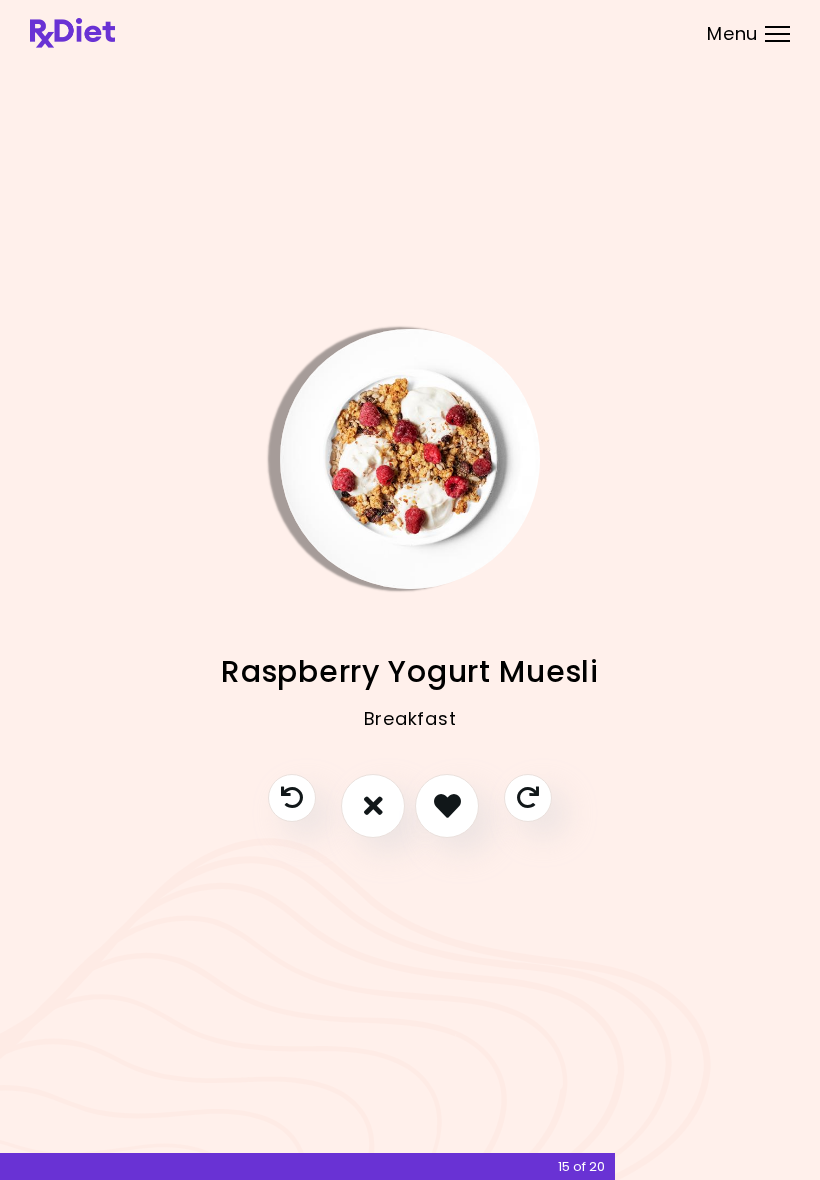 click at bounding box center [447, 805] 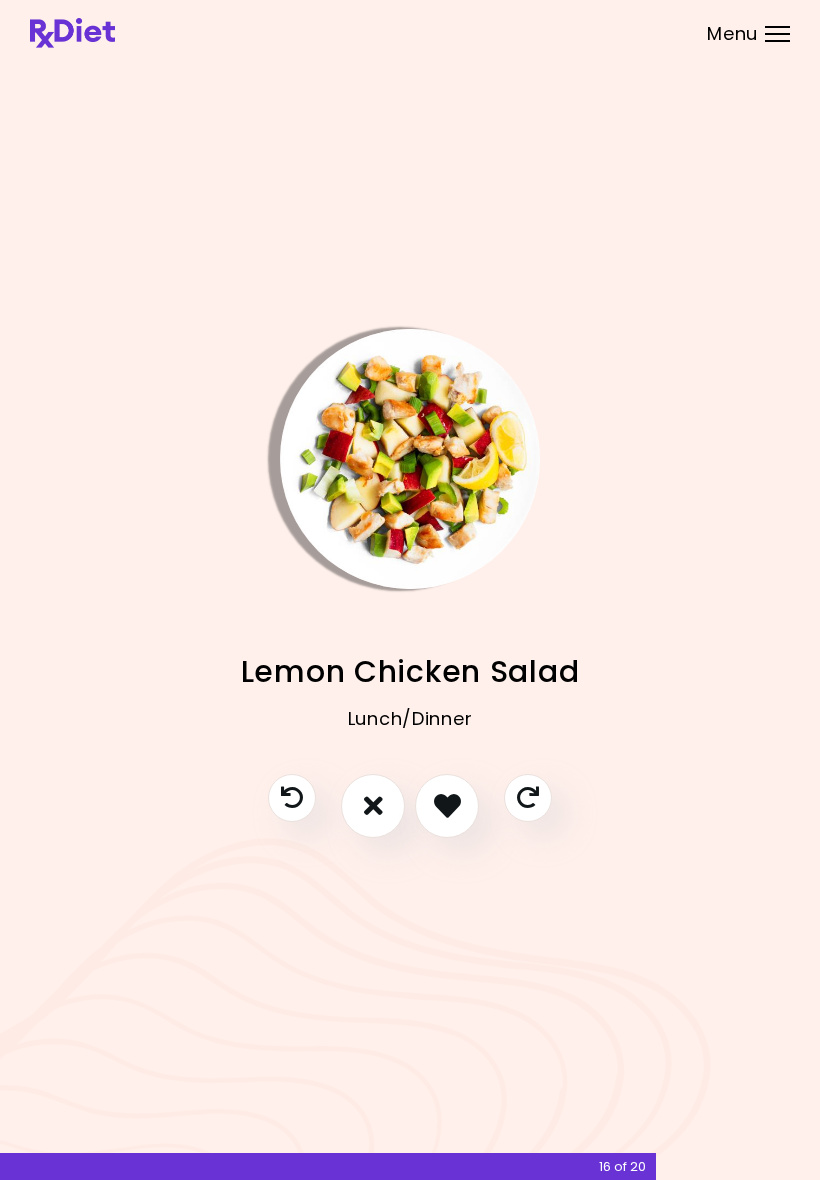 click at bounding box center [447, 805] 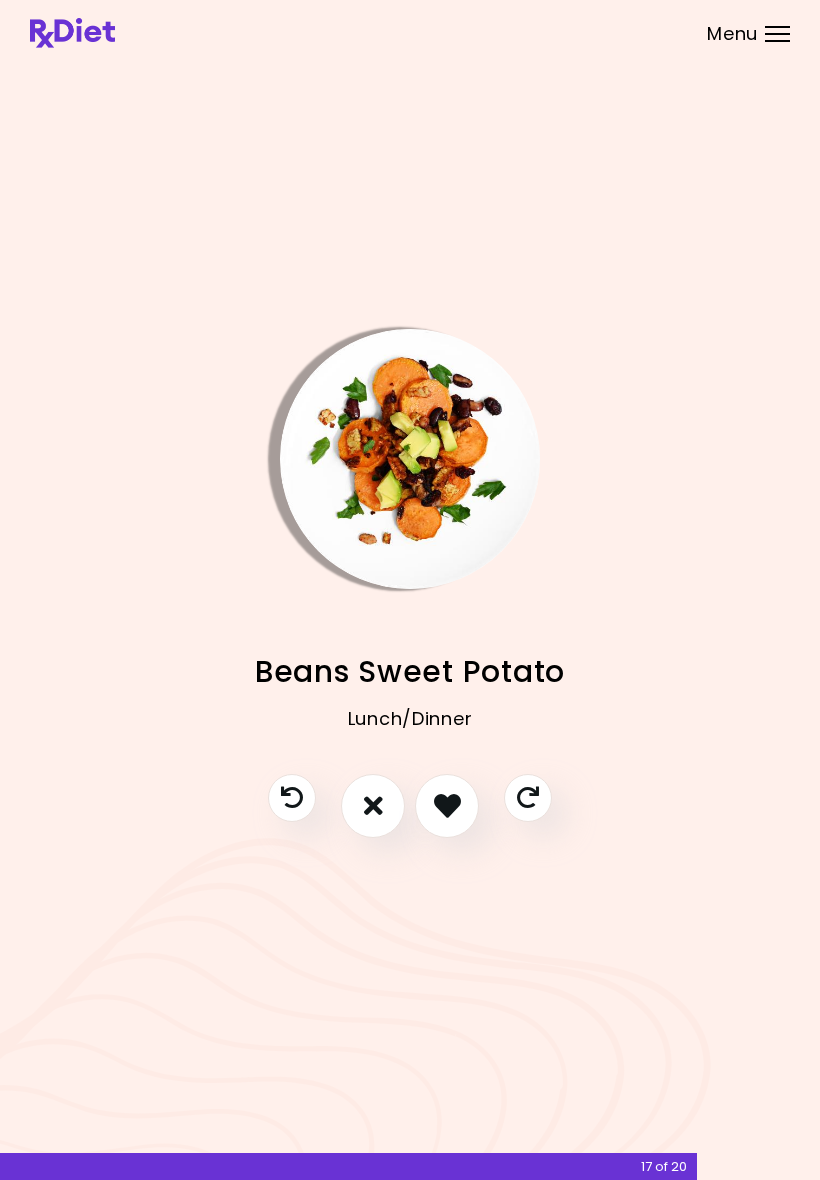 click at bounding box center [447, 805] 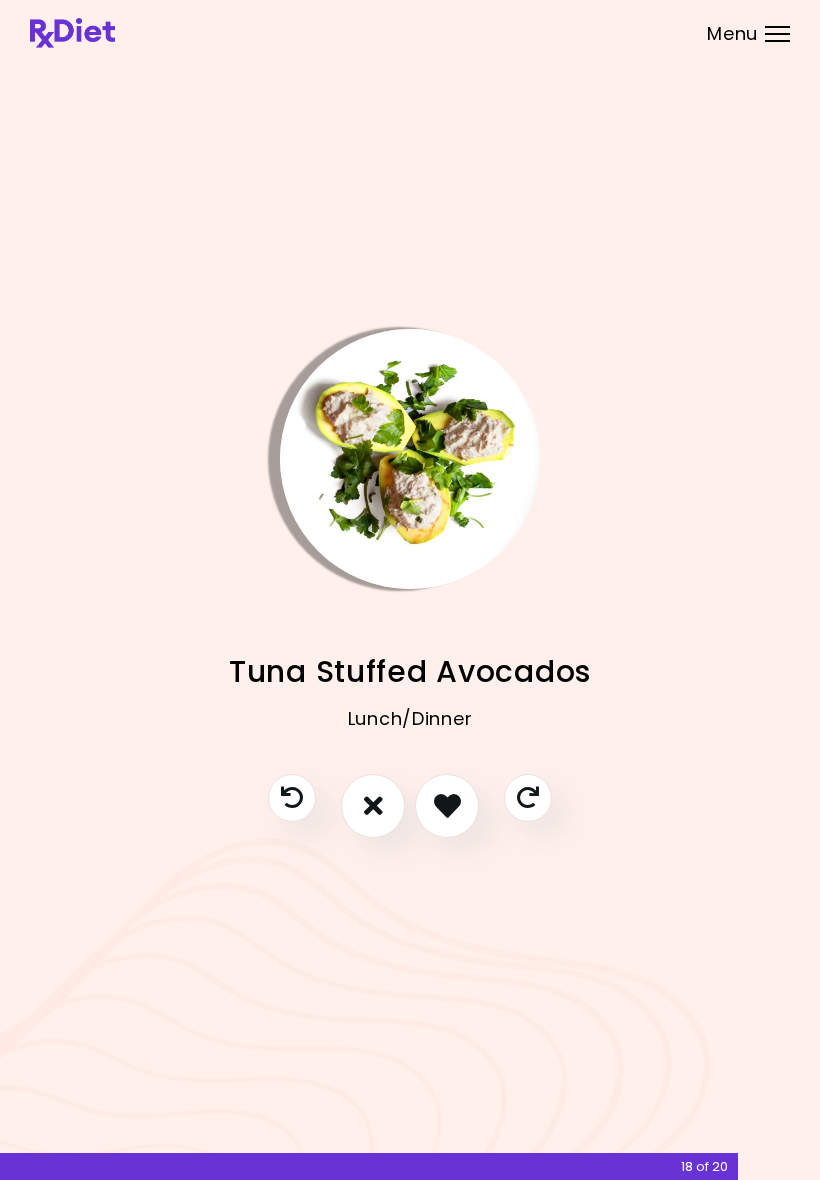 click at bounding box center [447, 805] 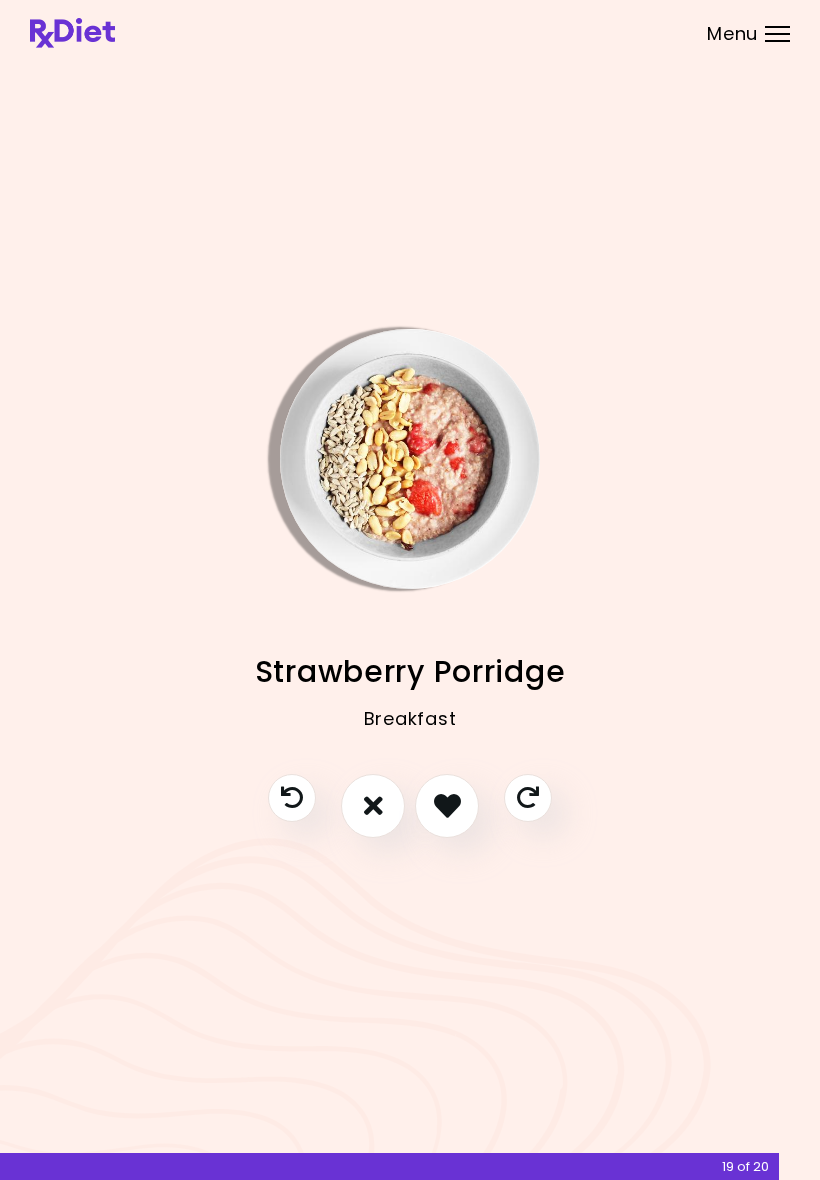 click at bounding box center (447, 805) 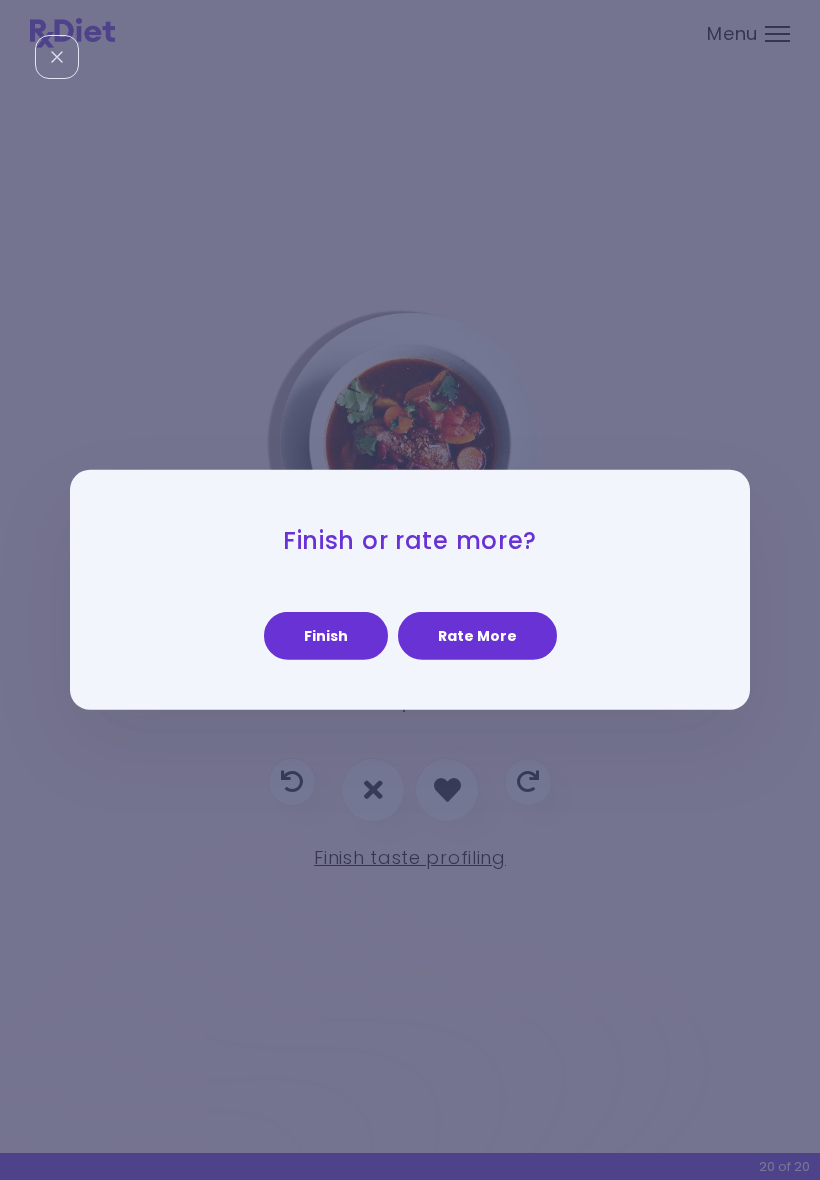 click on "Rate More" at bounding box center [477, 636] 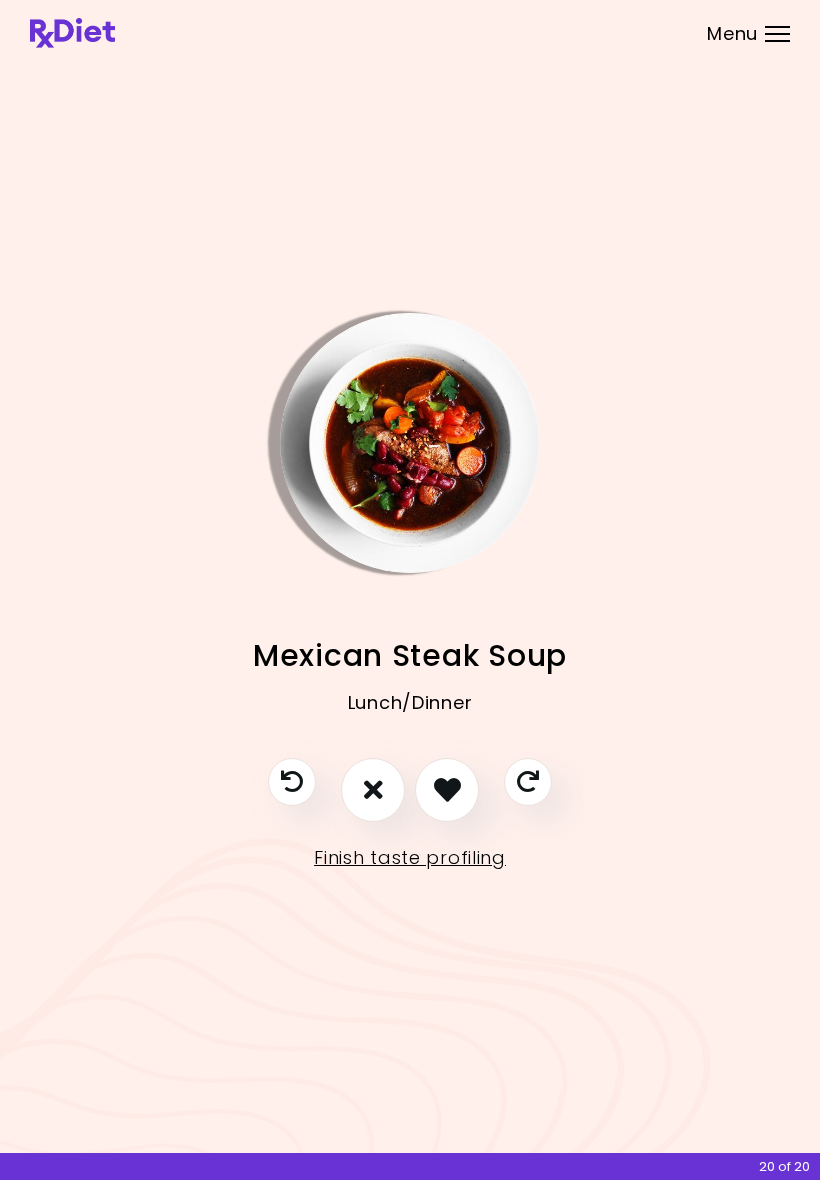 click at bounding box center (373, 789) 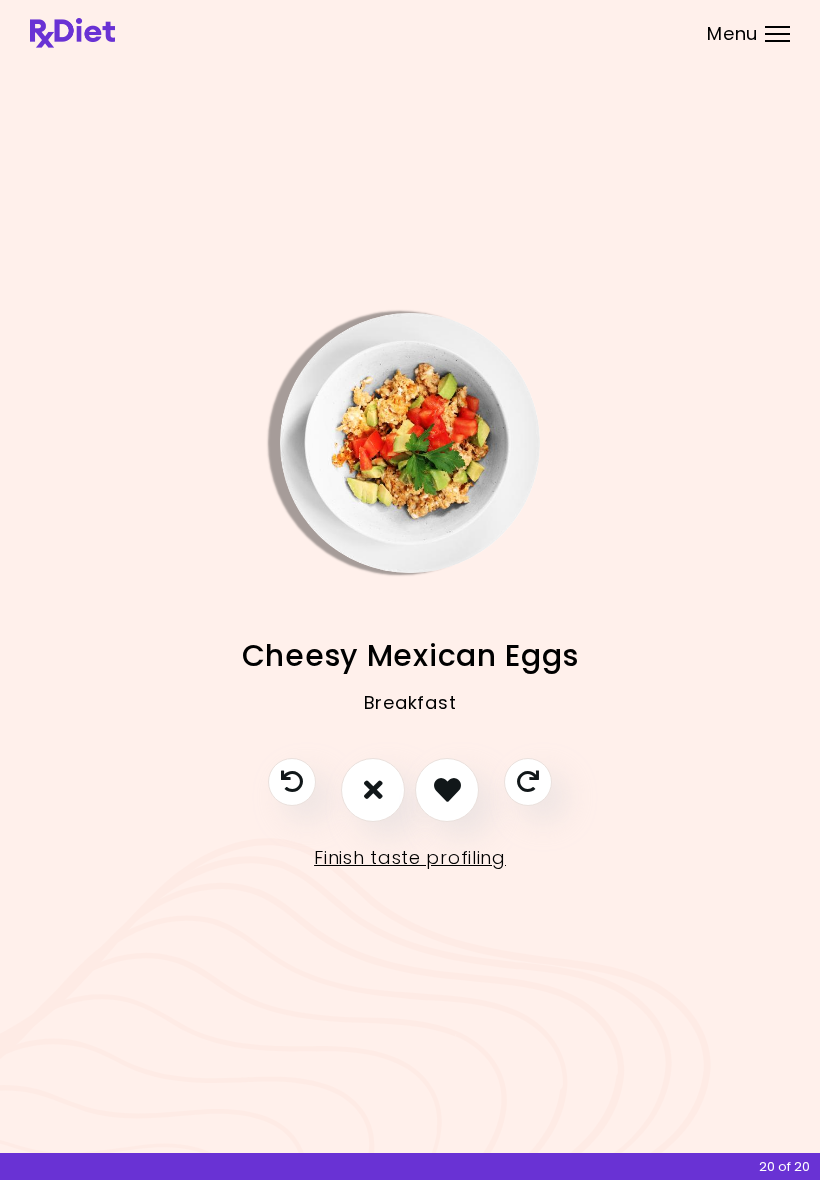 click at bounding box center [447, 789] 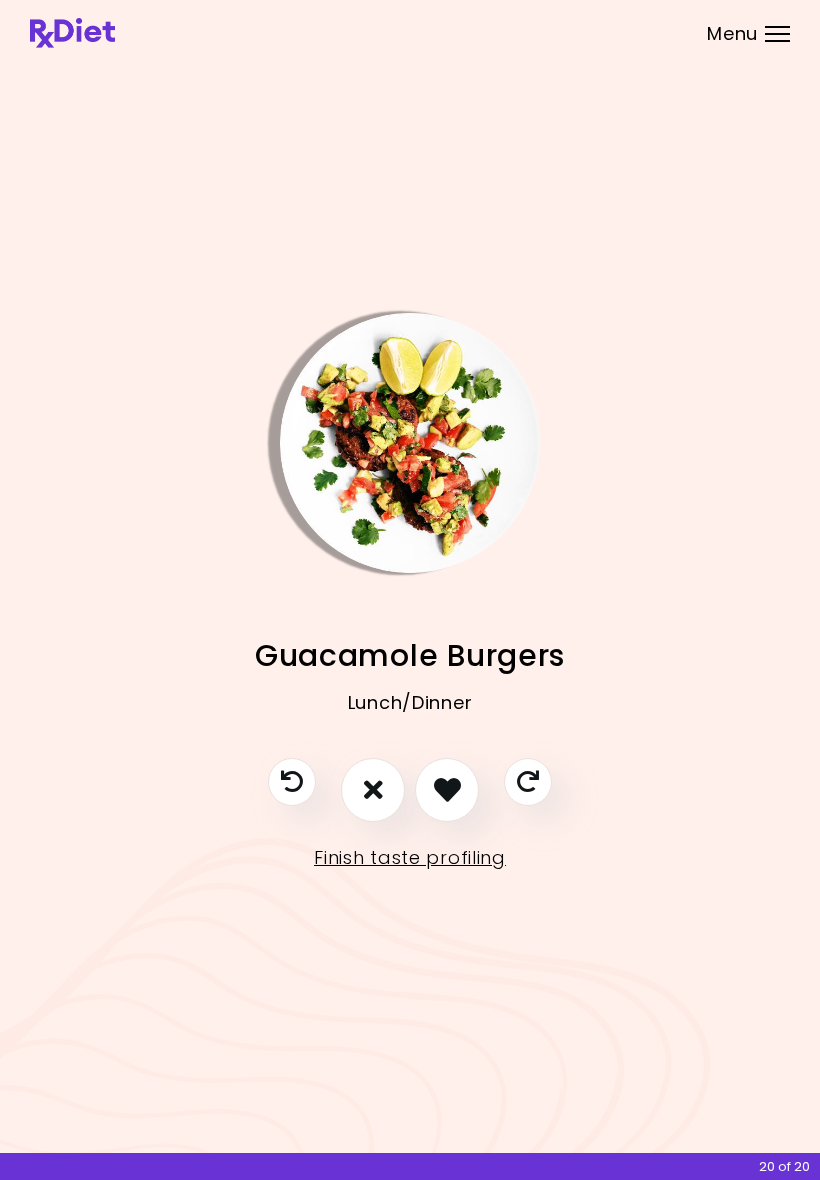 click at bounding box center (447, 789) 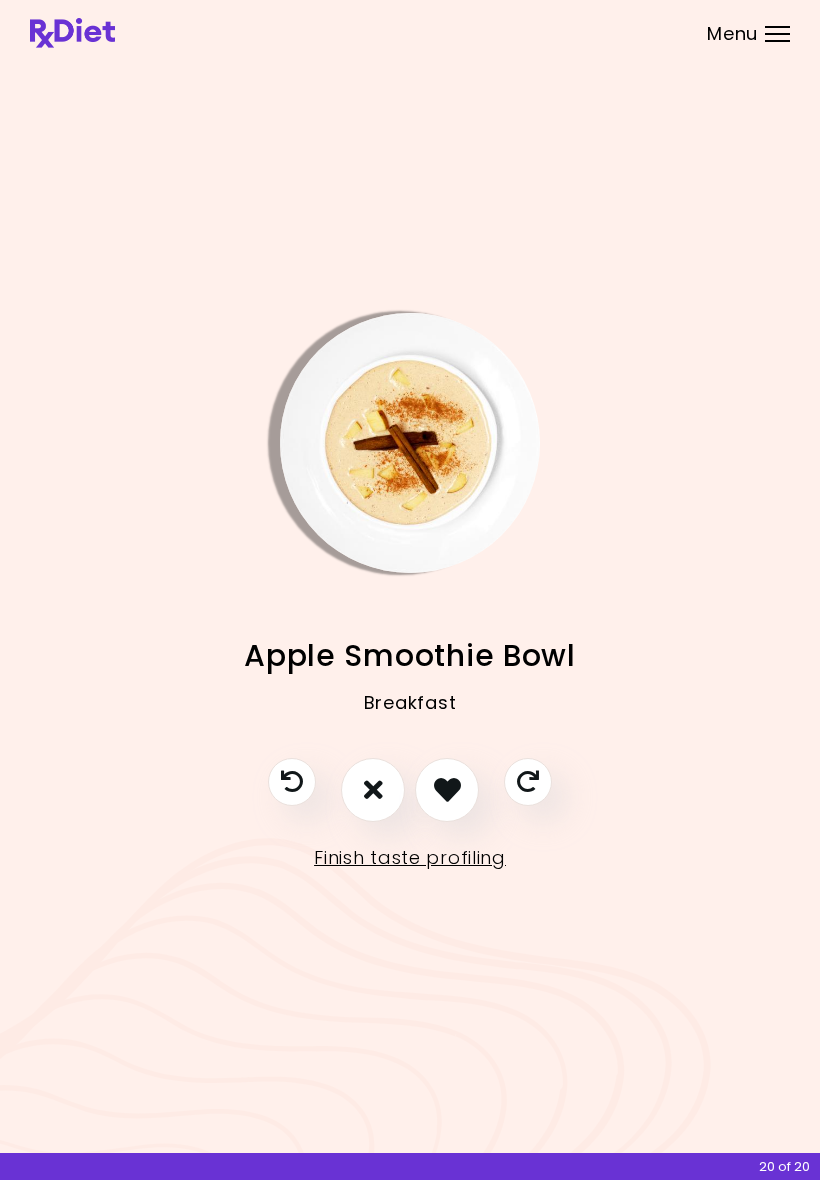 click at bounding box center (447, 789) 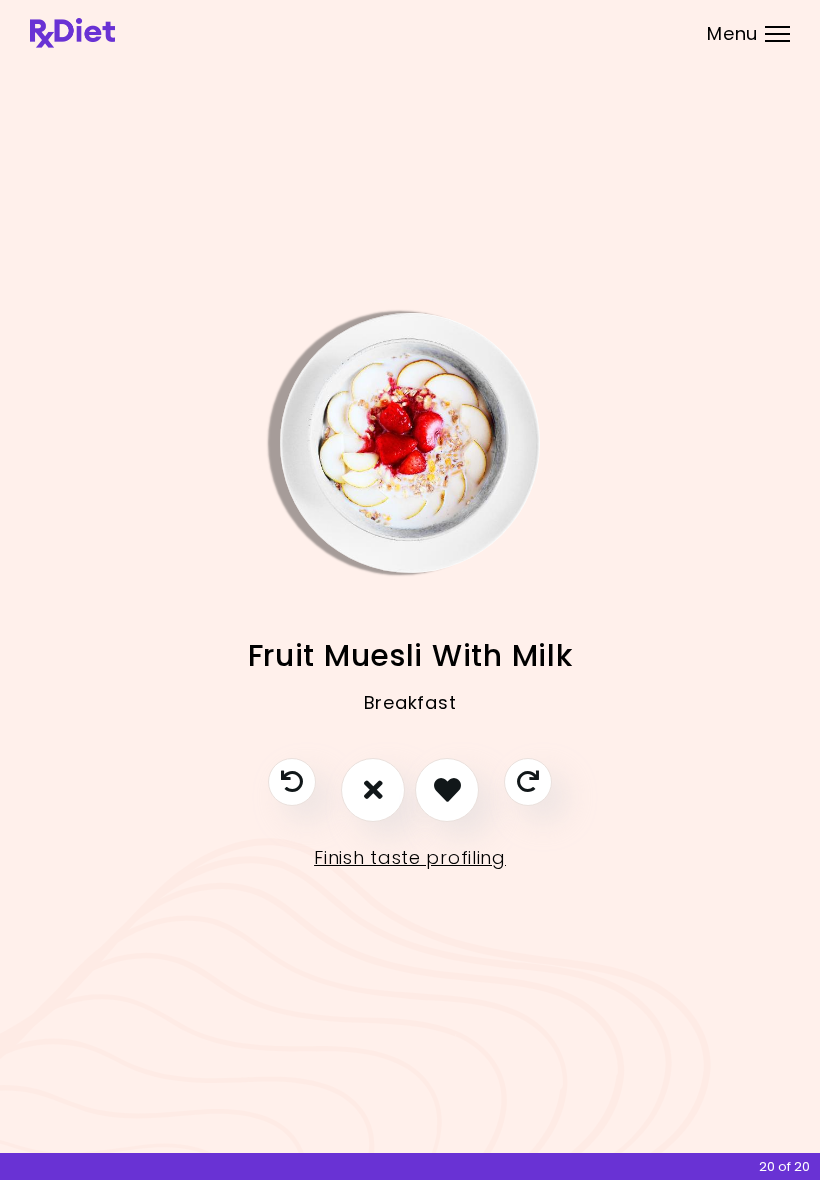 click at bounding box center (447, 789) 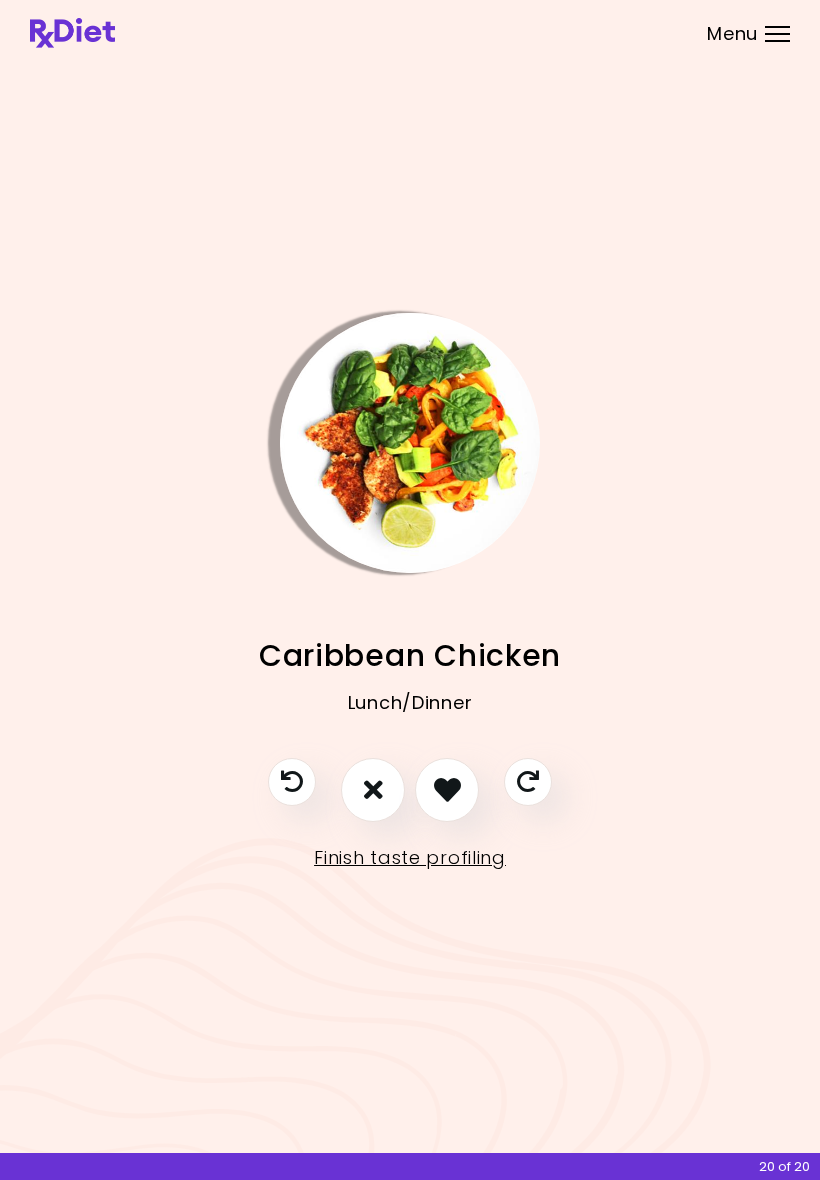 click at bounding box center (447, 789) 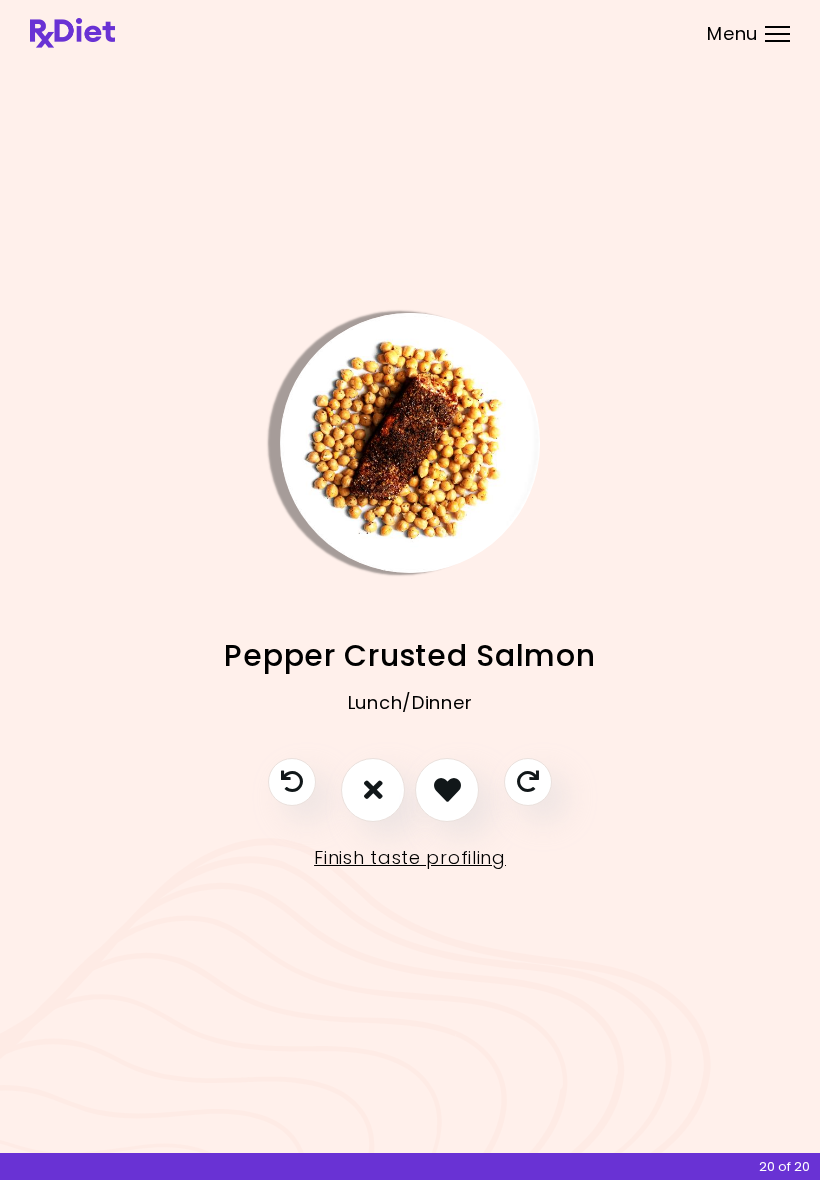 click at bounding box center [447, 789] 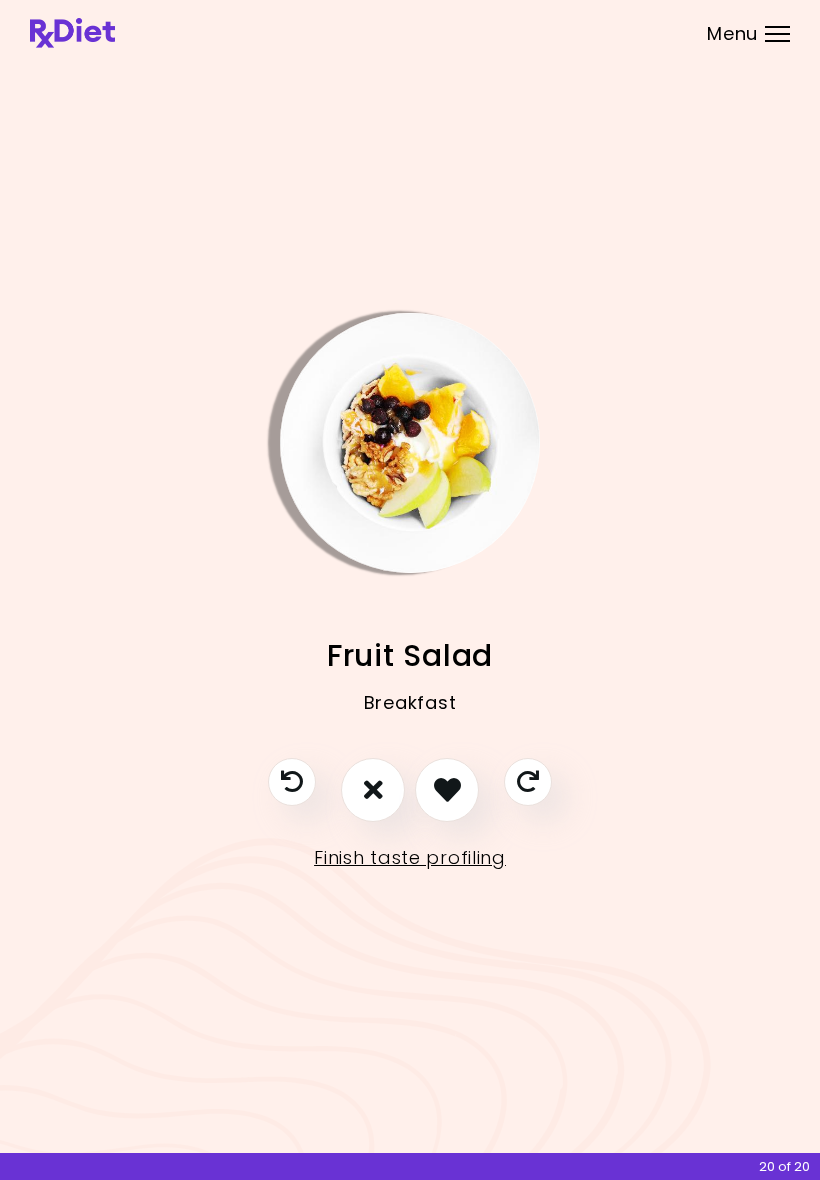 click at bounding box center [447, 789] 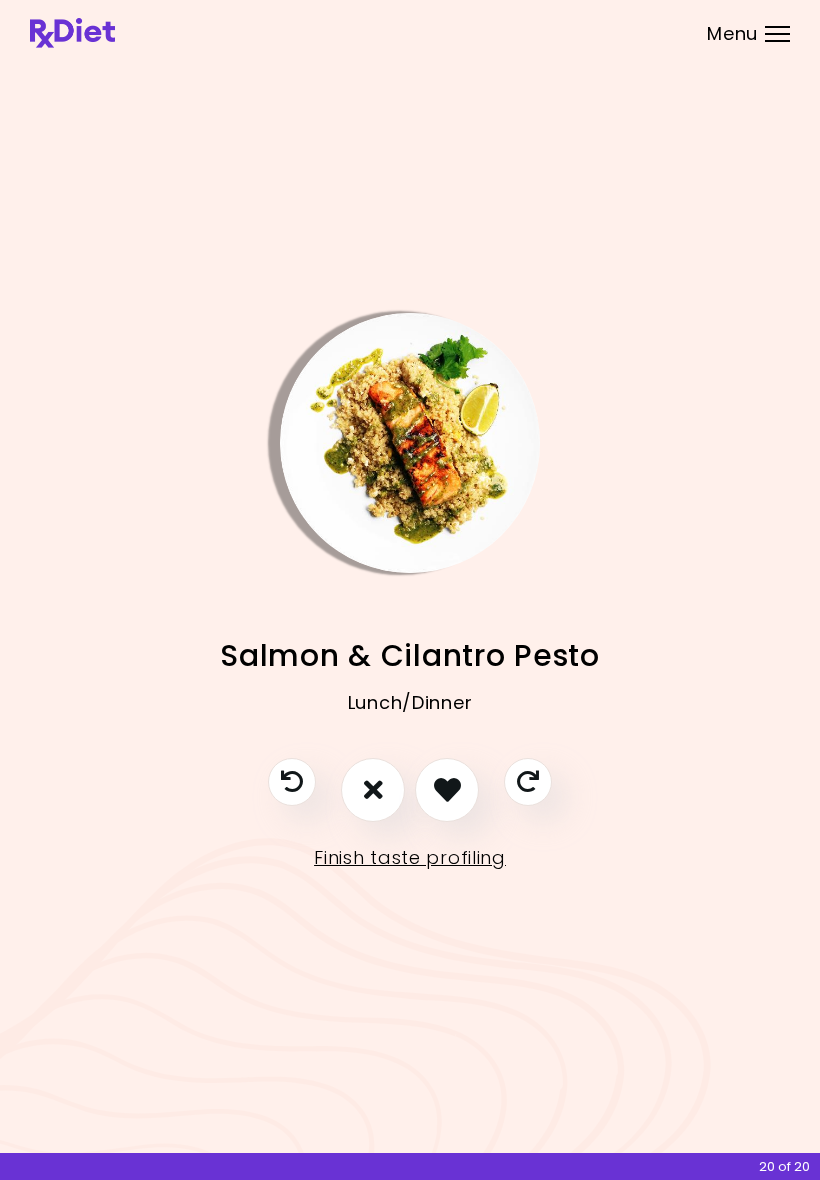 click at bounding box center [447, 789] 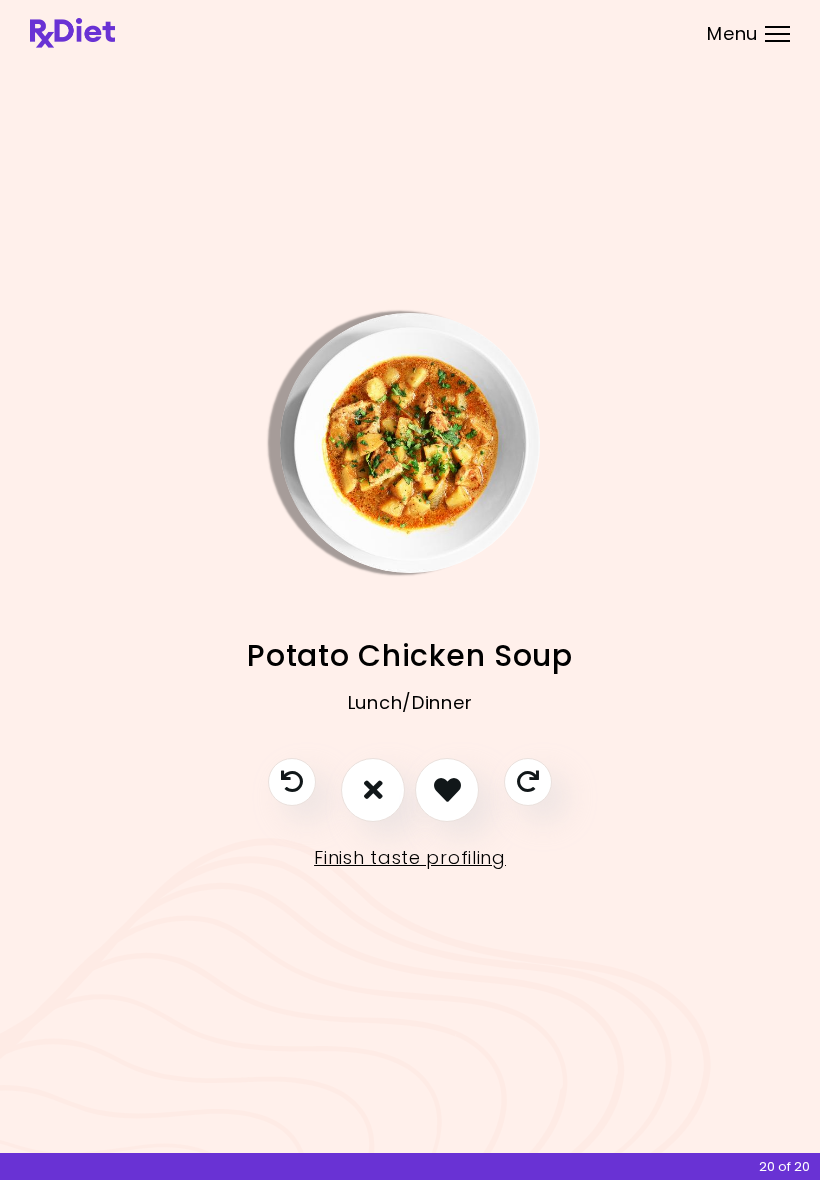 click at bounding box center (447, 789) 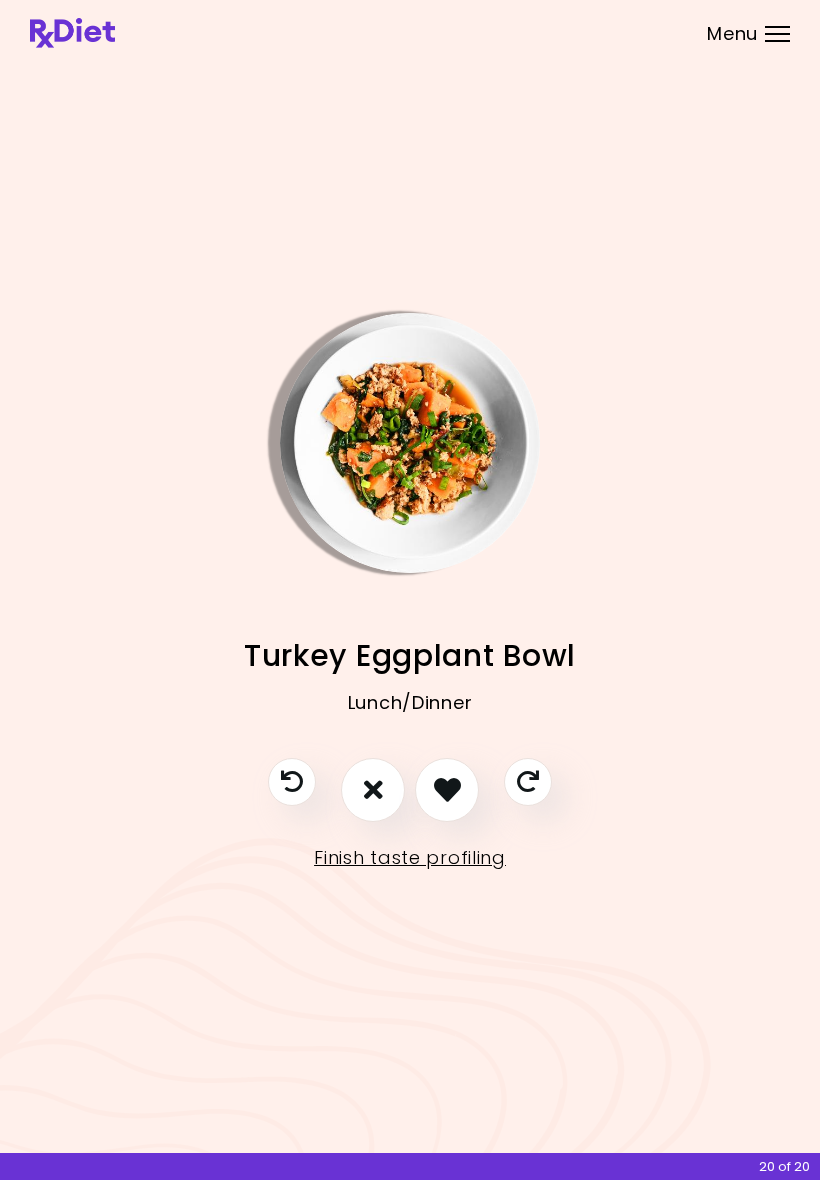 click at bounding box center [447, 789] 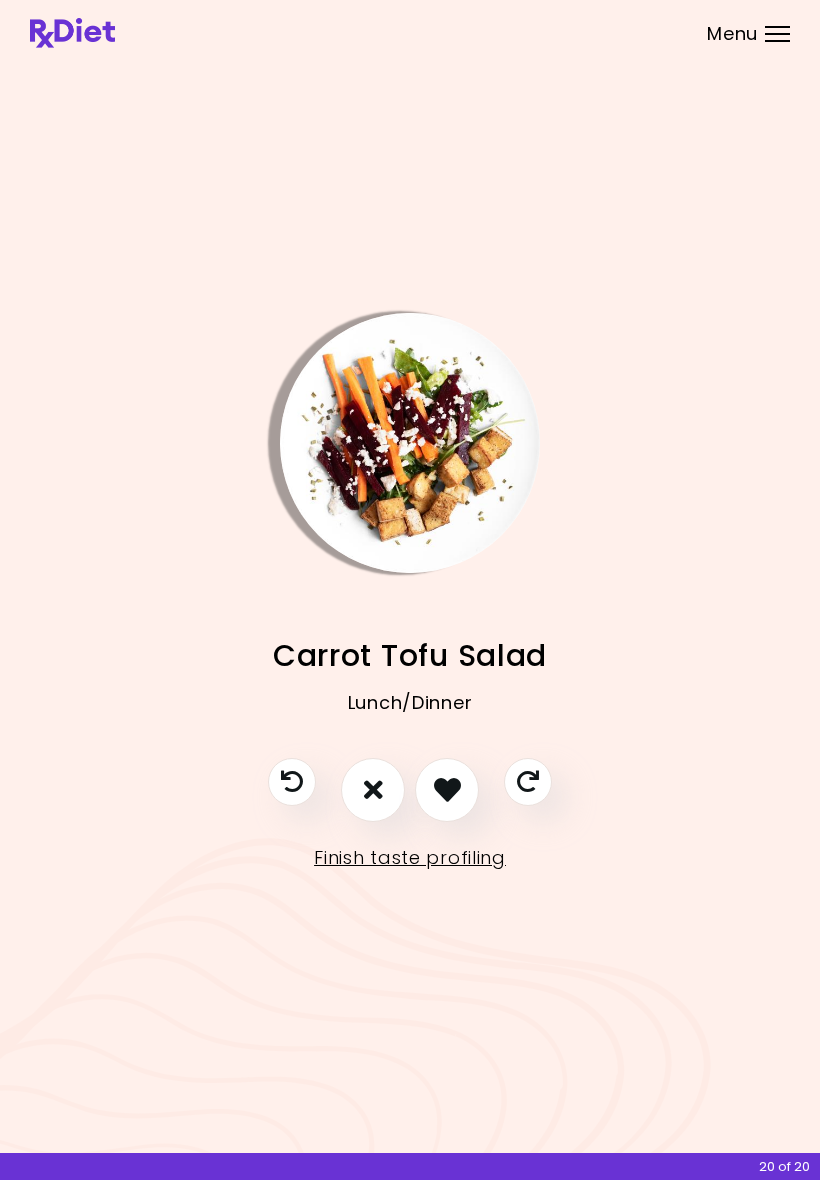 click at bounding box center (447, 789) 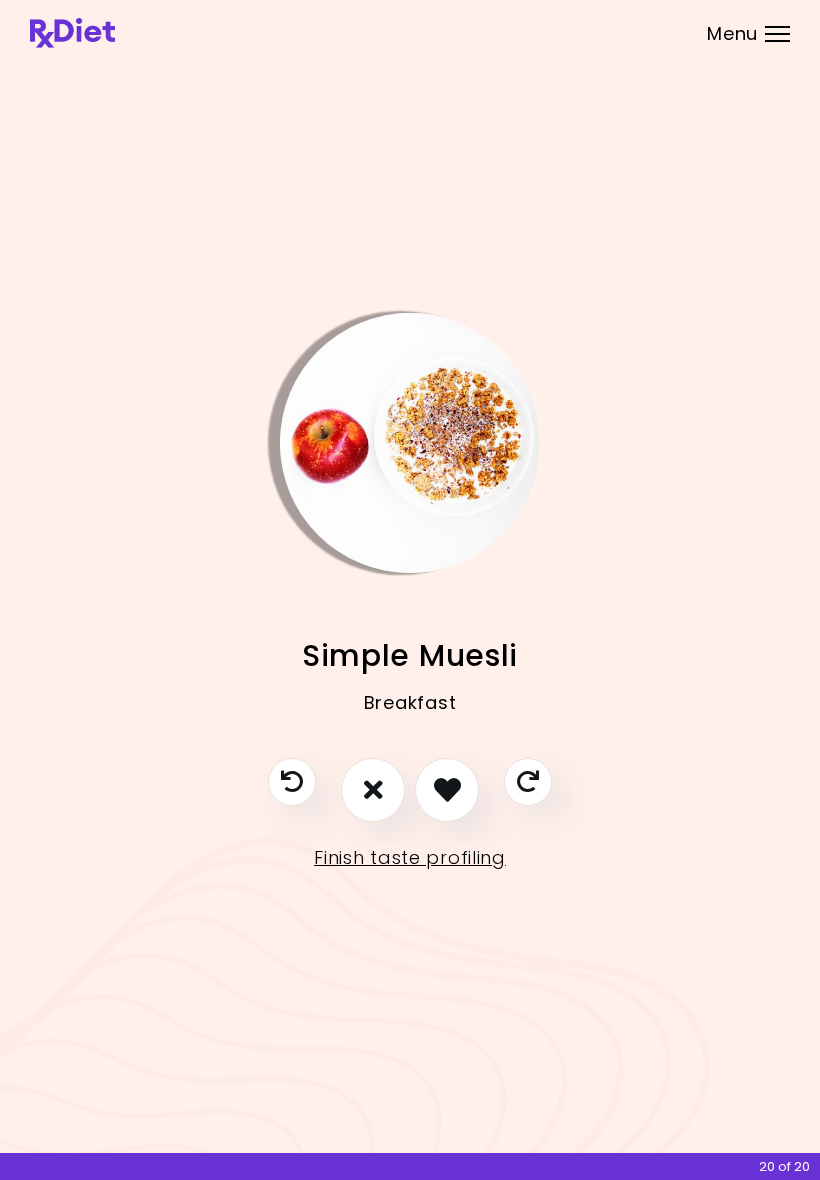click at bounding box center (447, 789) 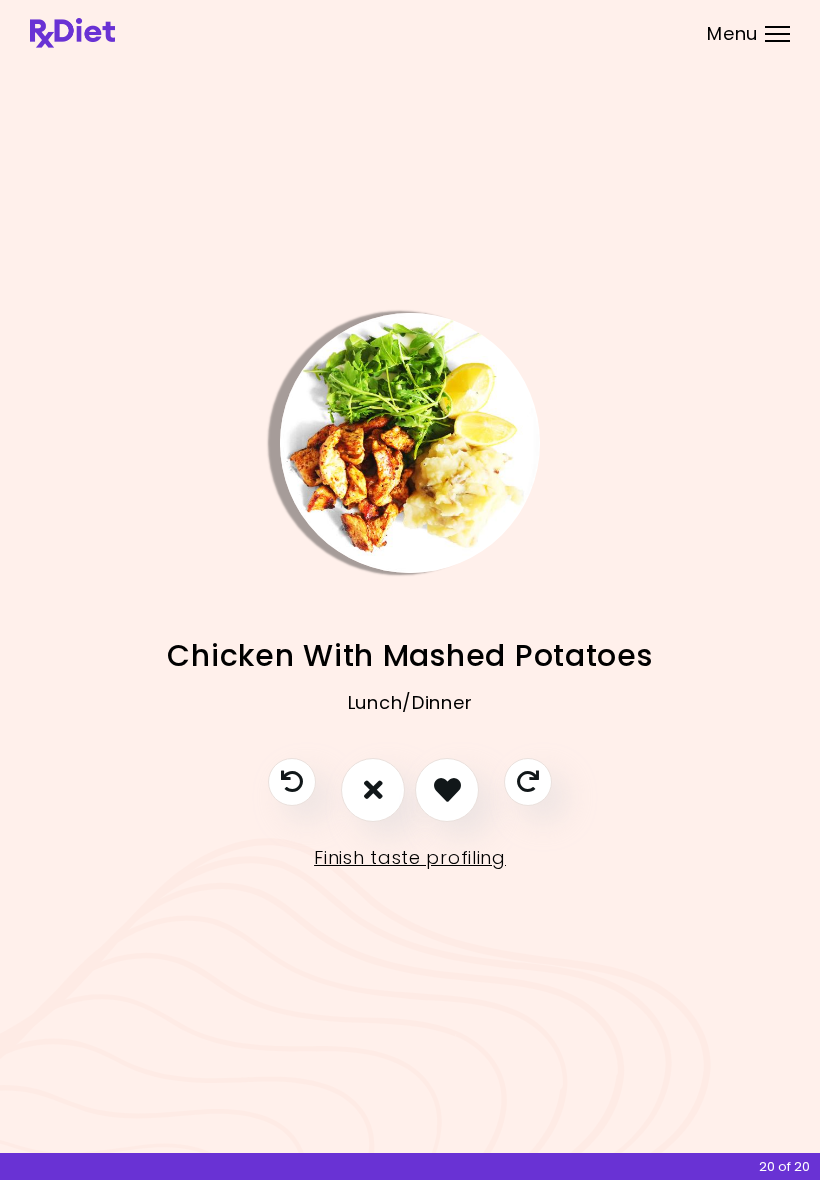 click at bounding box center (447, 789) 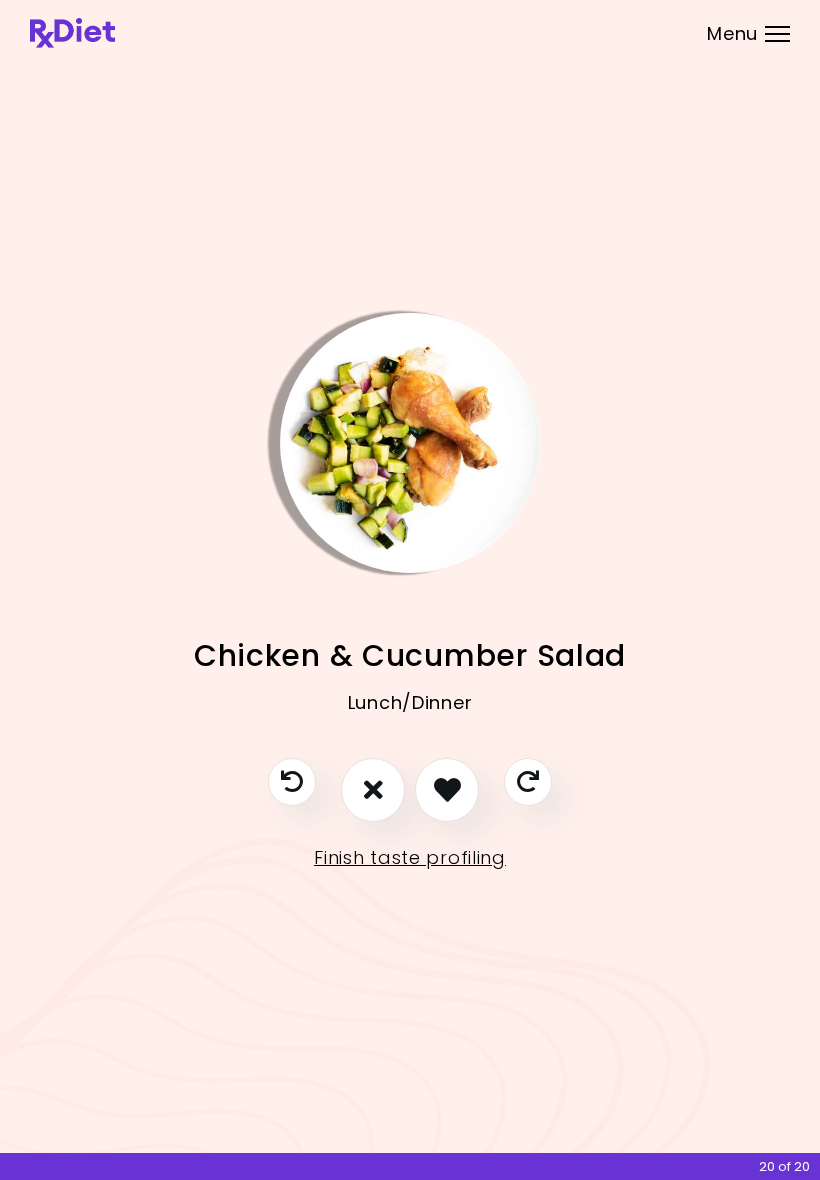 click at bounding box center (447, 789) 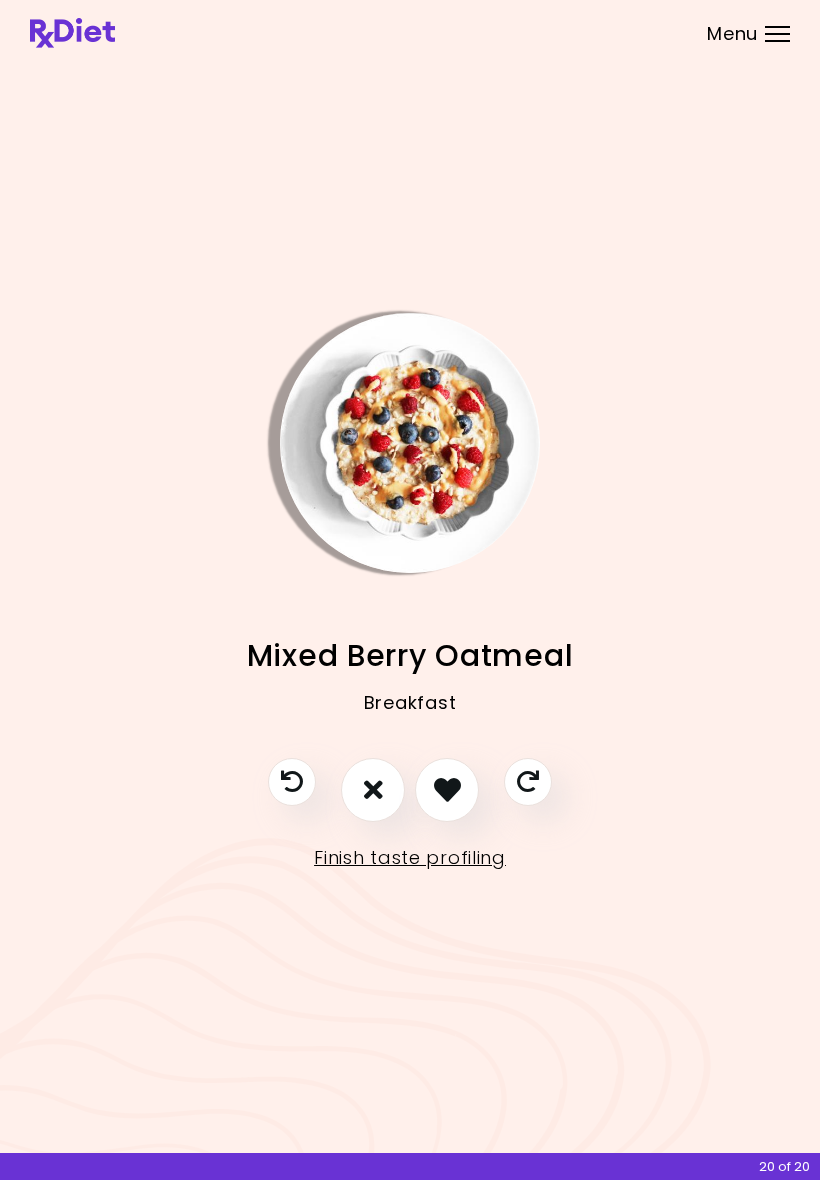 click at bounding box center [447, 789] 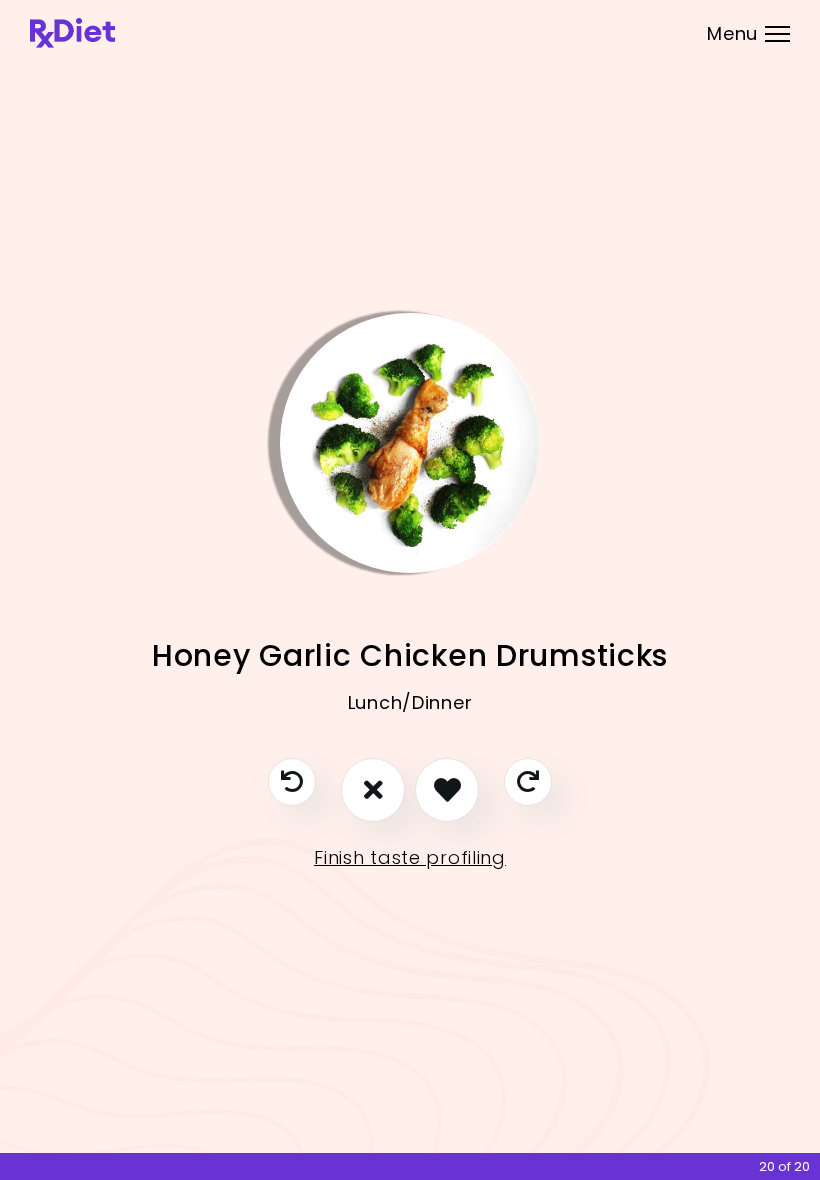 click at bounding box center [447, 789] 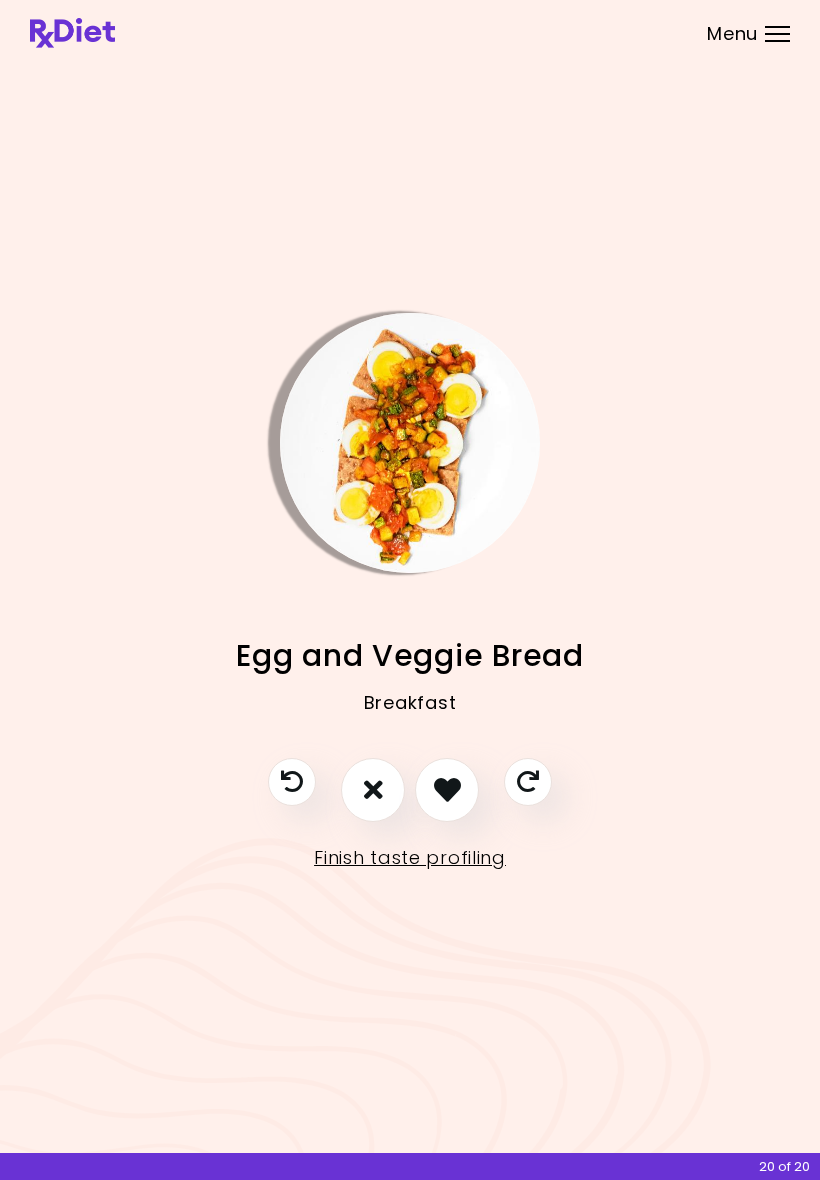 click at bounding box center (447, 789) 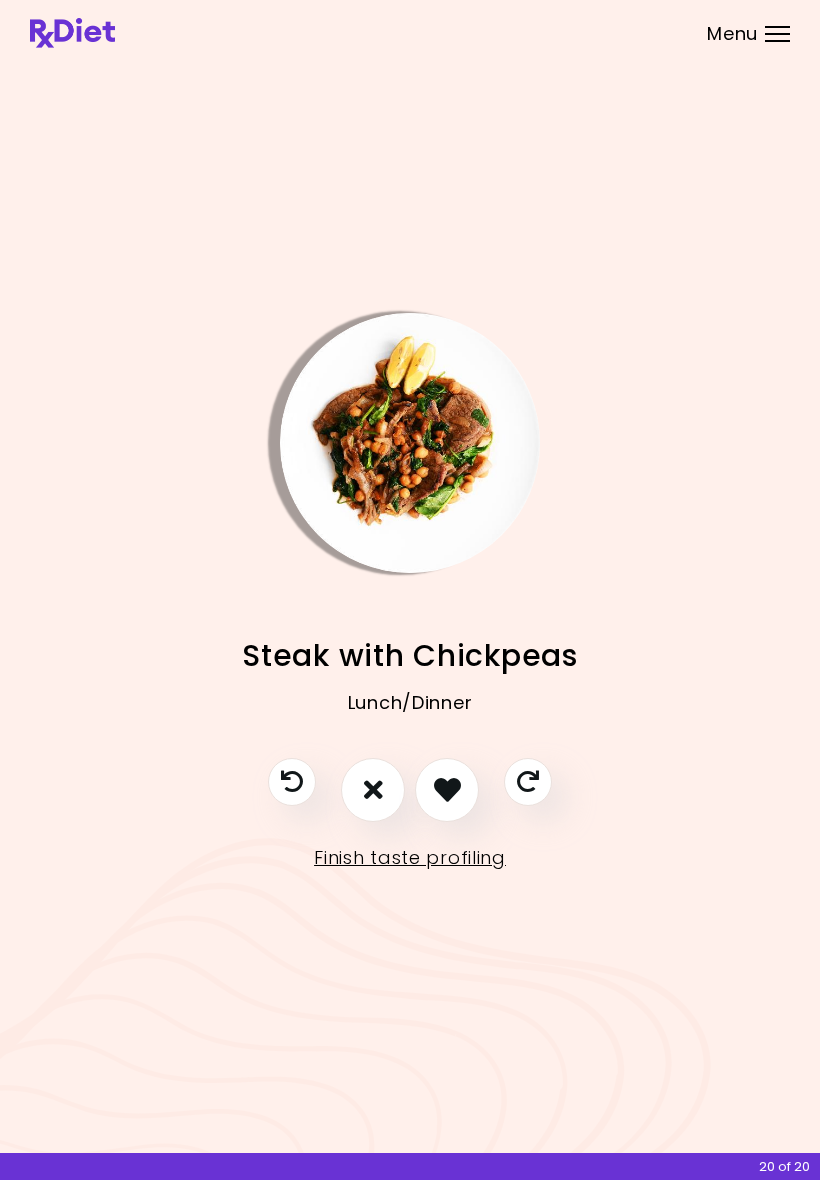 click at bounding box center (447, 789) 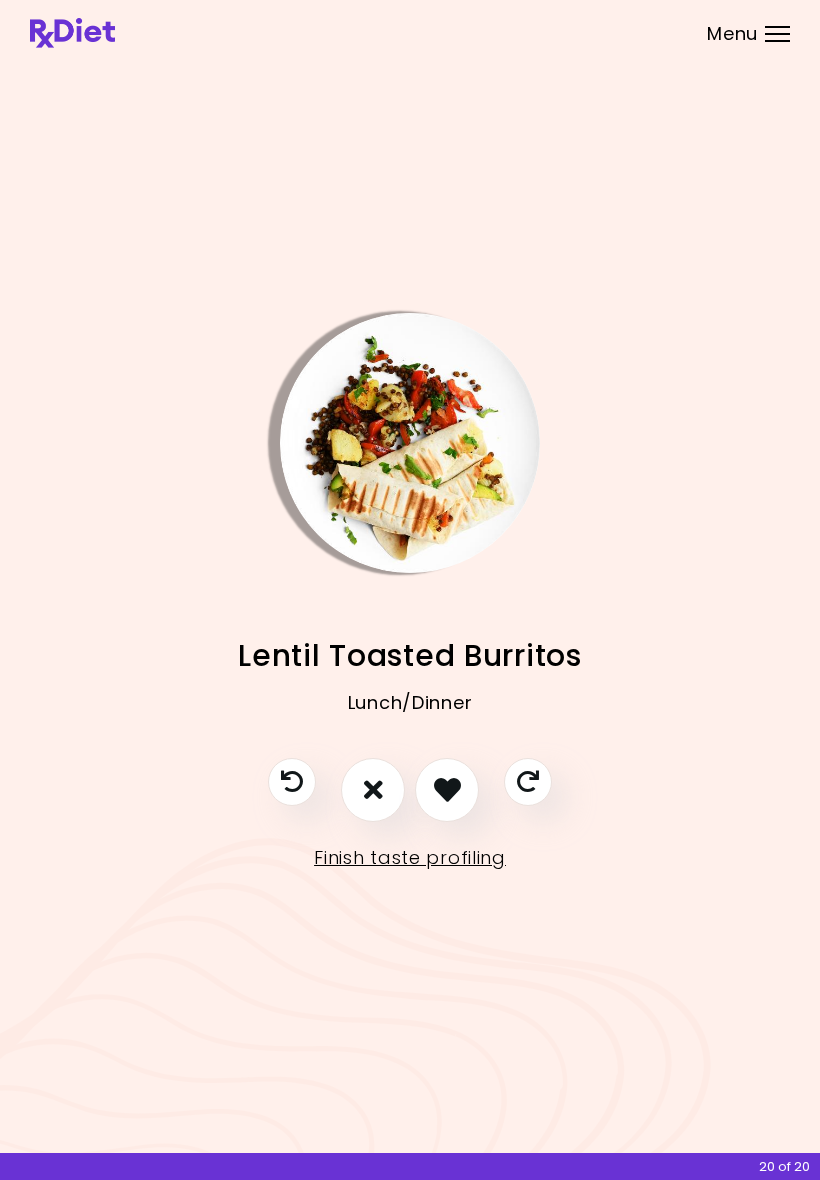 click at bounding box center (447, 789) 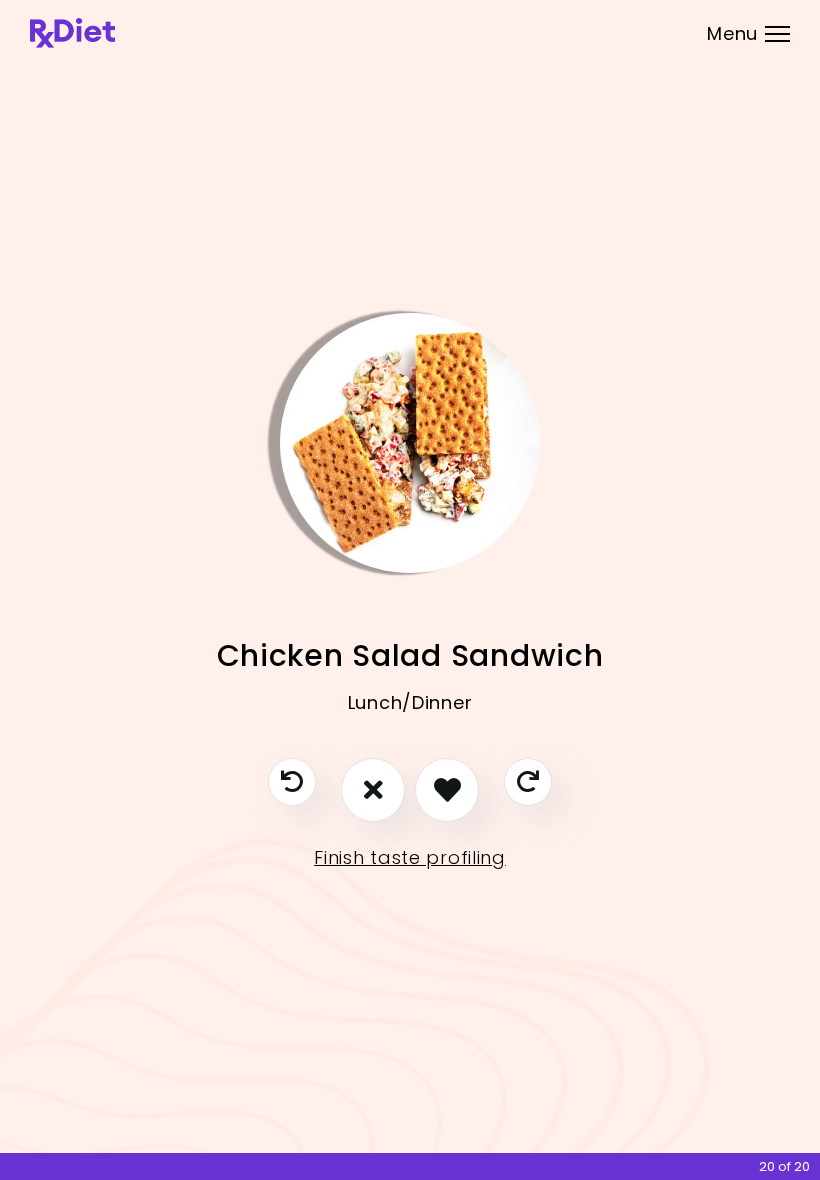 click at bounding box center [447, 789] 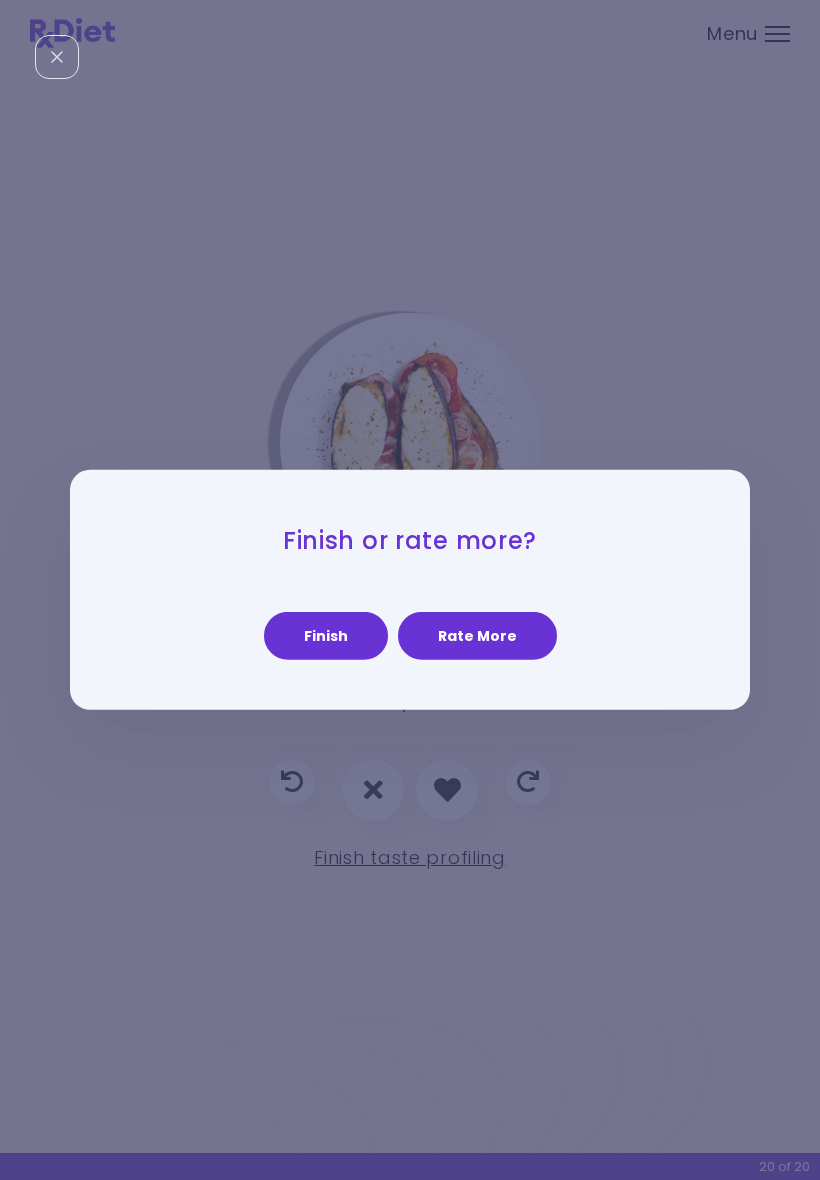 click on "Finish" at bounding box center (326, 636) 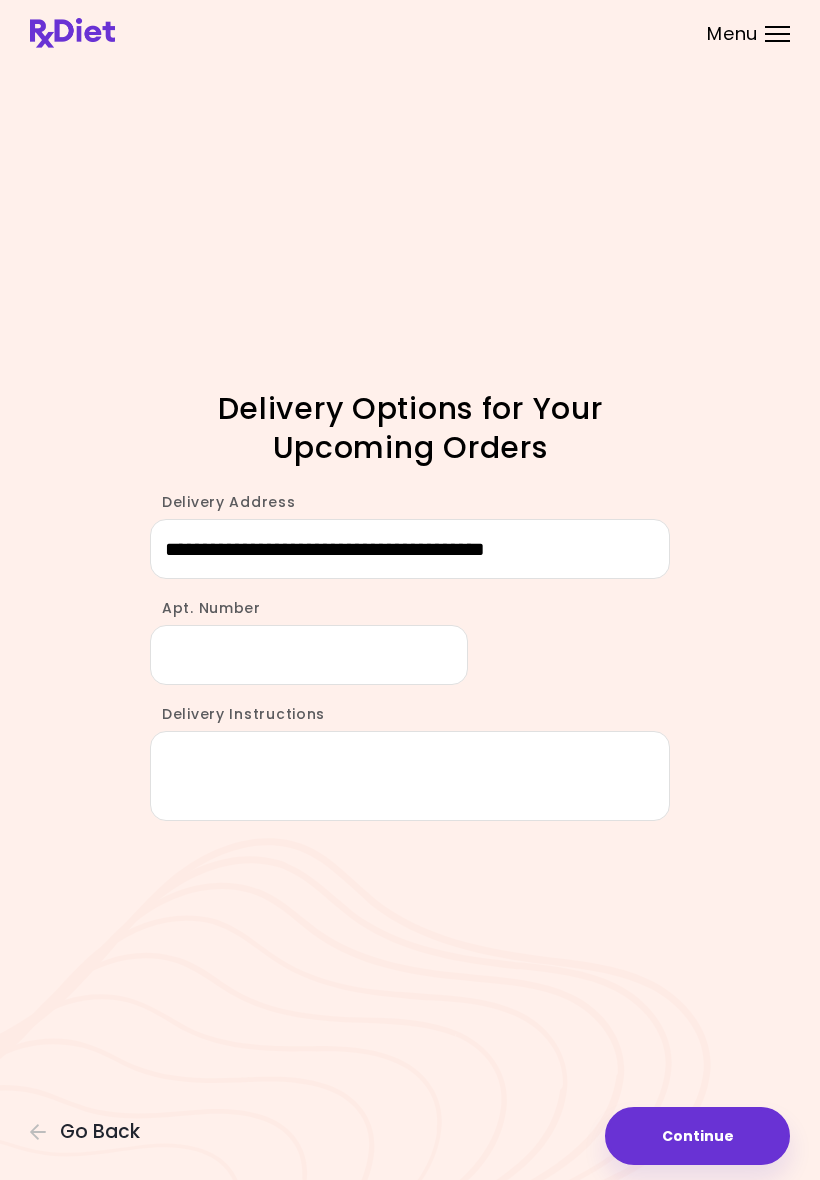 click on "Continue" at bounding box center (697, 1136) 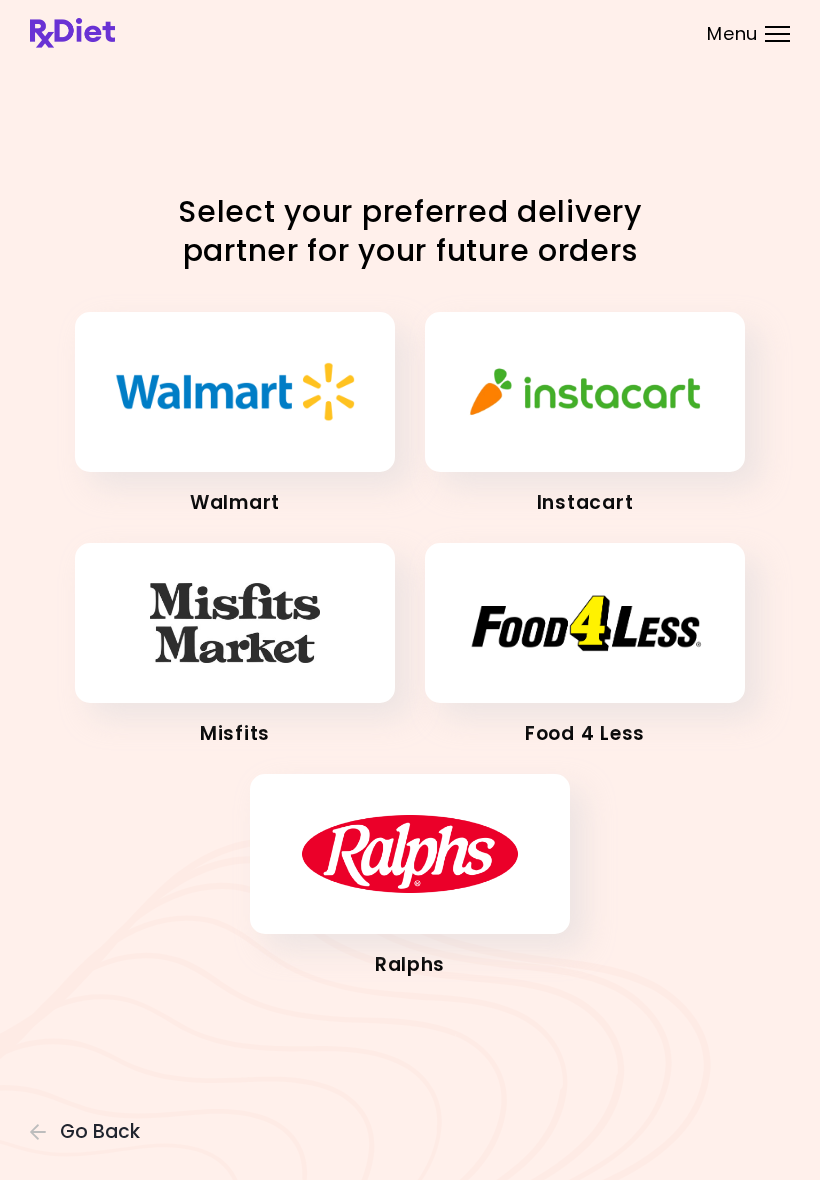 click at bounding box center [410, 854] 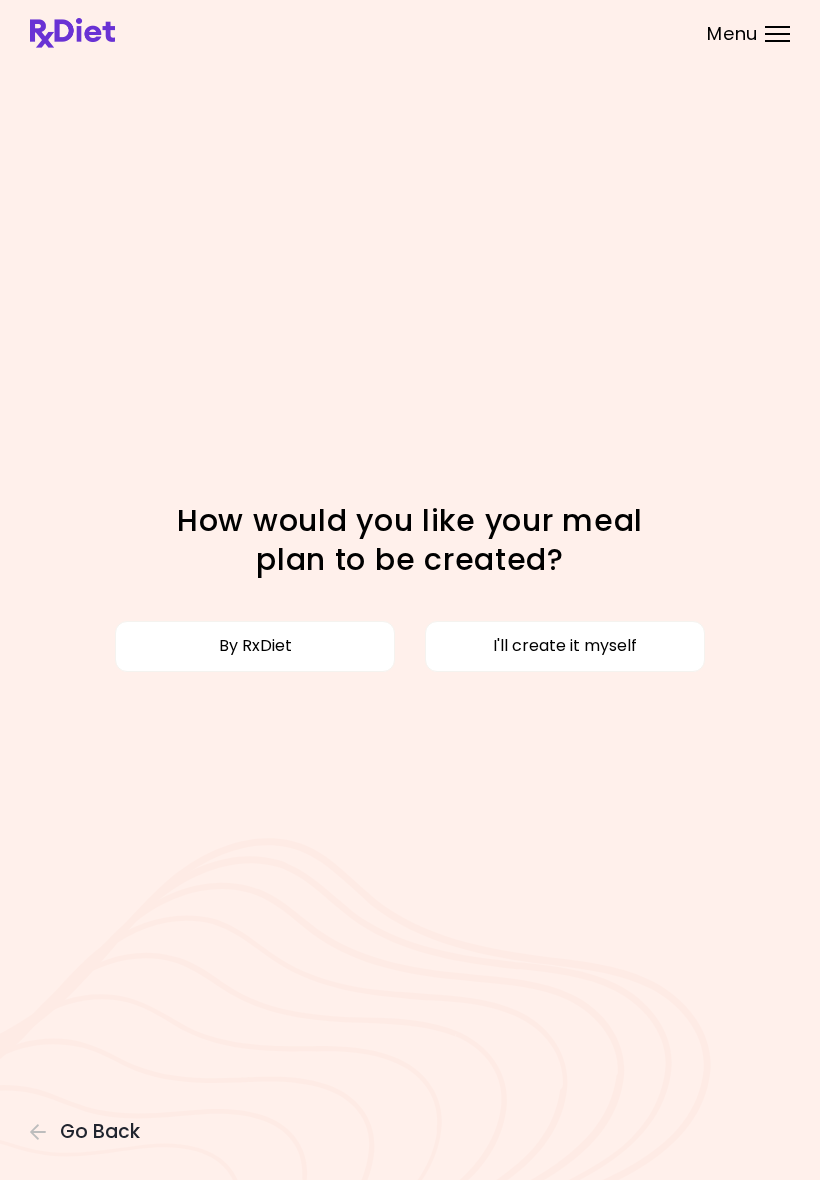click on "By RxDiet" at bounding box center (255, 646) 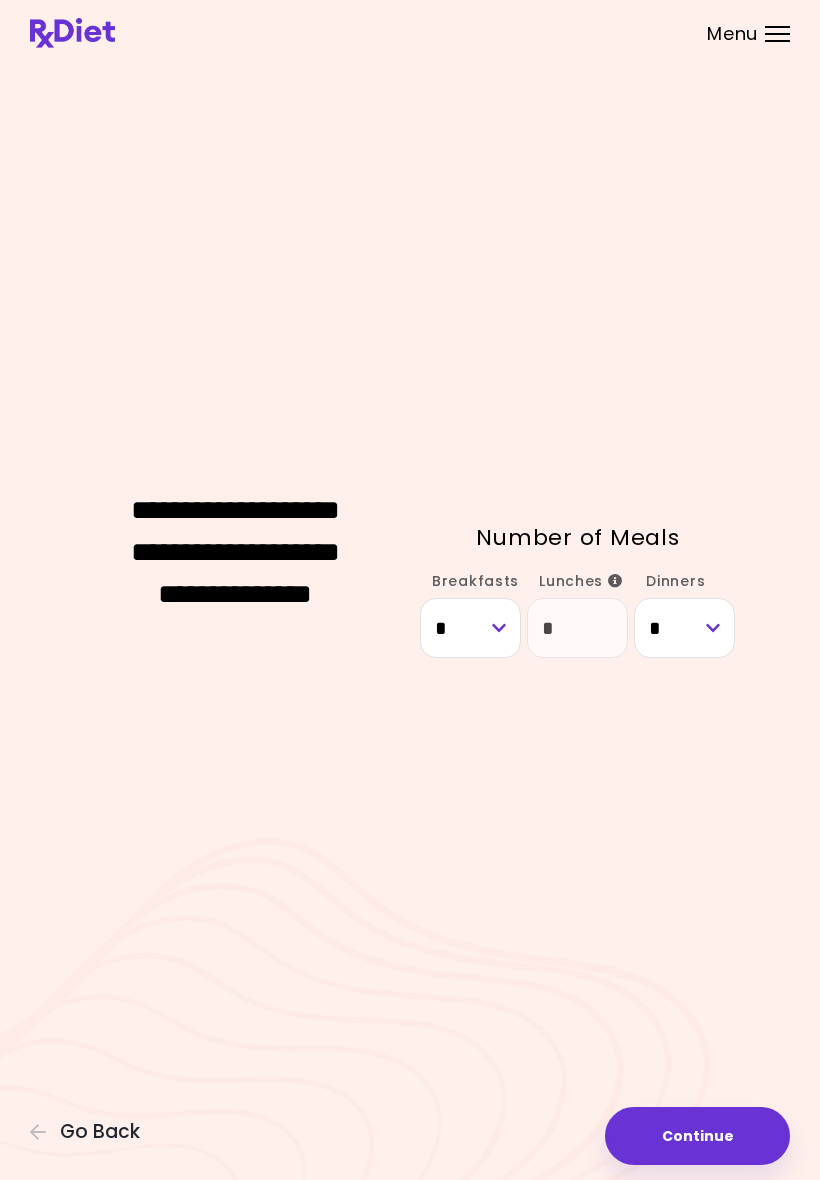 click on "Continue" at bounding box center [697, 1136] 